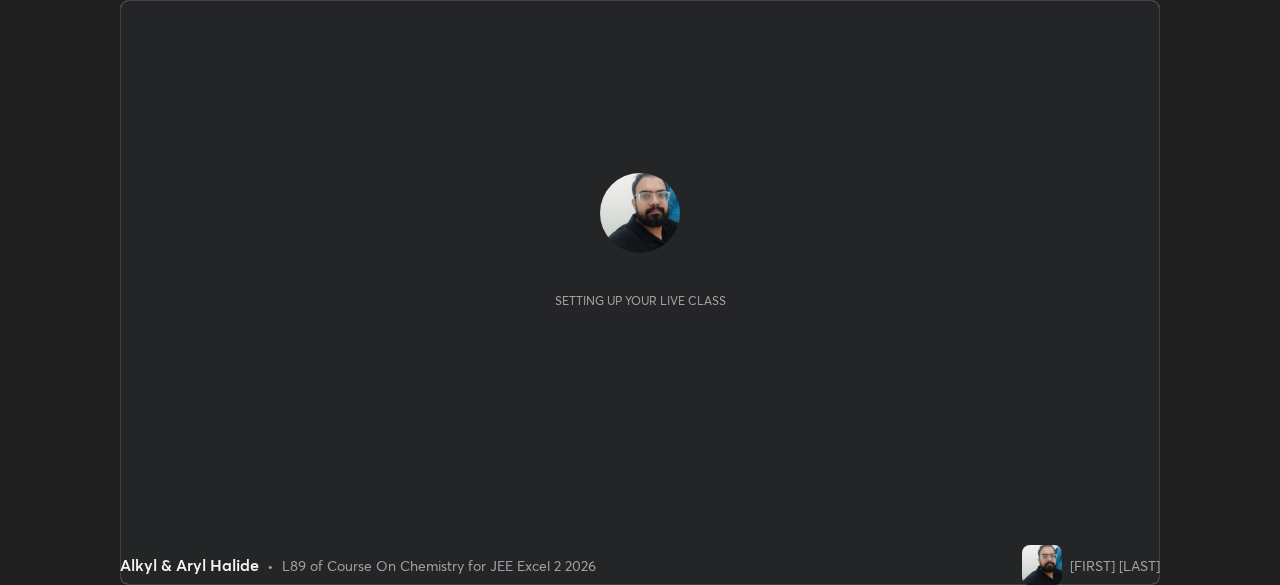 scroll, scrollTop: 0, scrollLeft: 0, axis: both 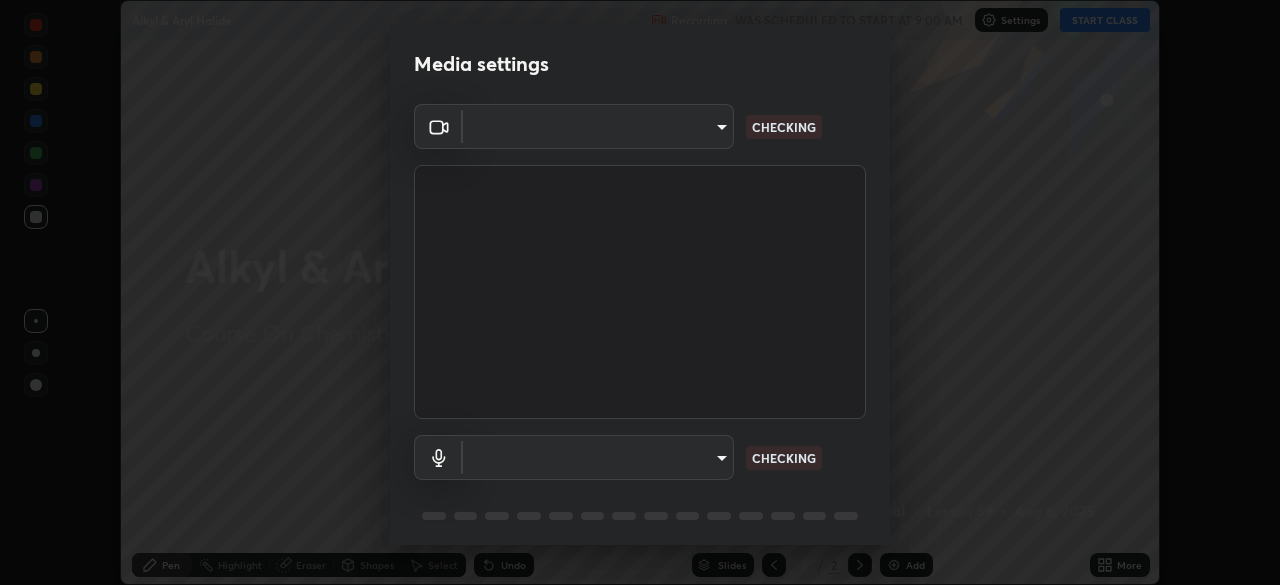 type on "57e3ca6dd86483d2bfa20ddb5cc9cb6232c8fb2c34ea93961d8bdc2c07e3a664" 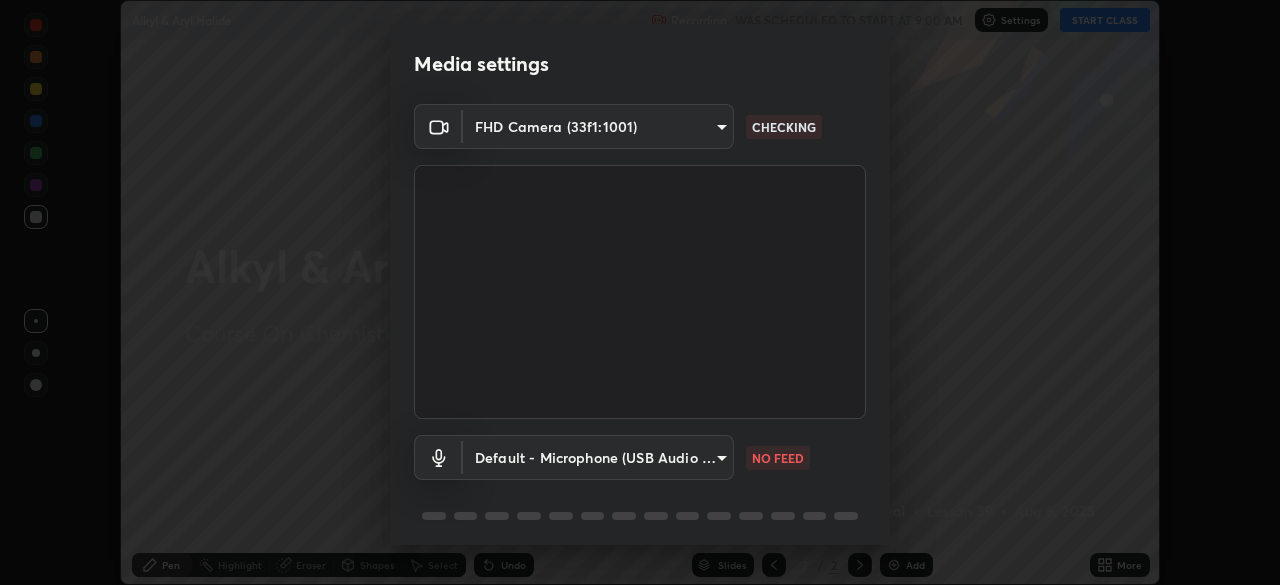 scroll, scrollTop: 71, scrollLeft: 0, axis: vertical 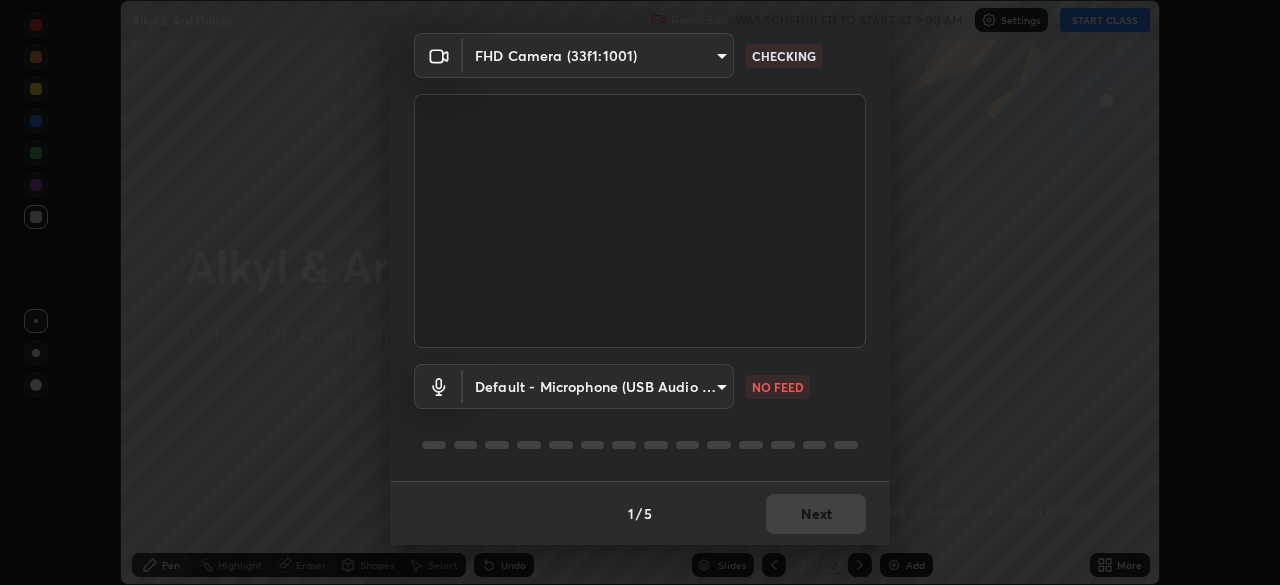click on "Erase all Alkyl & Aryl Halide Recording WAS SCHEDULED TO START AT 9:00 AM Settings START CLASS Setting up your live class Alkyl & Aryl Halide • L89 of Course On Chemistry for JEE Excel 2 2026 [FIRST] [LAST] Pen Highlight Eraser Shapes Select Undo Slides 2 / 2 Add More No doubts shared Encourage your learners to ask a doubt for better clarity Report an issue Reason for reporting Buffering Chat not working Audio - Video sync issue Educator video quality low Attach an image Report Media settings FHD Camera (33f1:1001) 57e3ca6dd86483d2bfa20ddb5cc9cb6232c8fb2c34ea93961d8bdc2c07e3a664 CHECKING Default - Microphone (USB Audio Device) default NO FEED 1 / 5 Next" at bounding box center [640, 292] 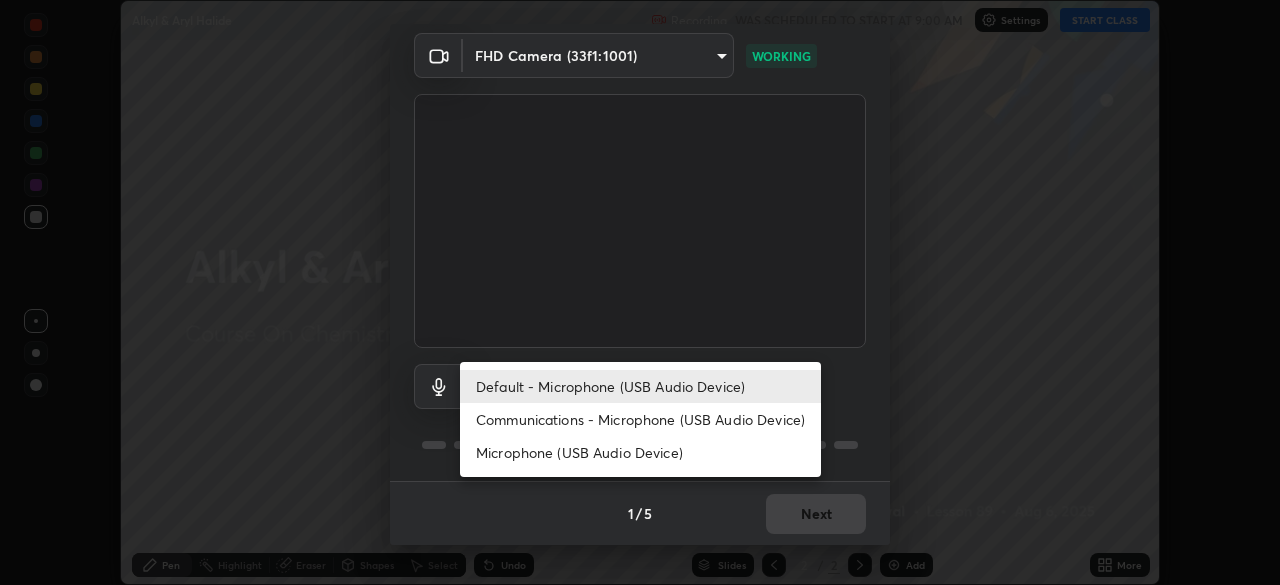 click on "Communications - Microphone (USB Audio Device)" at bounding box center [640, 419] 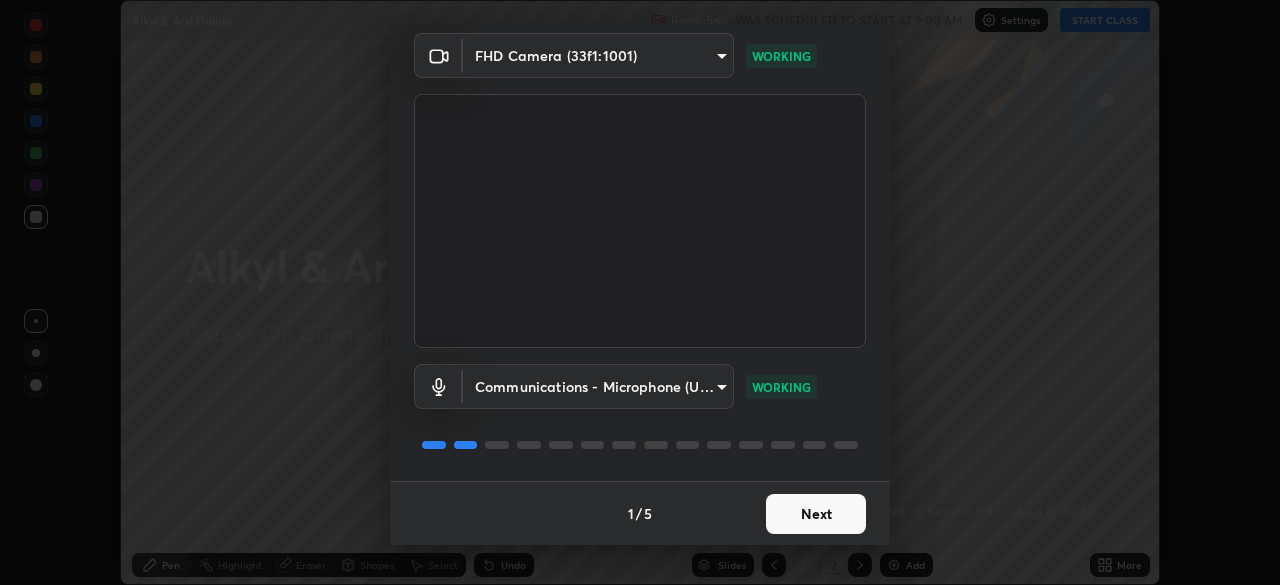 click on "Next" at bounding box center (816, 514) 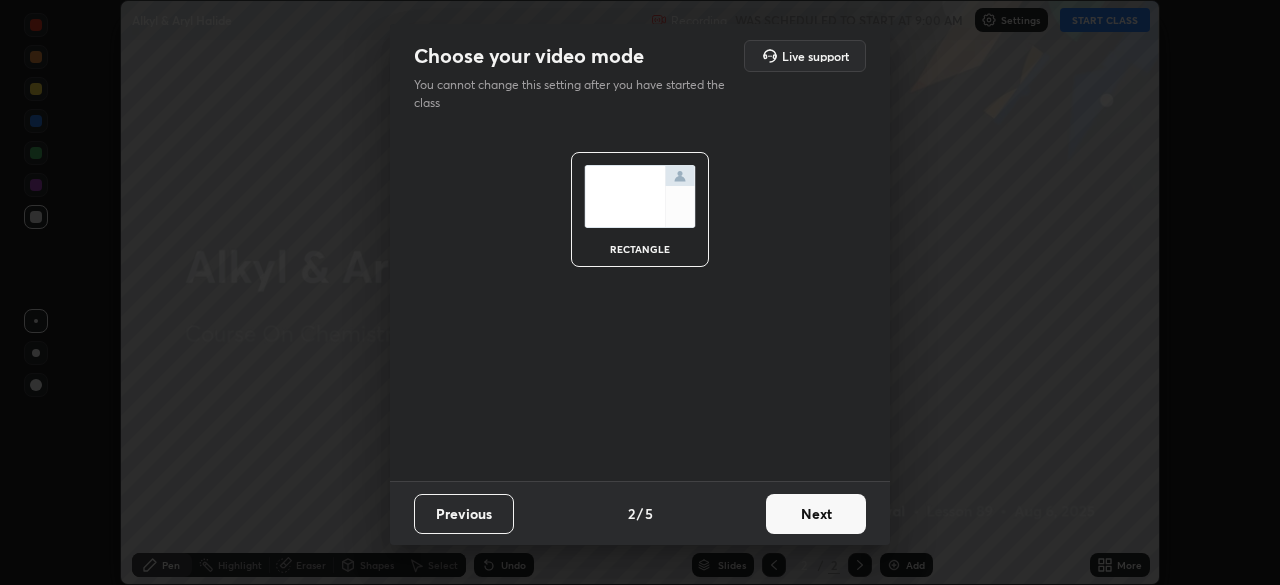 scroll, scrollTop: 0, scrollLeft: 0, axis: both 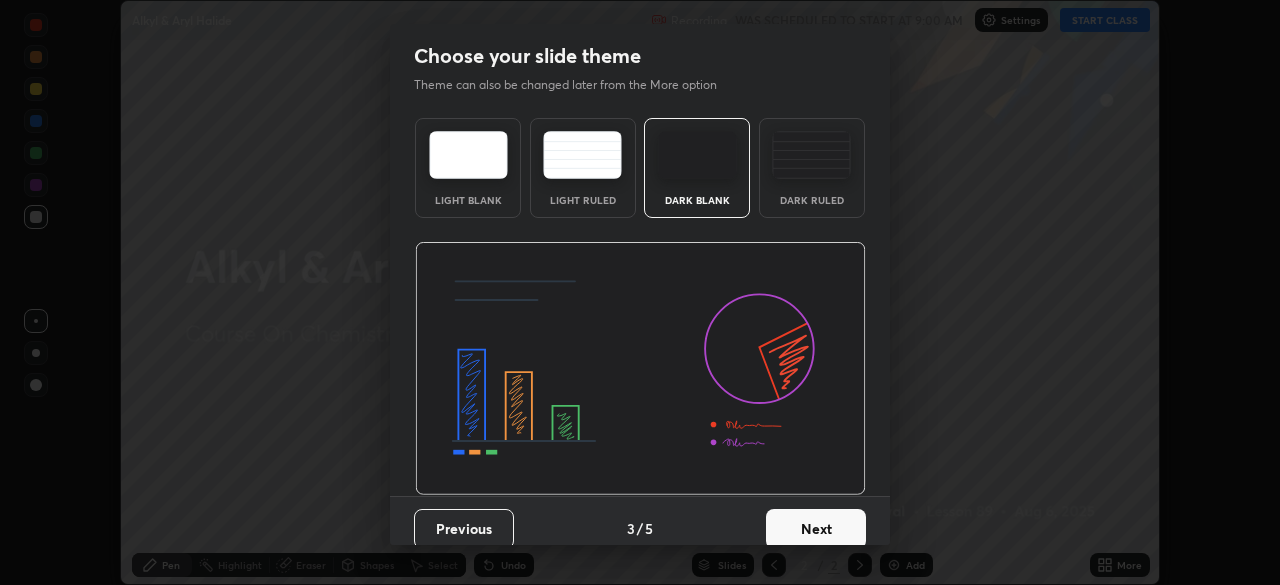 click on "Next" at bounding box center [816, 529] 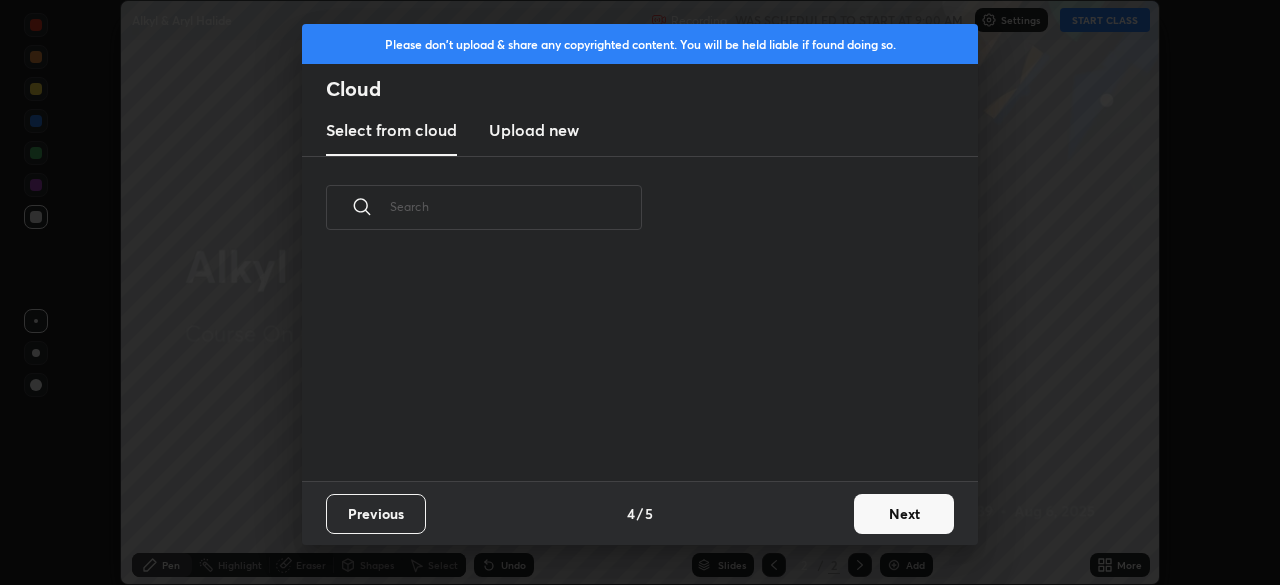 click on "Next" at bounding box center [904, 514] 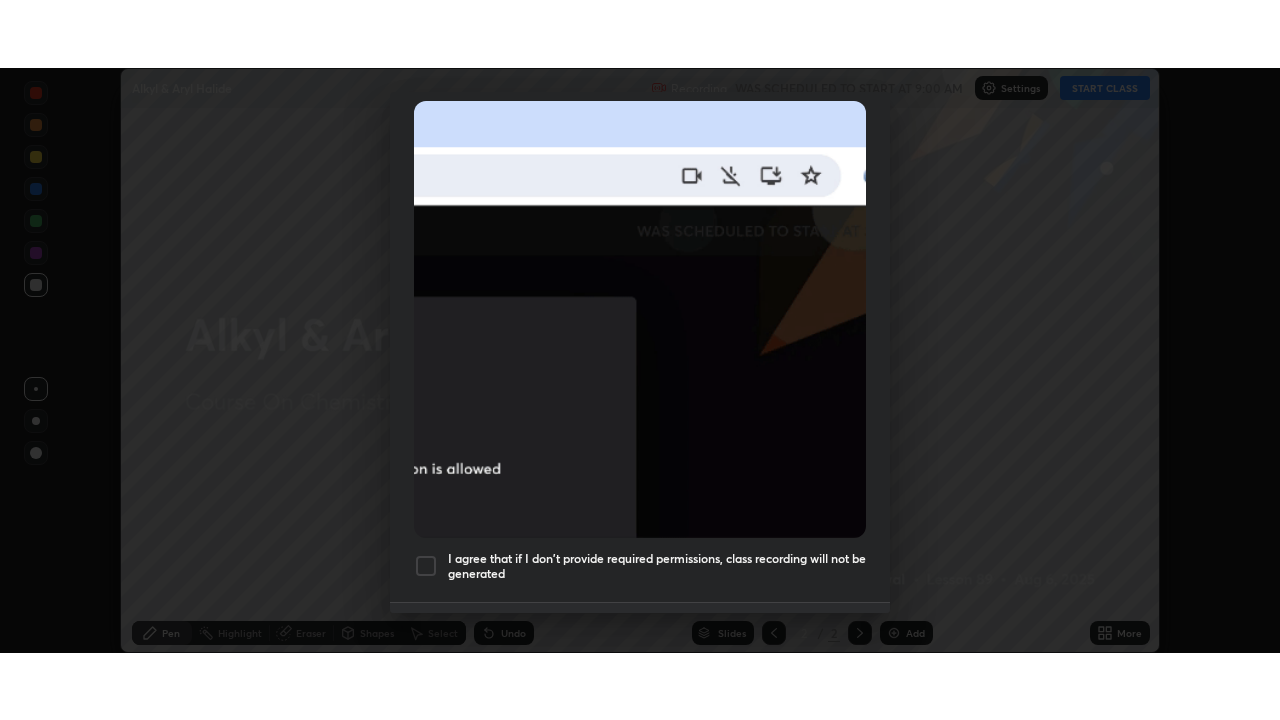 scroll, scrollTop: 479, scrollLeft: 0, axis: vertical 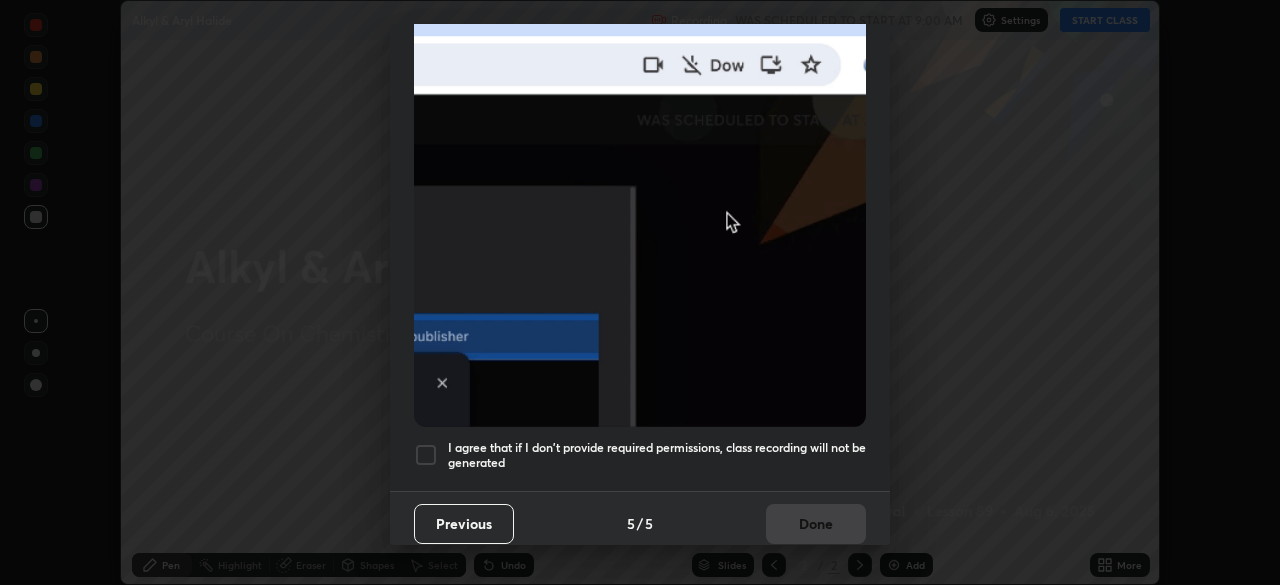 click at bounding box center [426, 455] 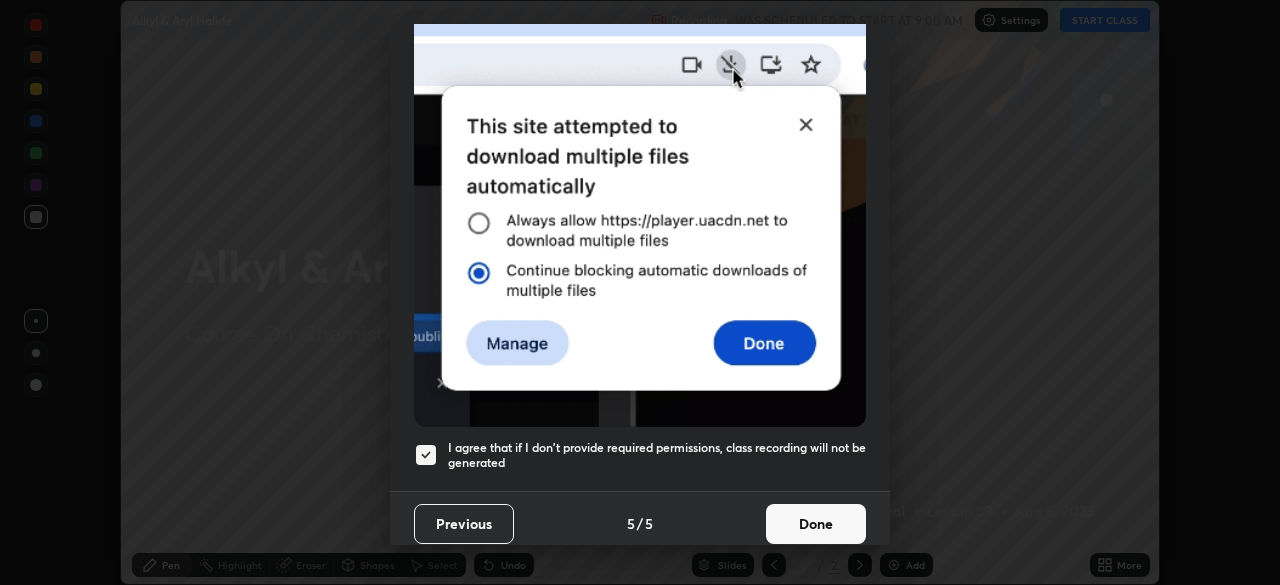 click on "Done" at bounding box center (816, 524) 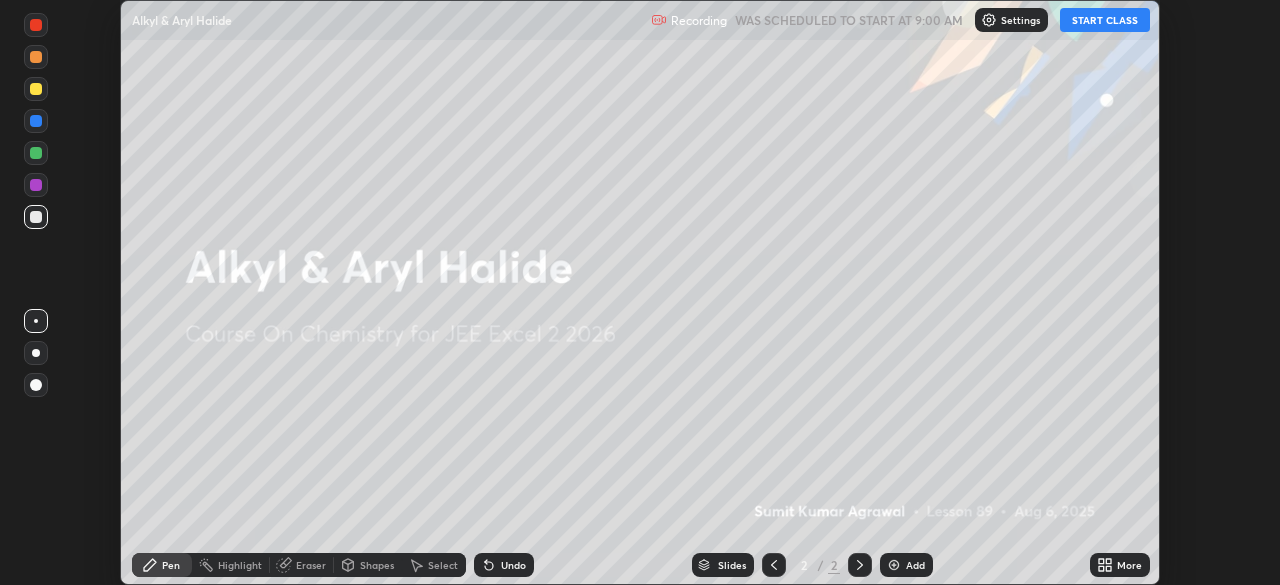 click on "START CLASS" at bounding box center [1105, 20] 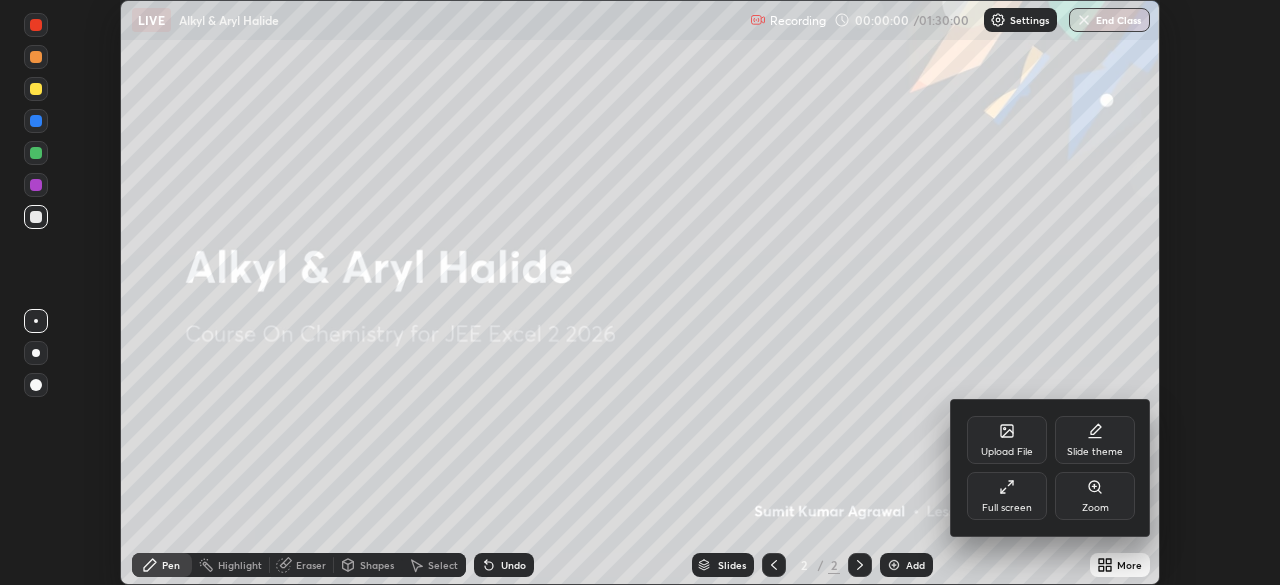 click on "Full screen" at bounding box center [1007, 496] 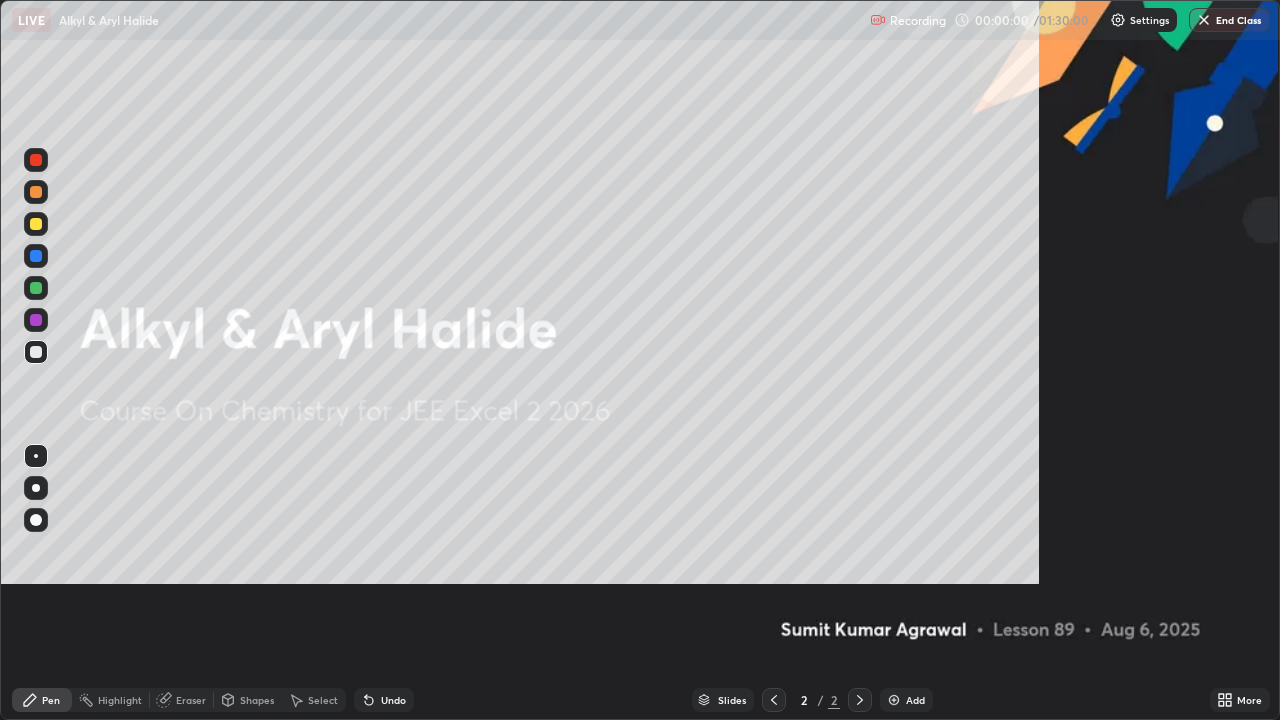 scroll, scrollTop: 99280, scrollLeft: 98720, axis: both 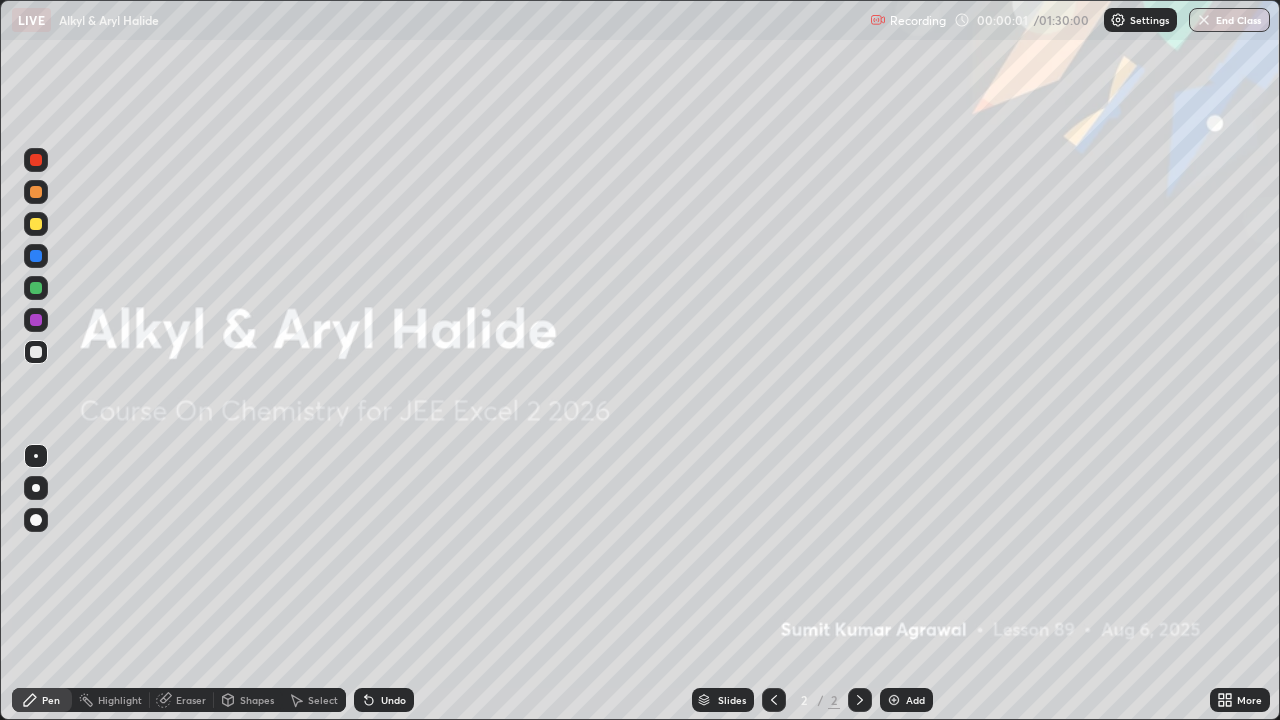 click on "Add" at bounding box center [915, 700] 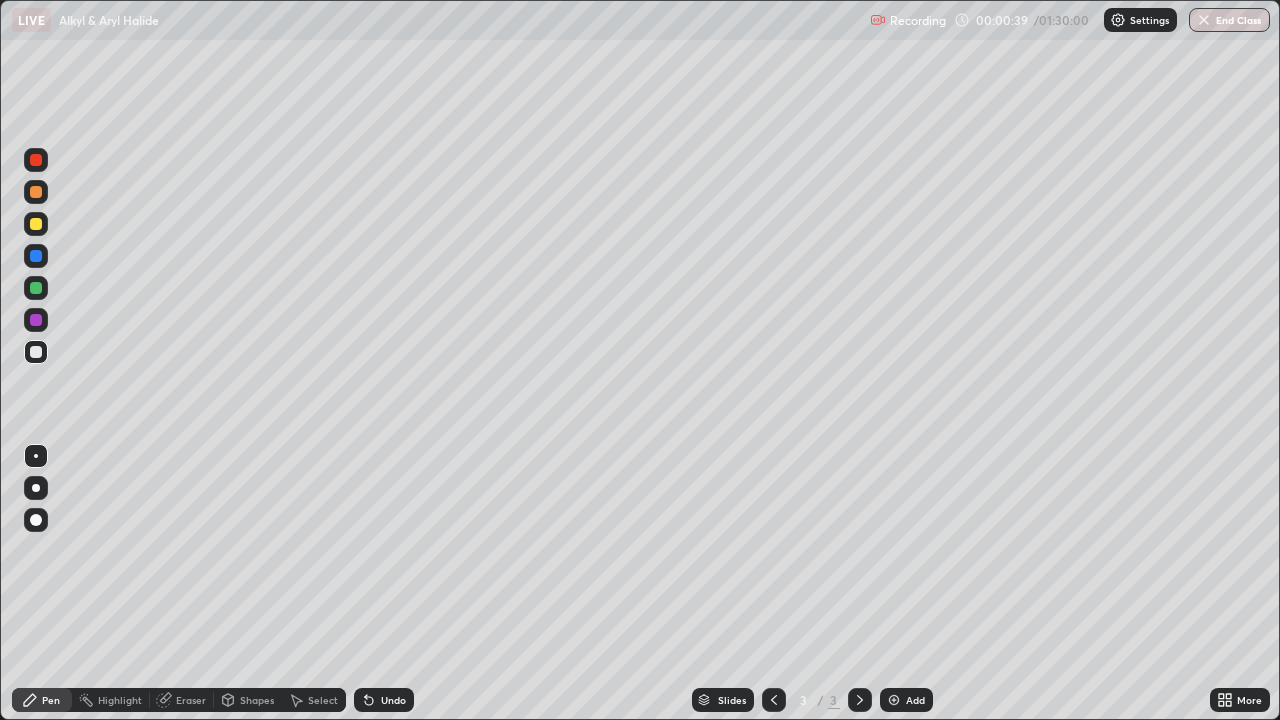 click on "Undo" at bounding box center (393, 700) 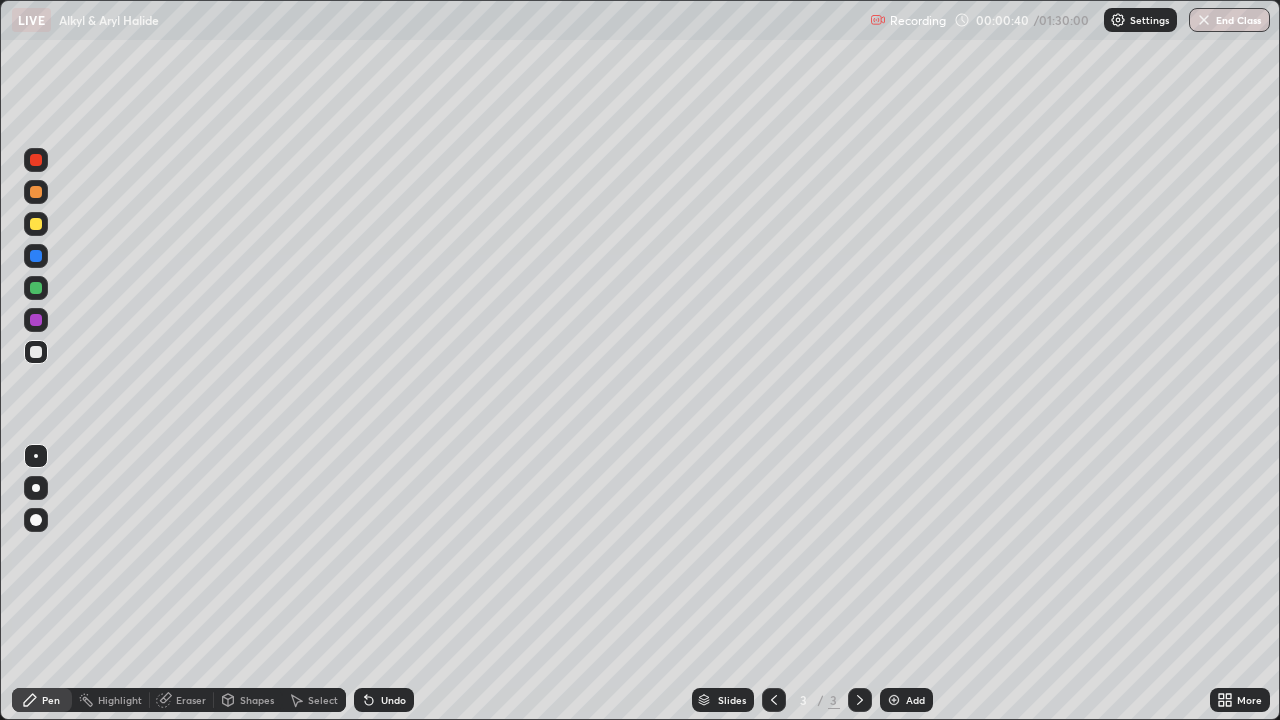 click on "Undo" at bounding box center (393, 700) 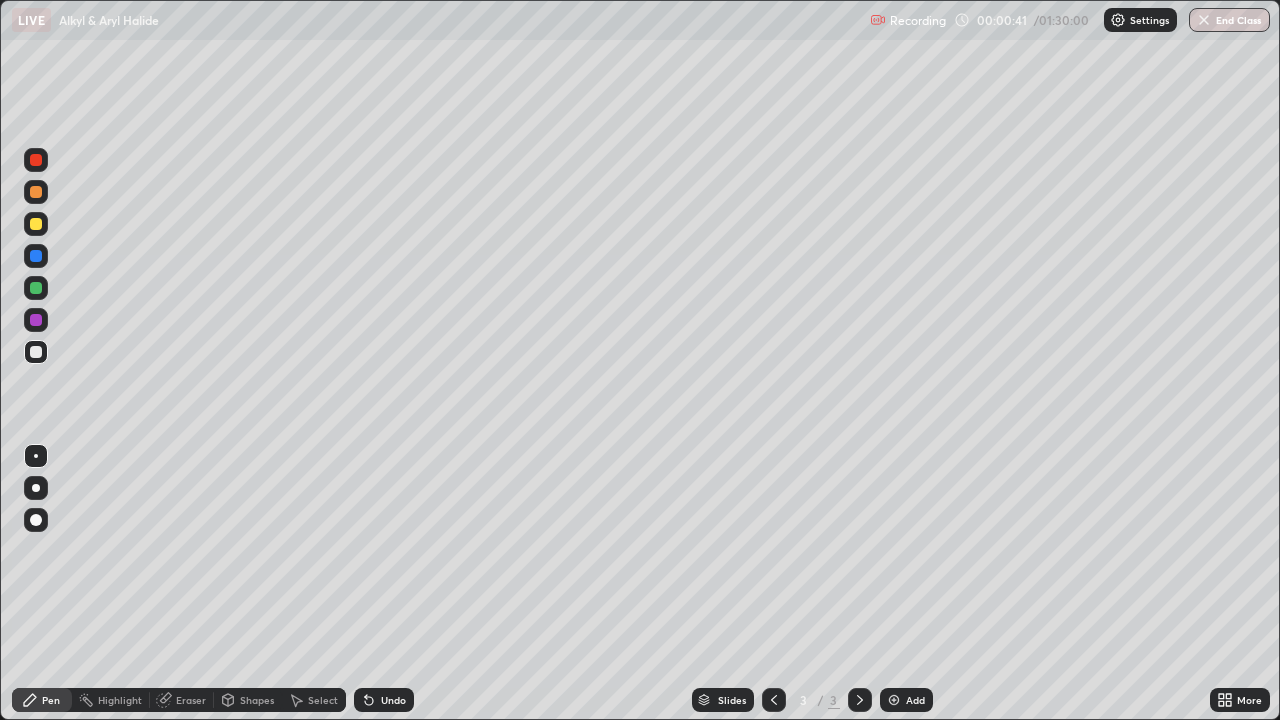 click on "Undo" at bounding box center [393, 700] 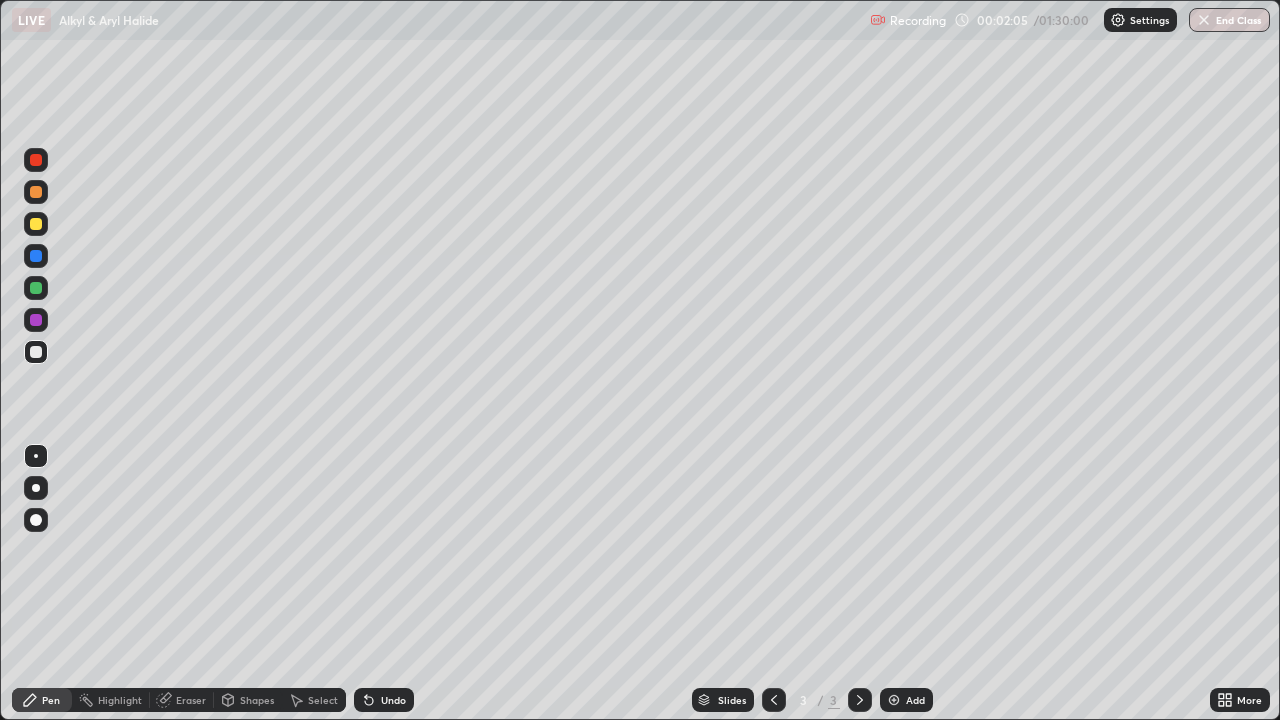 click on "Undo" at bounding box center [384, 700] 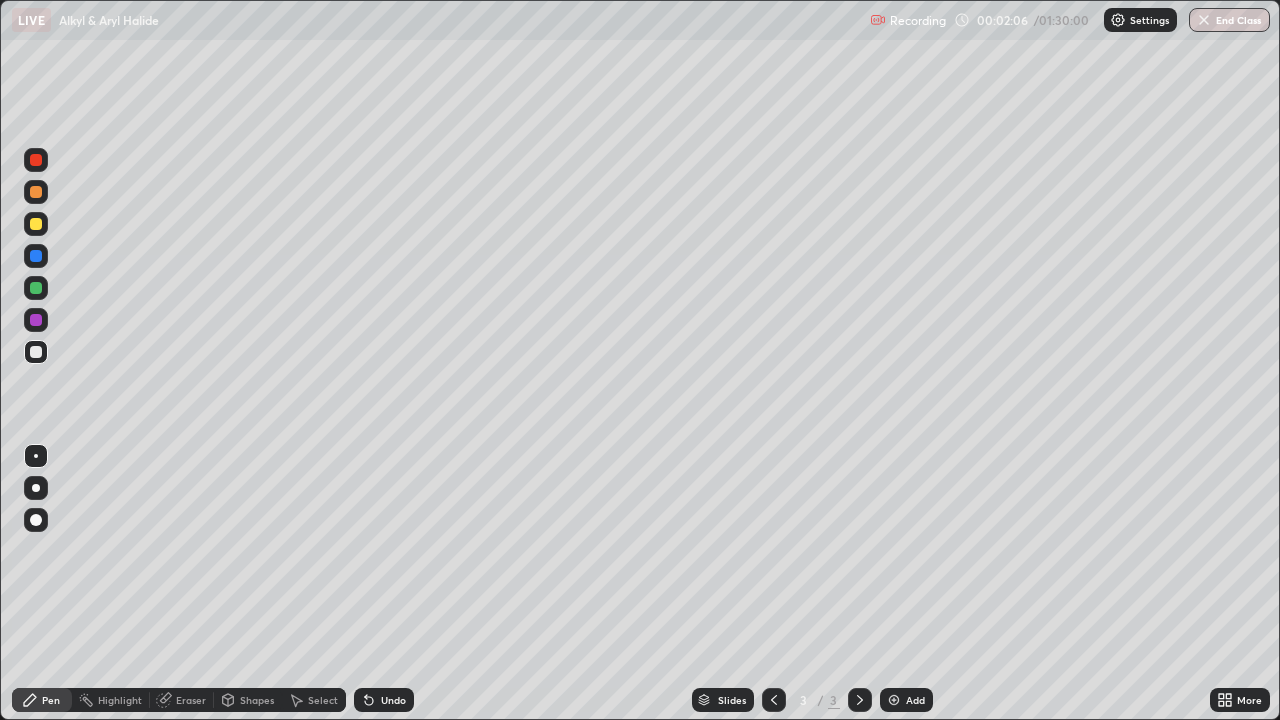 click on "Undo" at bounding box center [384, 700] 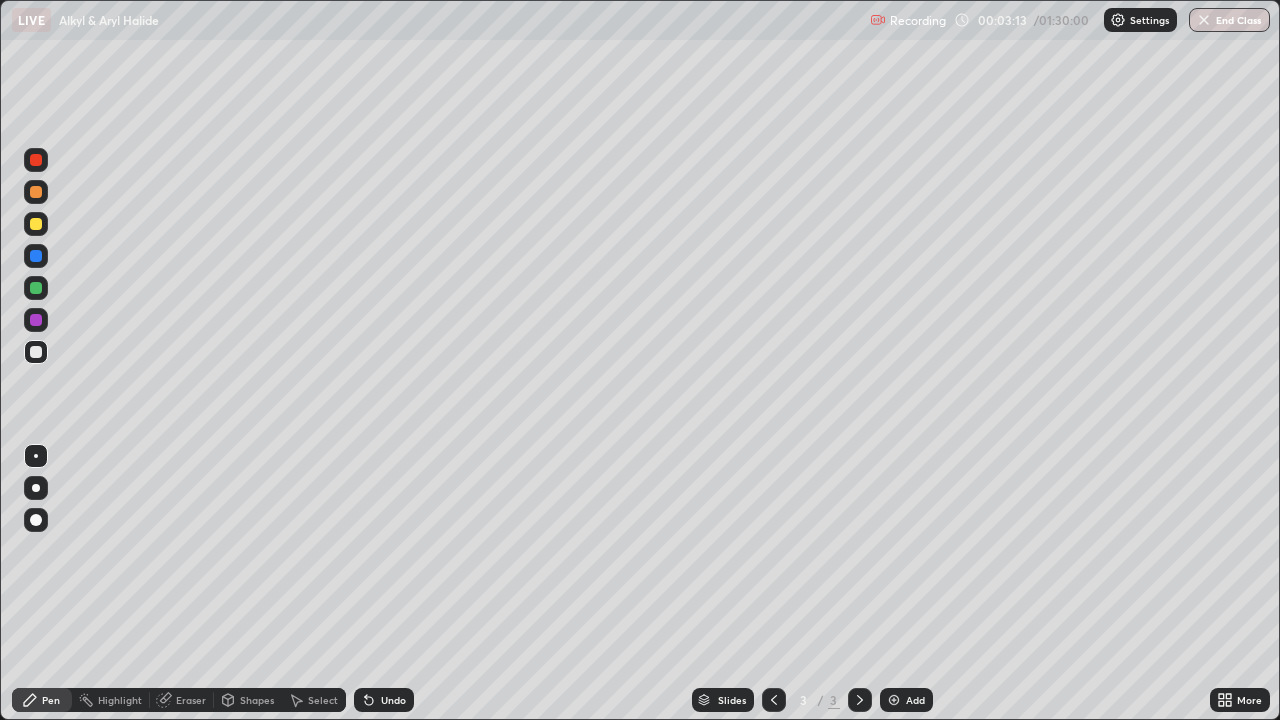 click at bounding box center [774, 700] 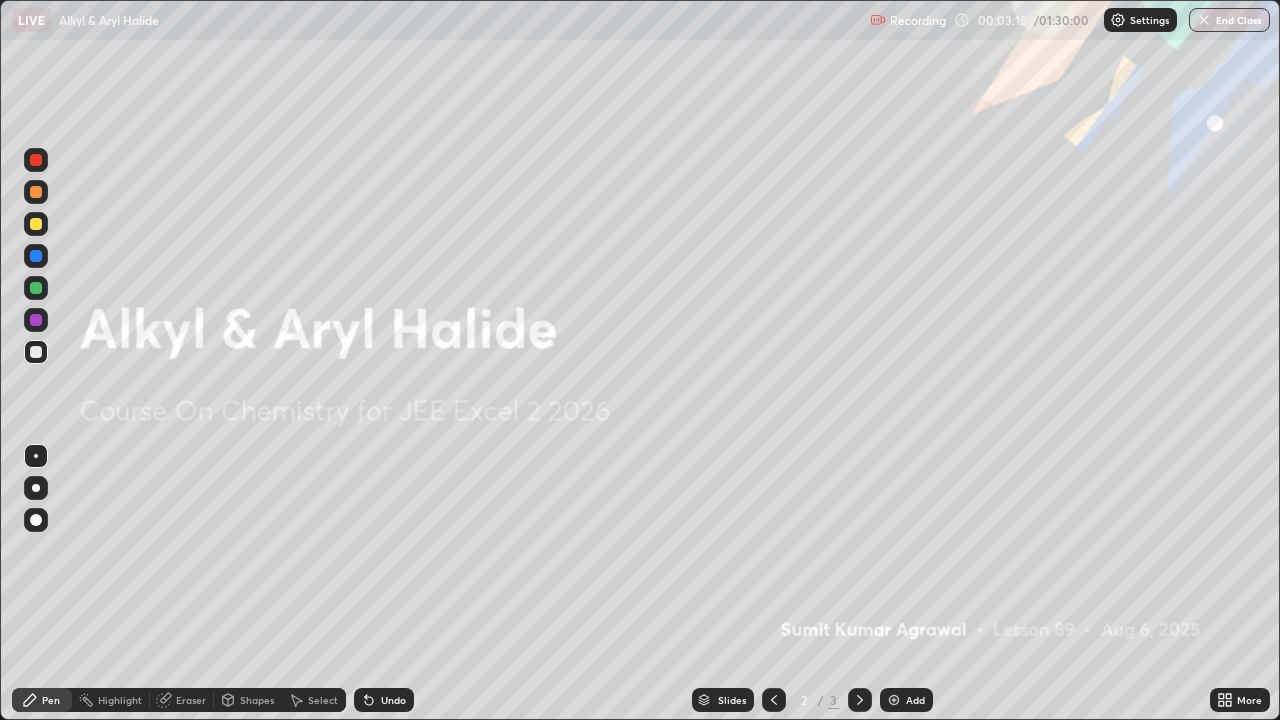 click 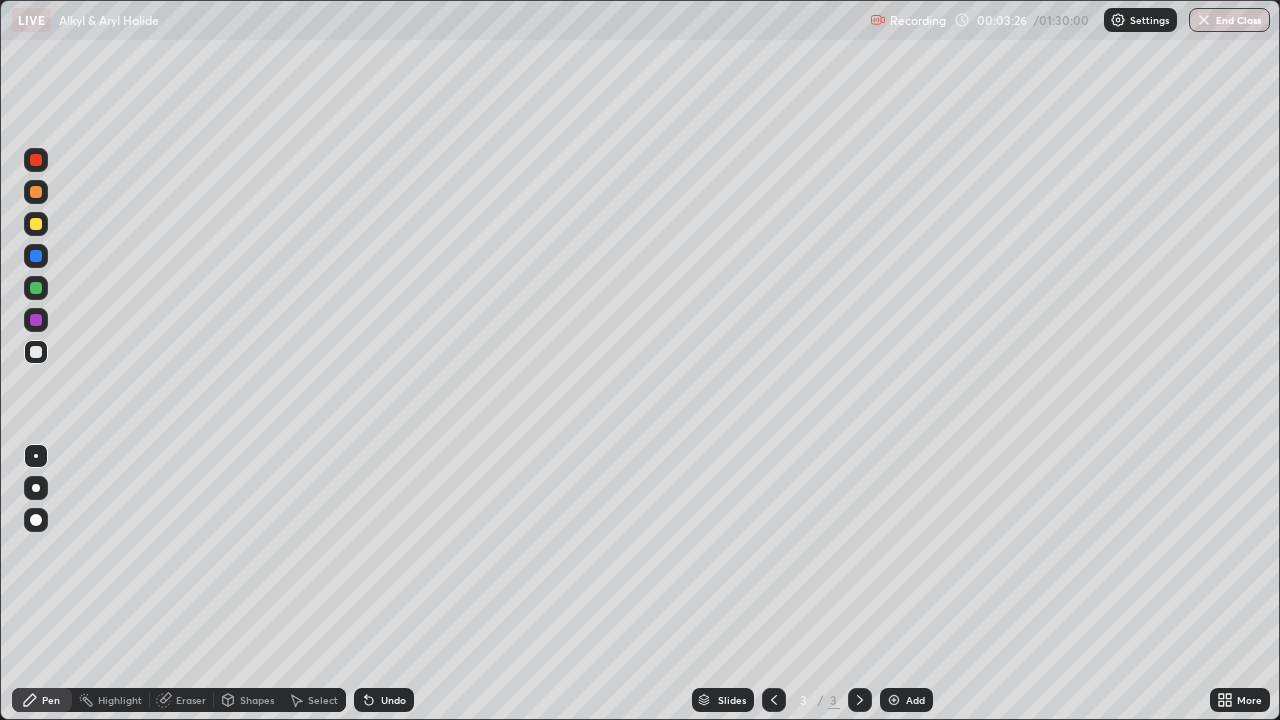 click on "Slides 3 / 3 Add" at bounding box center [812, 700] 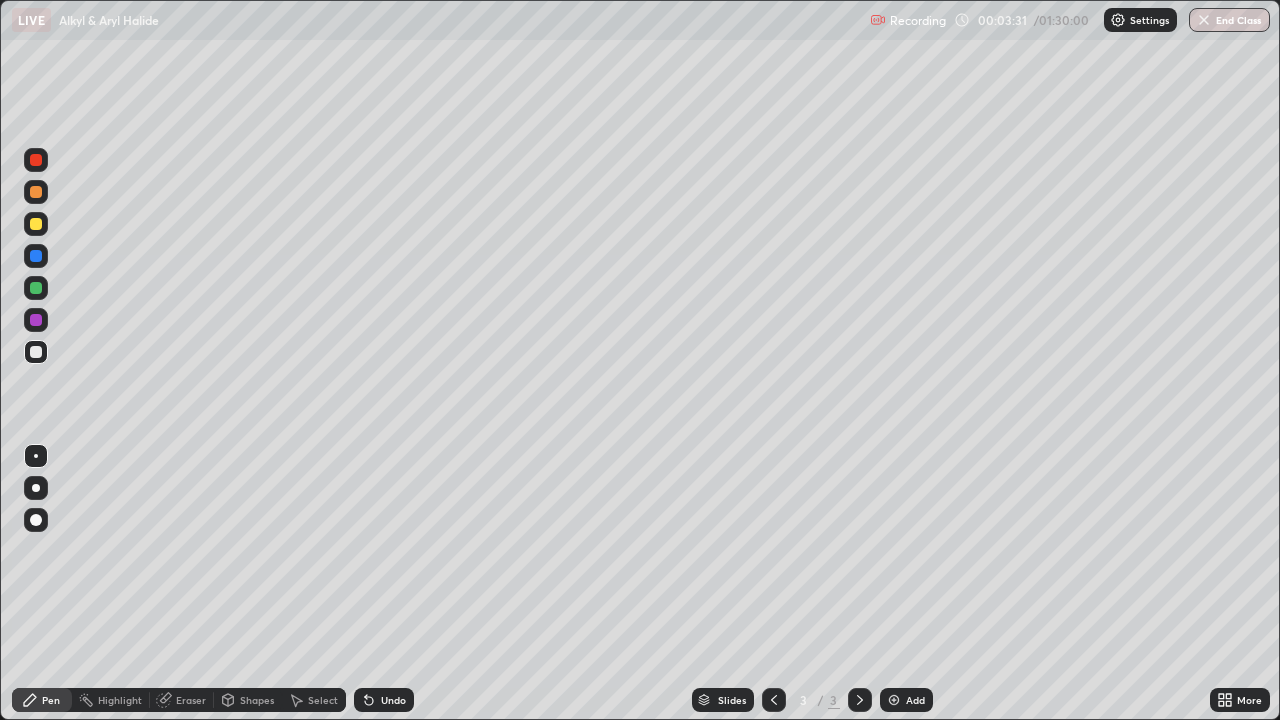 click on "Slides 3 / 3 Add" at bounding box center (812, 700) 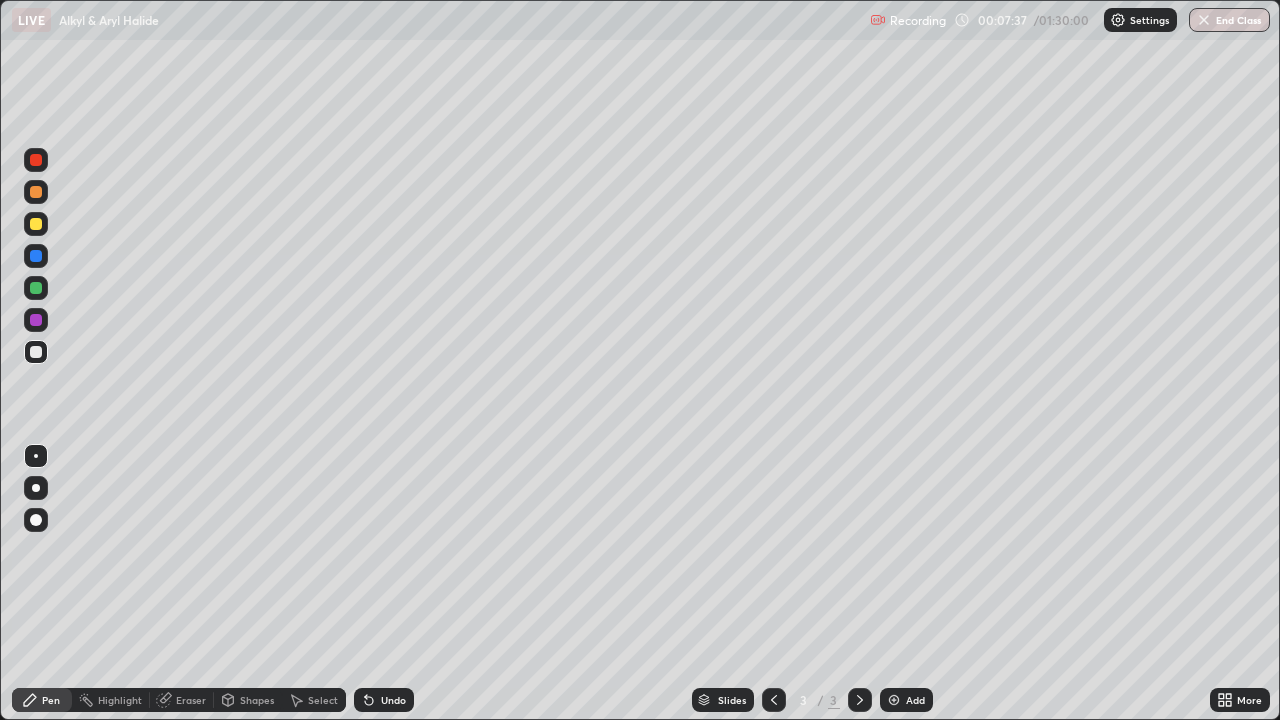 click on "Add" at bounding box center [906, 700] 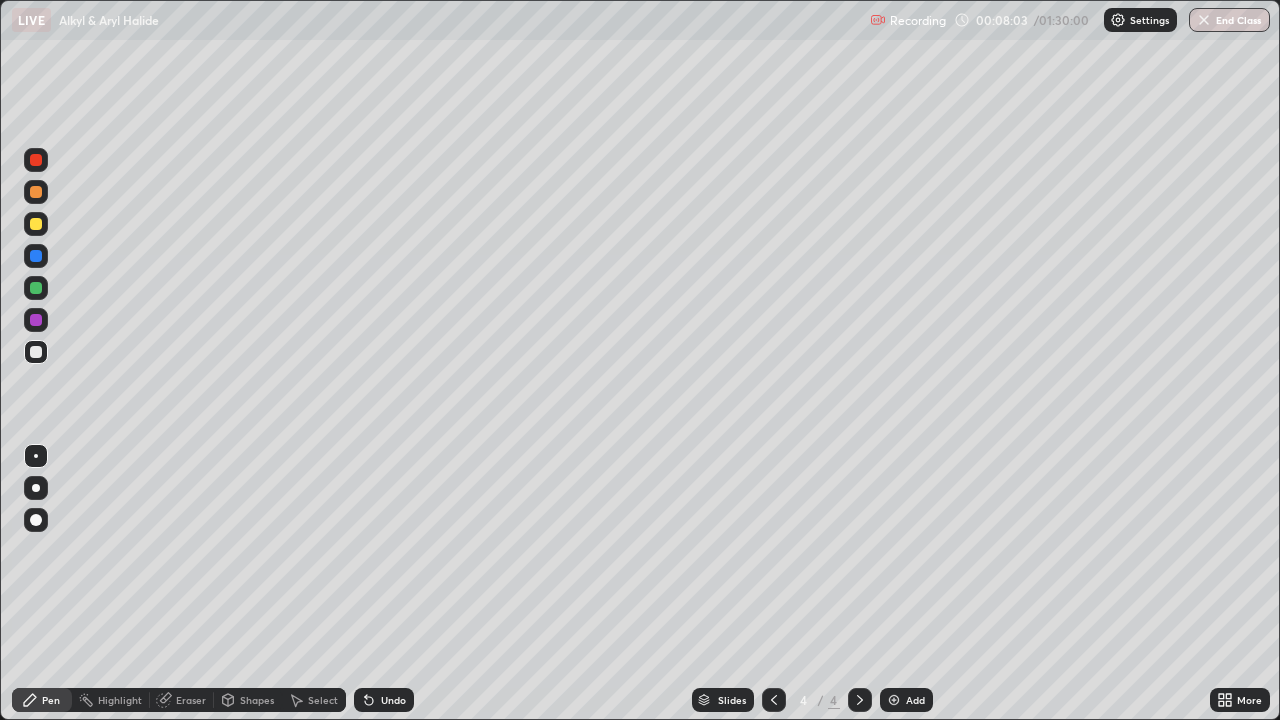 click on "Undo" at bounding box center [380, 700] 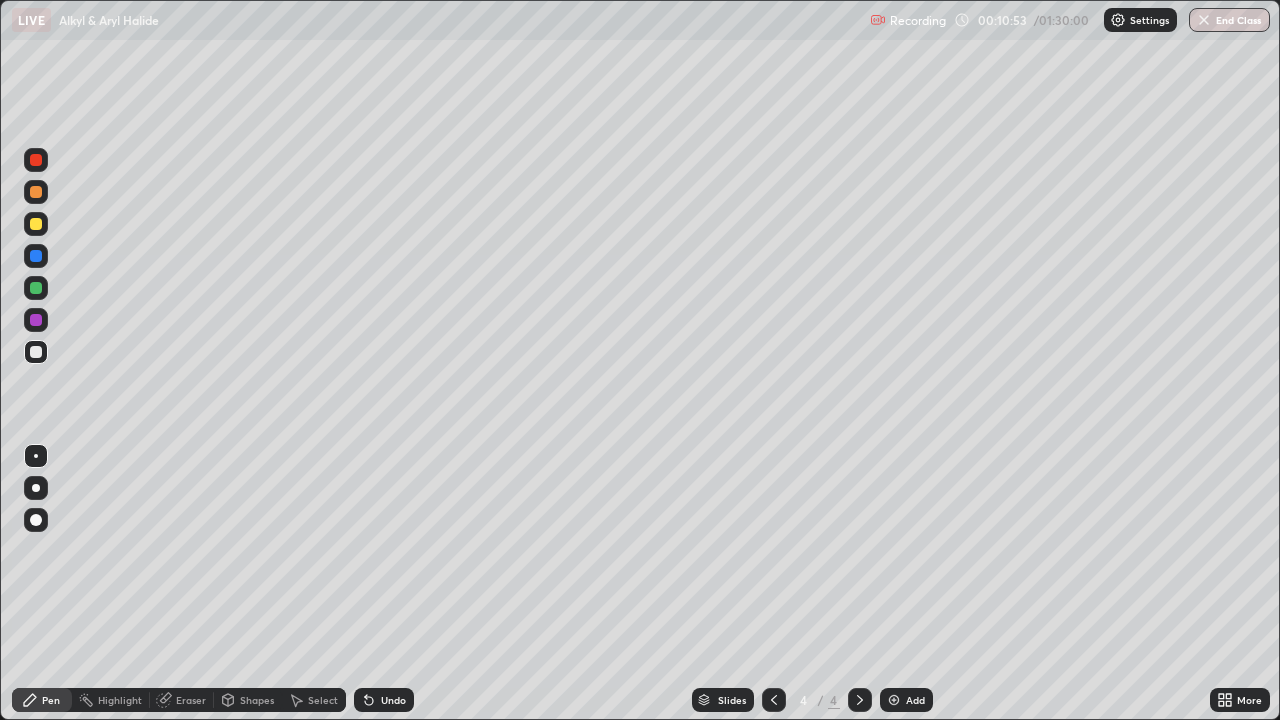click on "Highlight" at bounding box center [111, 700] 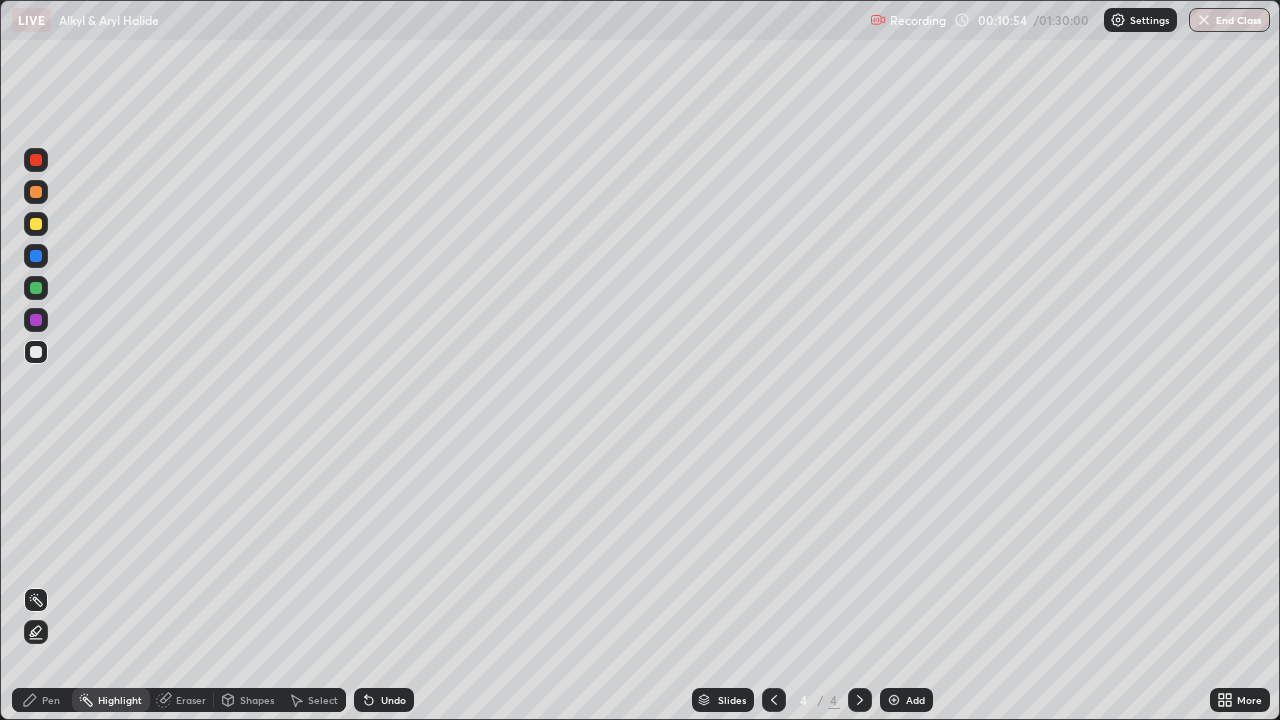 click 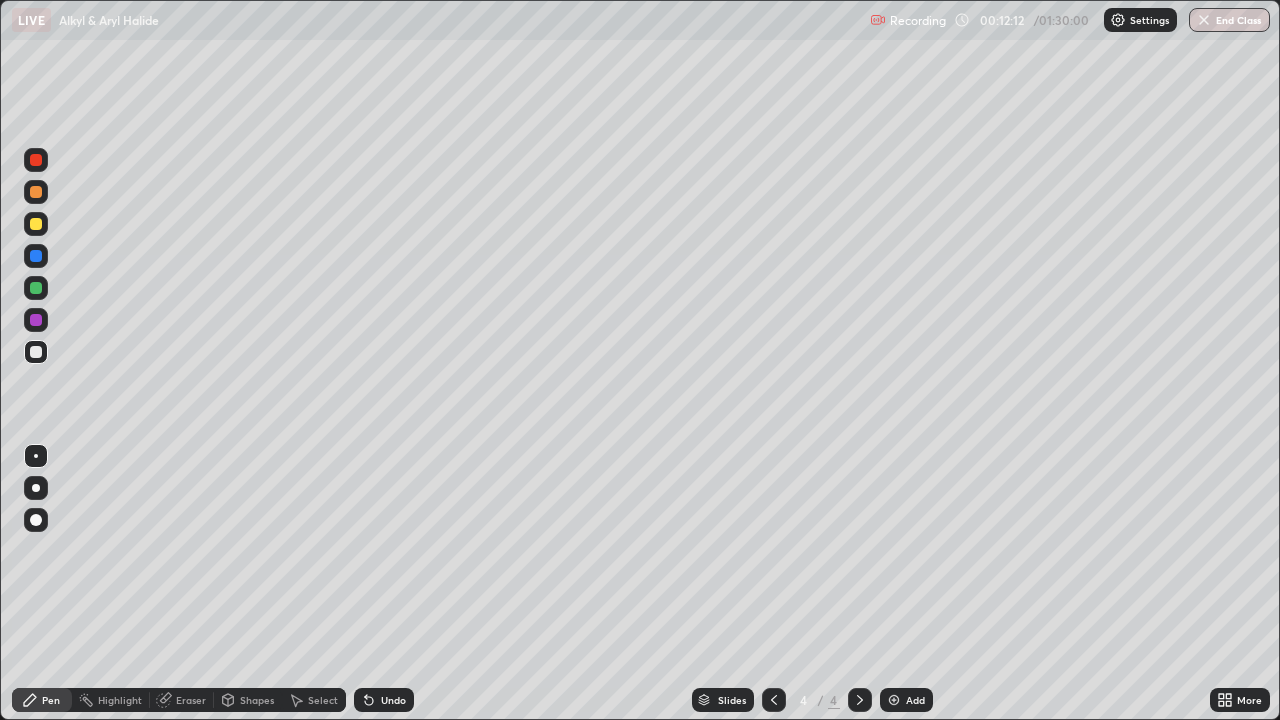 click 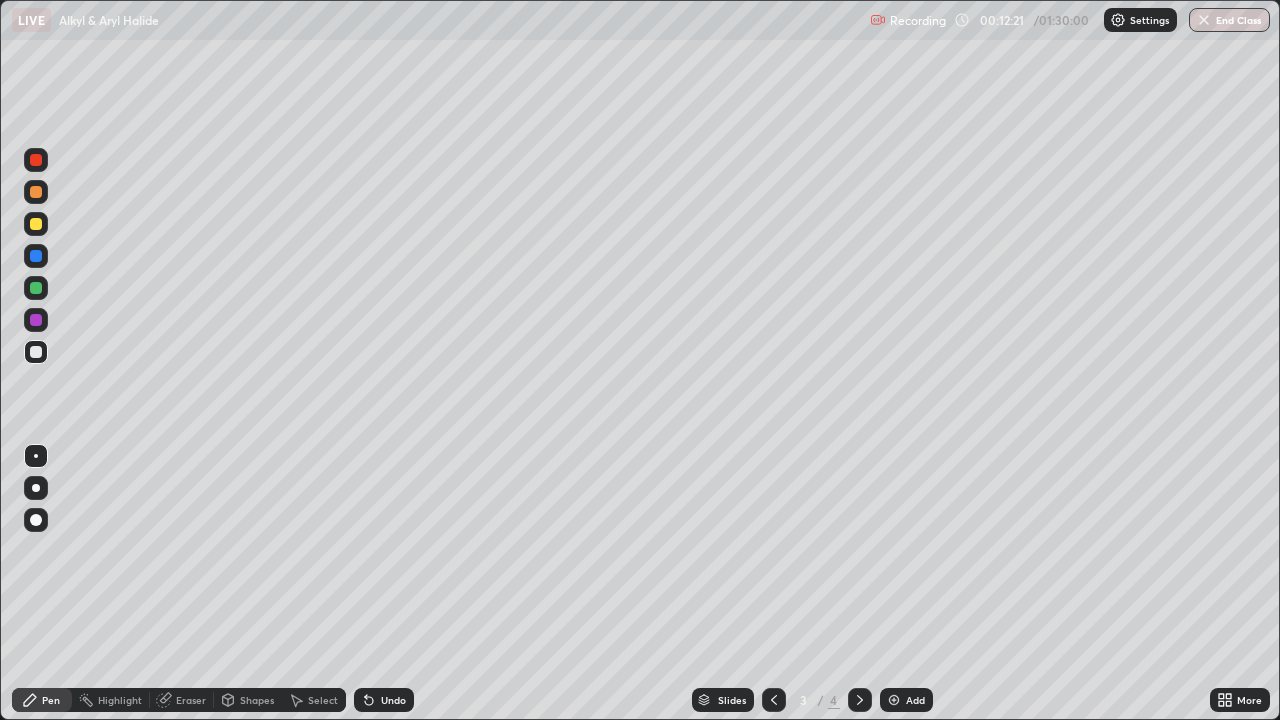 click 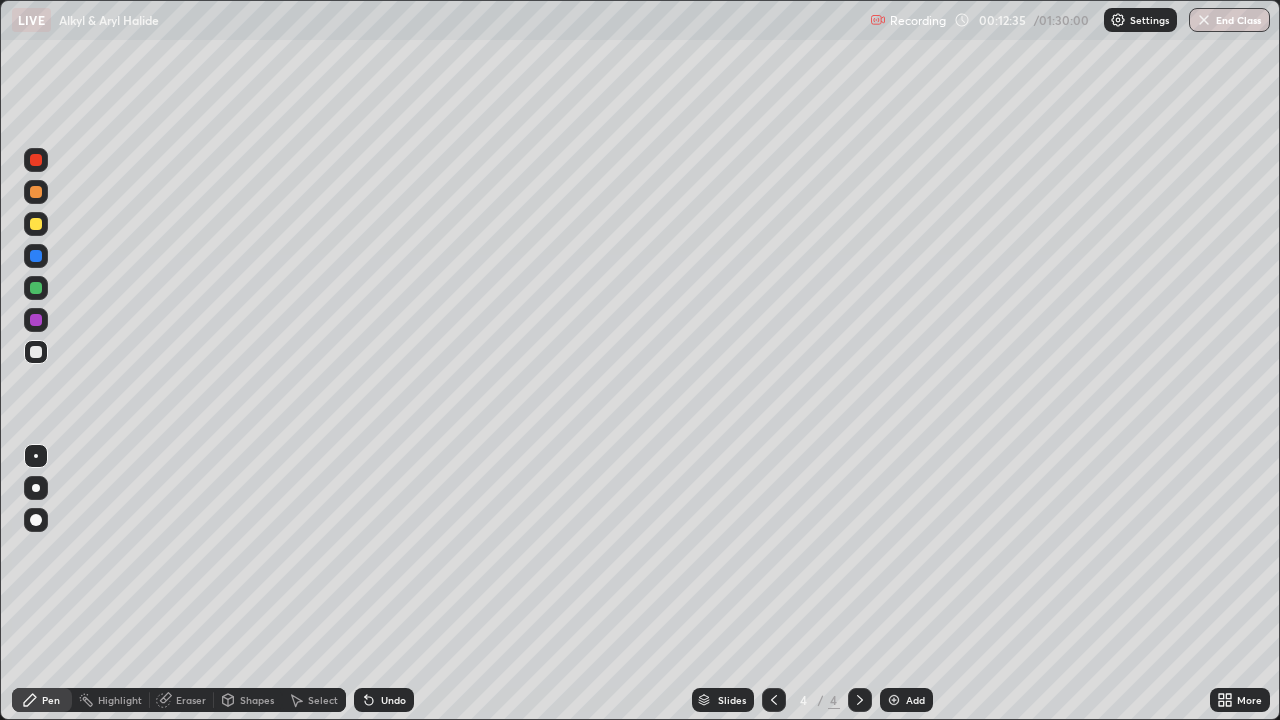 click 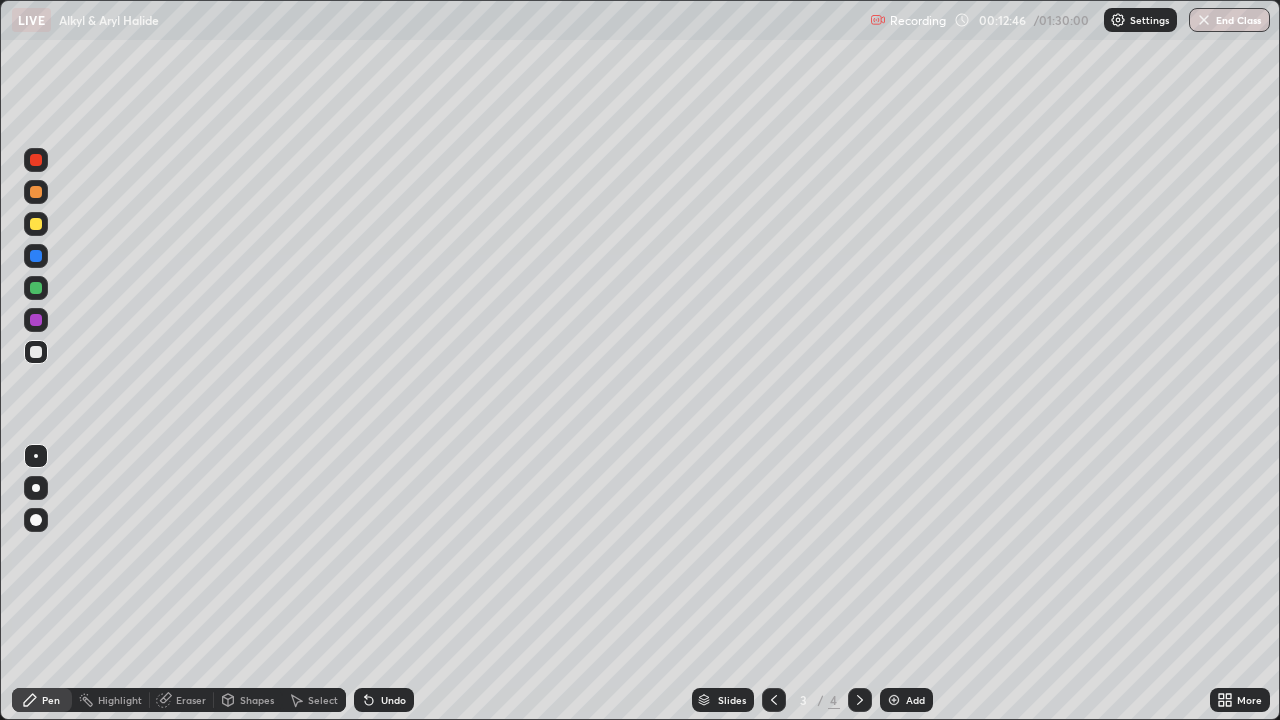 click 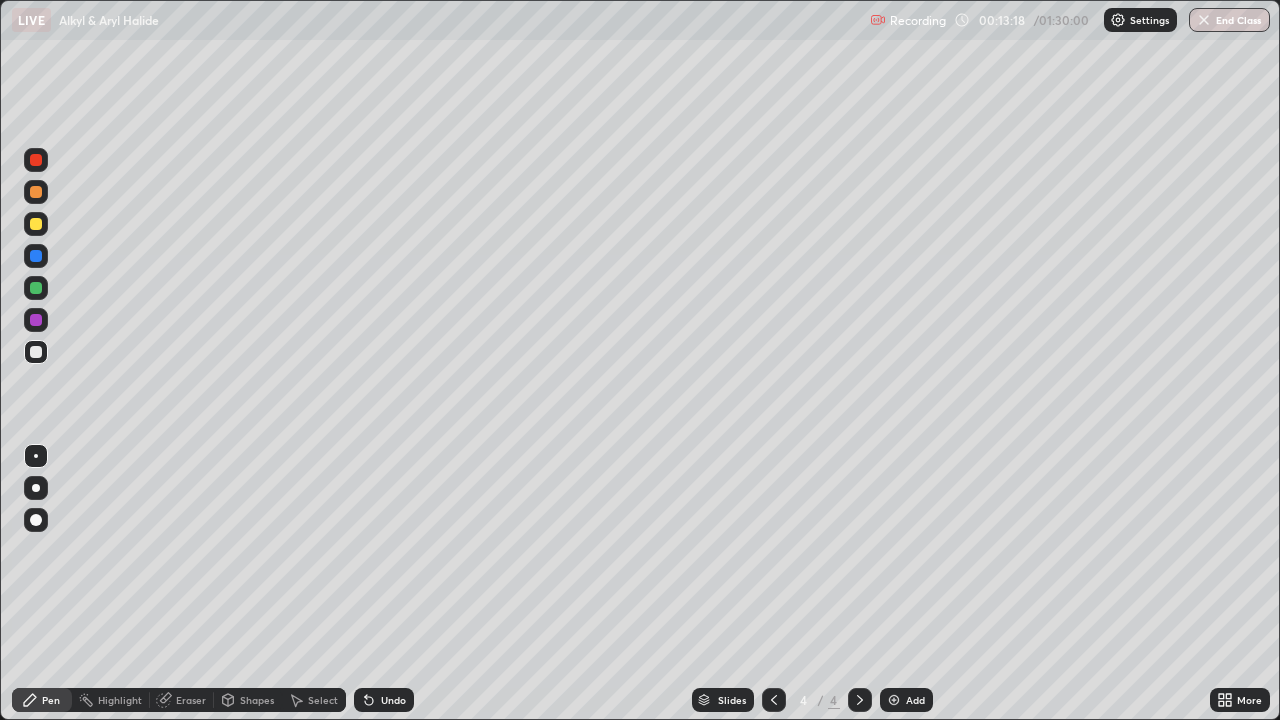 click on "Add" at bounding box center (906, 700) 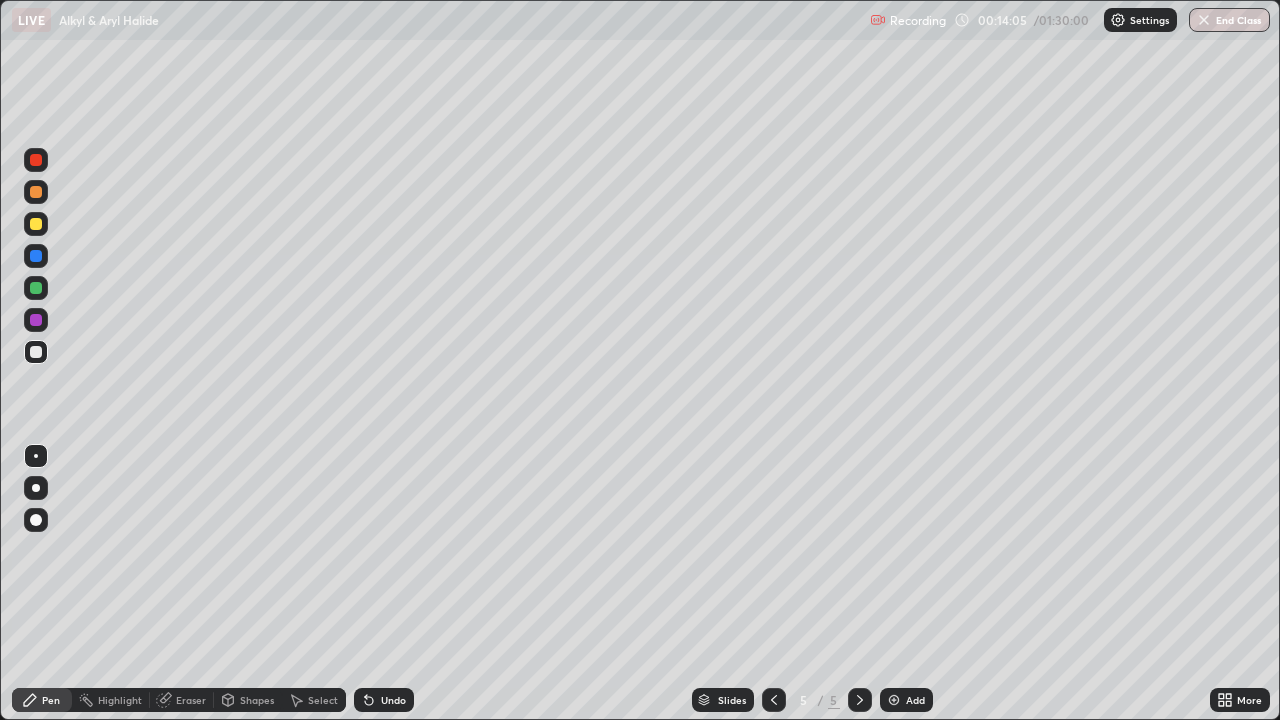 click on "Undo" at bounding box center (384, 700) 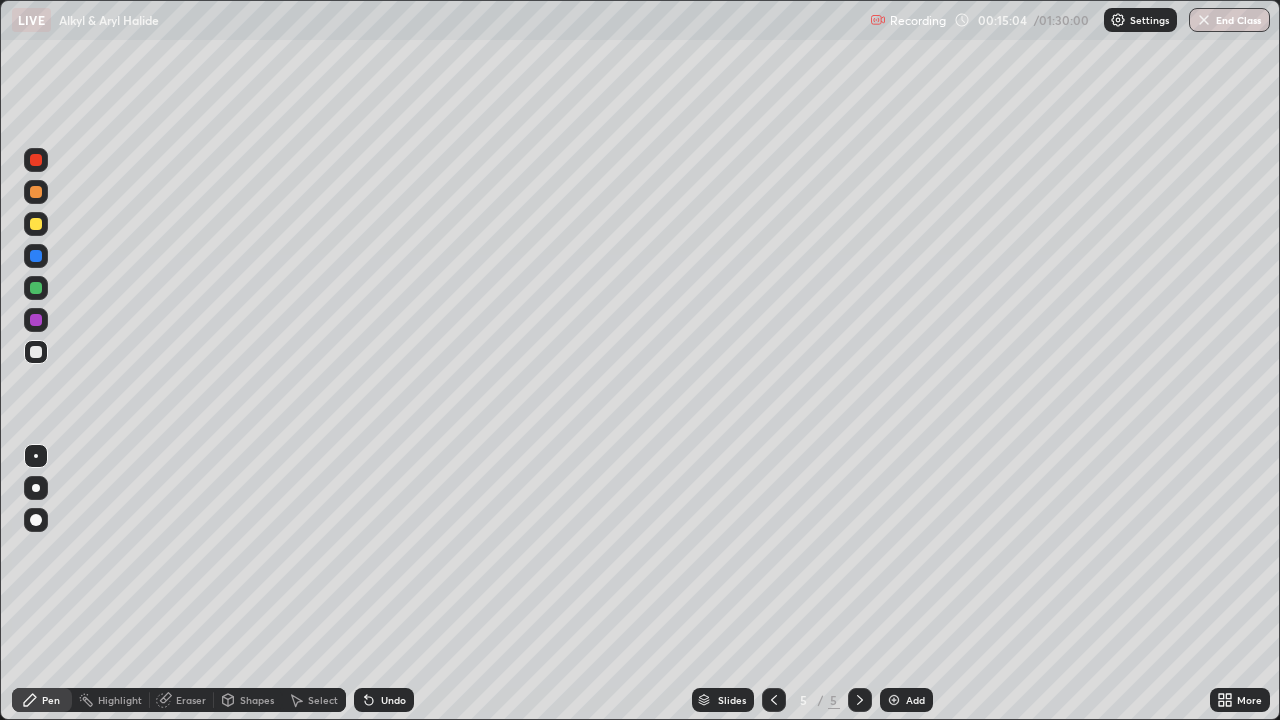 click on "Undo" at bounding box center [393, 700] 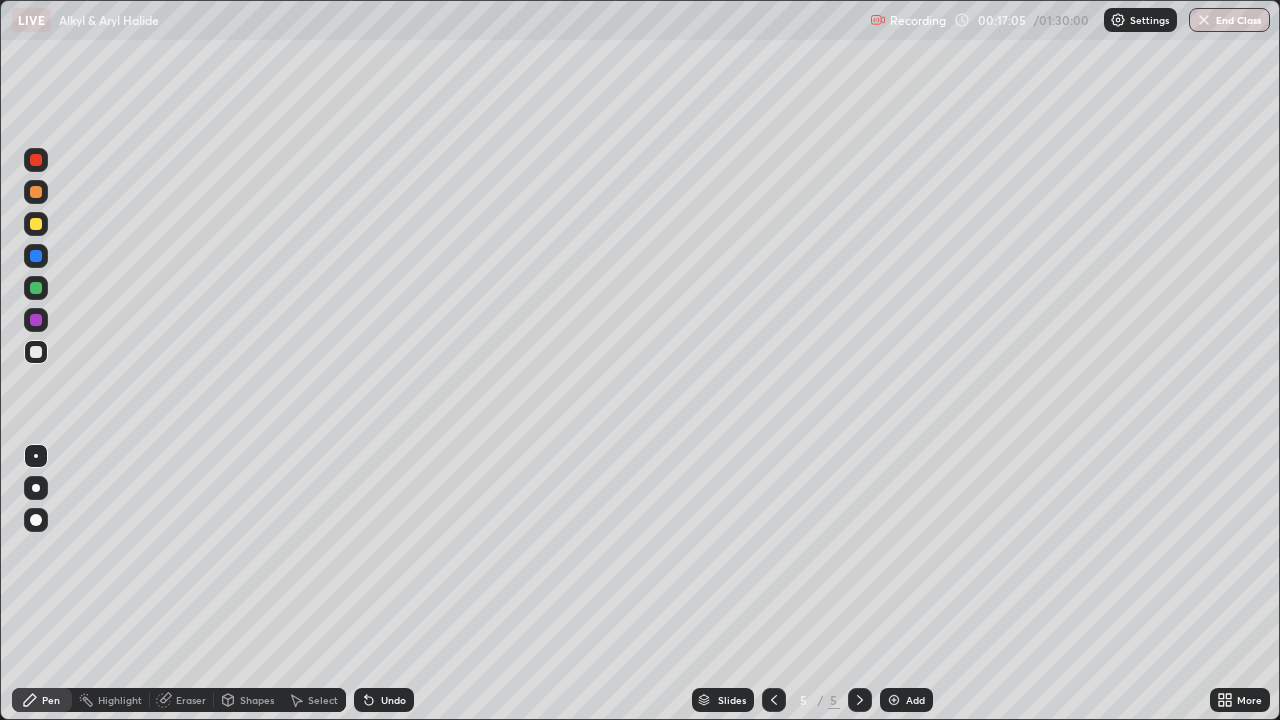 click on "Undo" at bounding box center (393, 700) 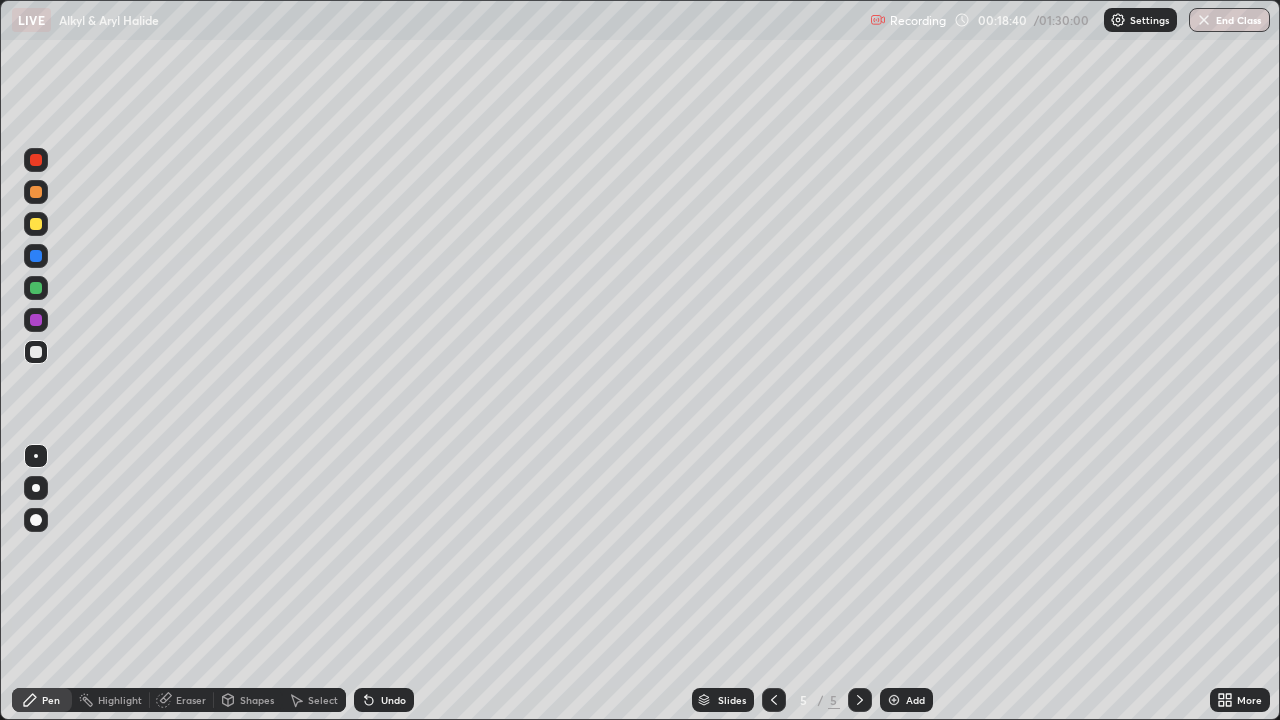 click 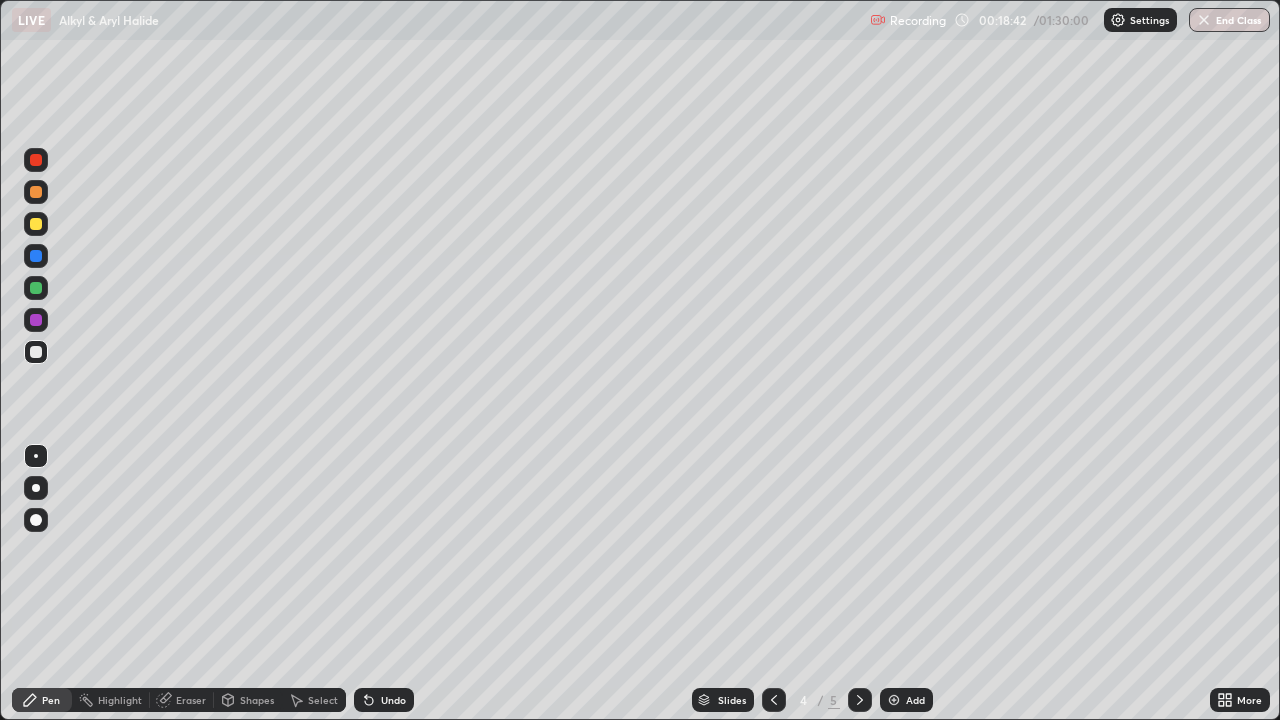 click 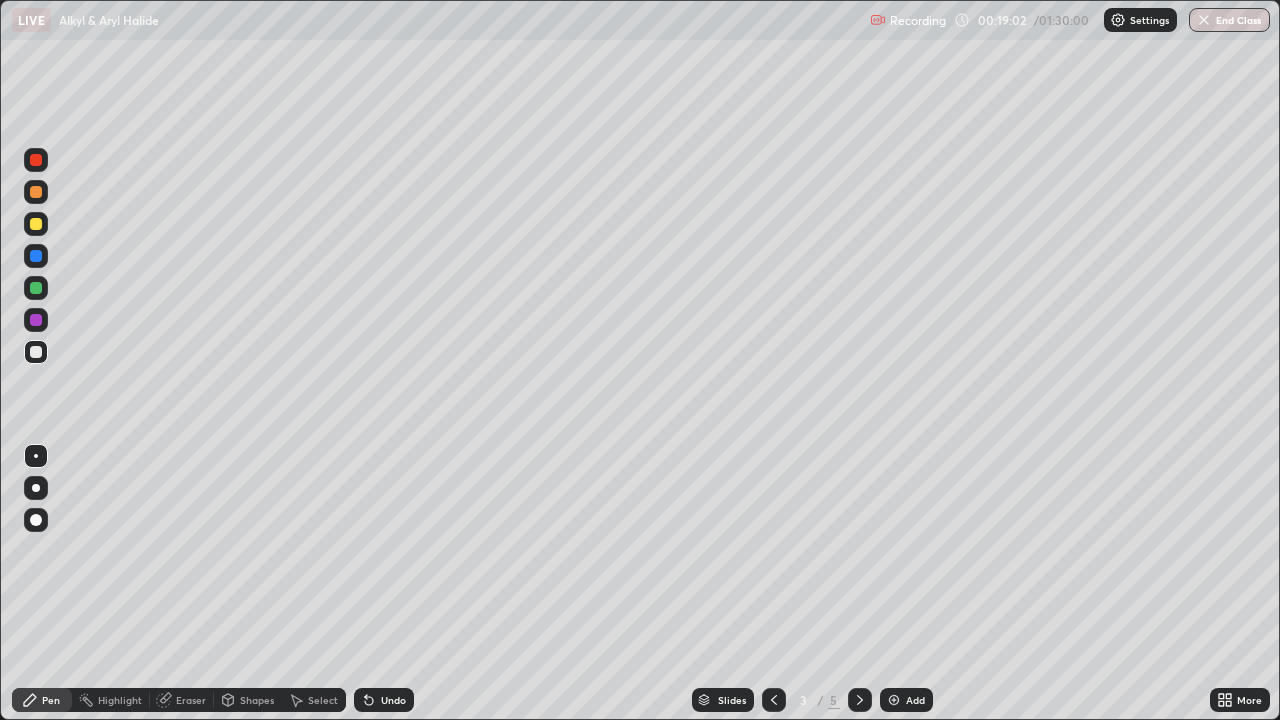 click 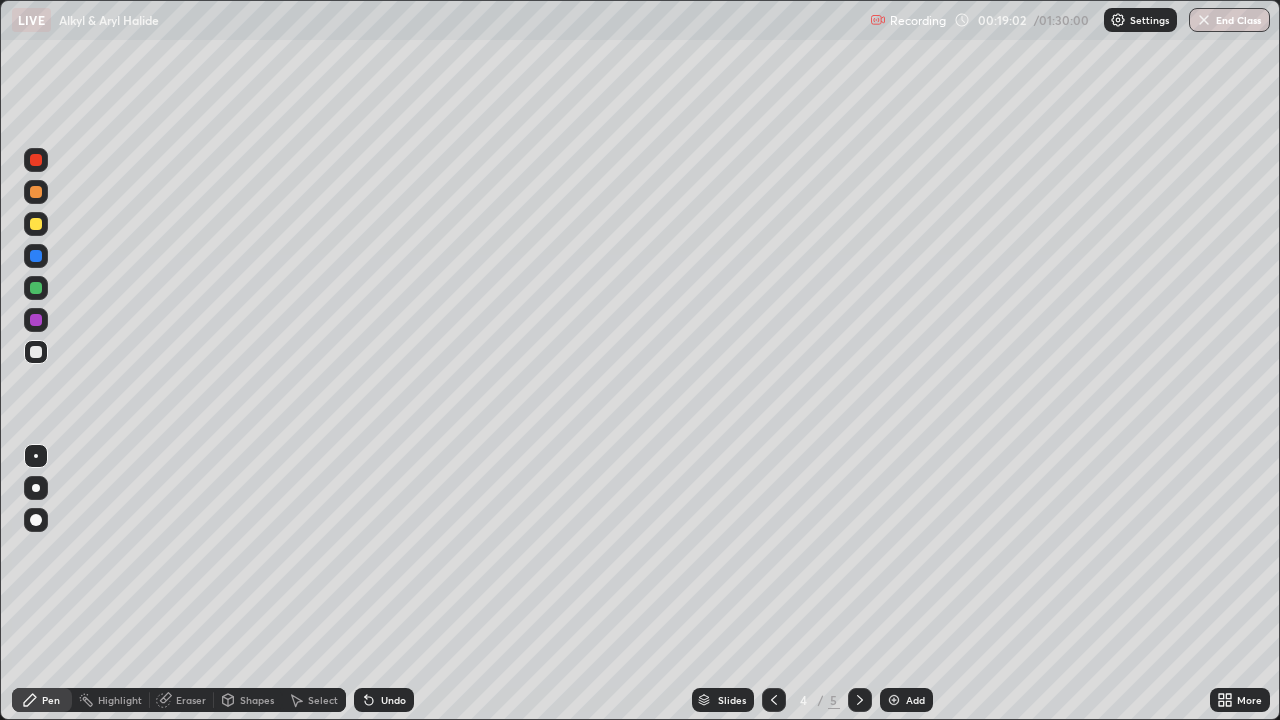 click 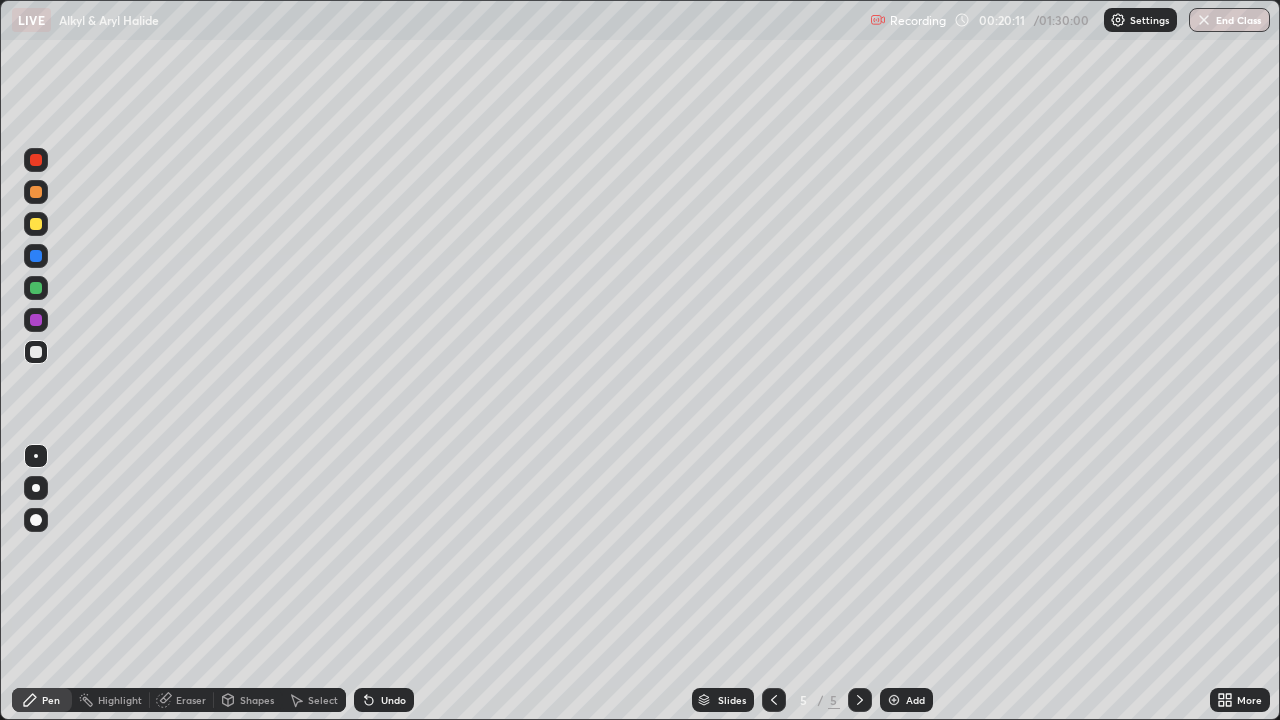 click on "Add" at bounding box center [906, 700] 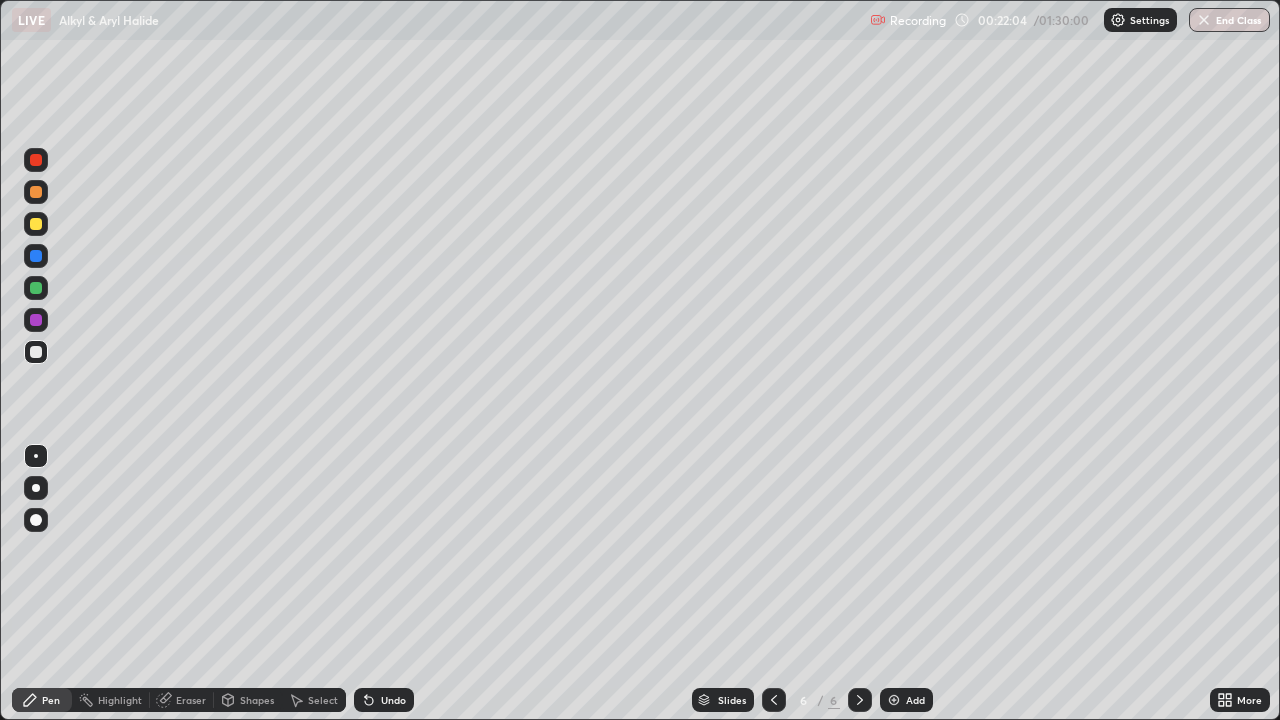 click on "Undo" at bounding box center (393, 700) 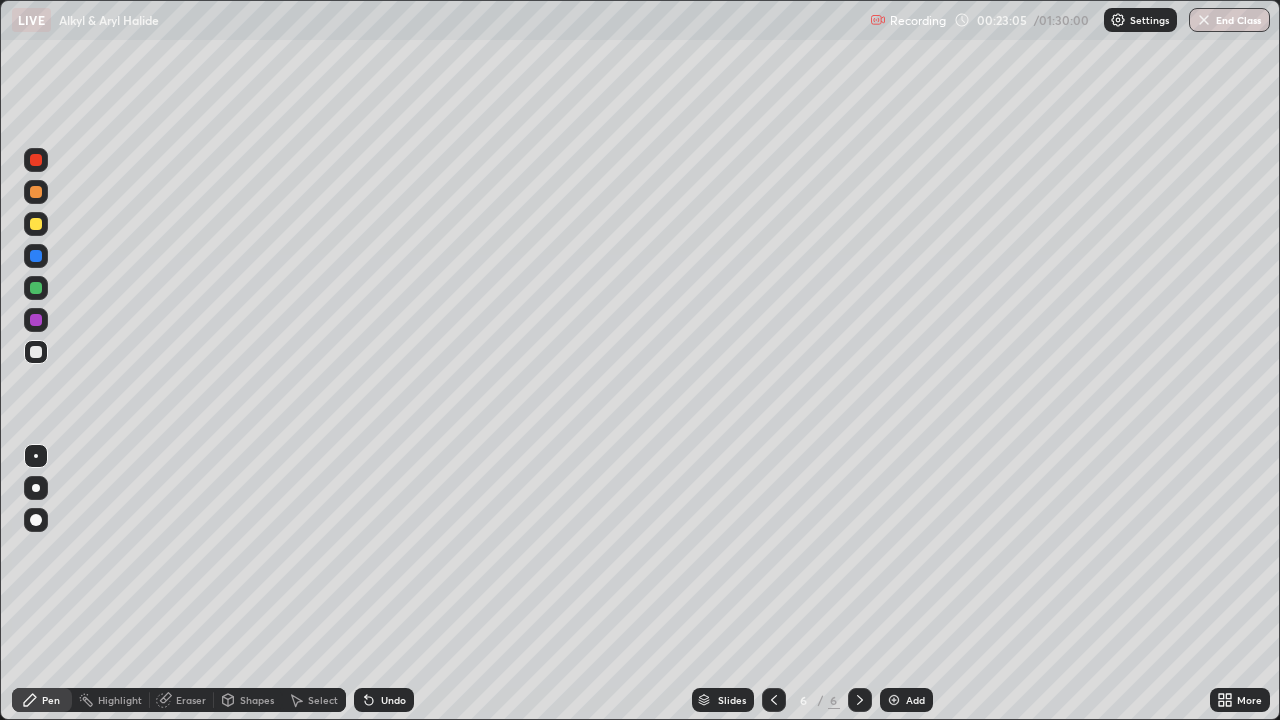 click on "Undo" at bounding box center [384, 700] 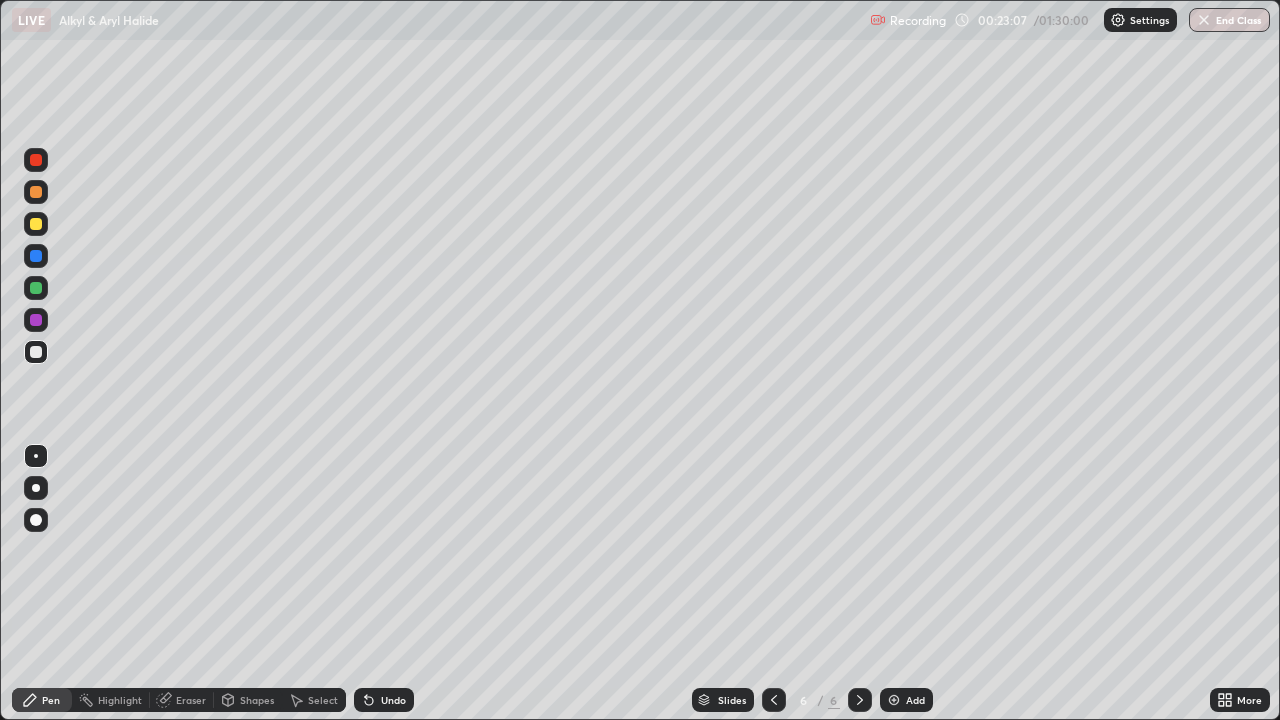 click on "Undo" at bounding box center (393, 700) 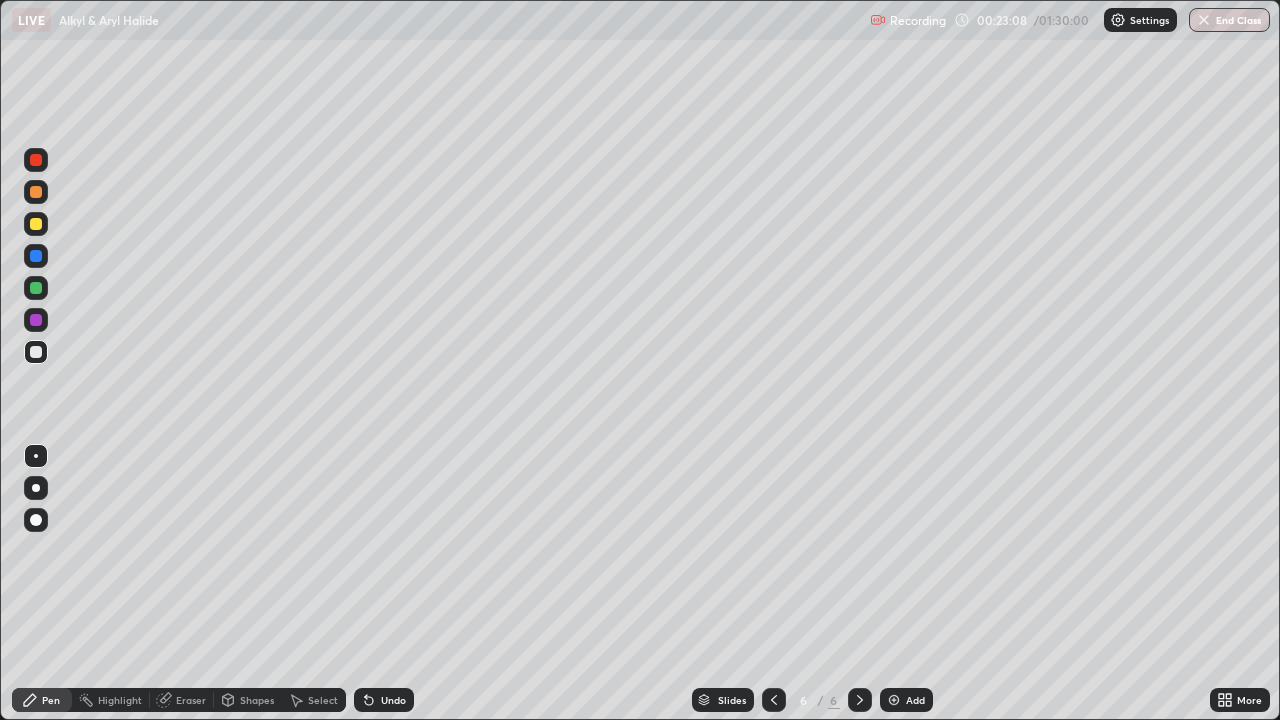 click on "Undo" at bounding box center (384, 700) 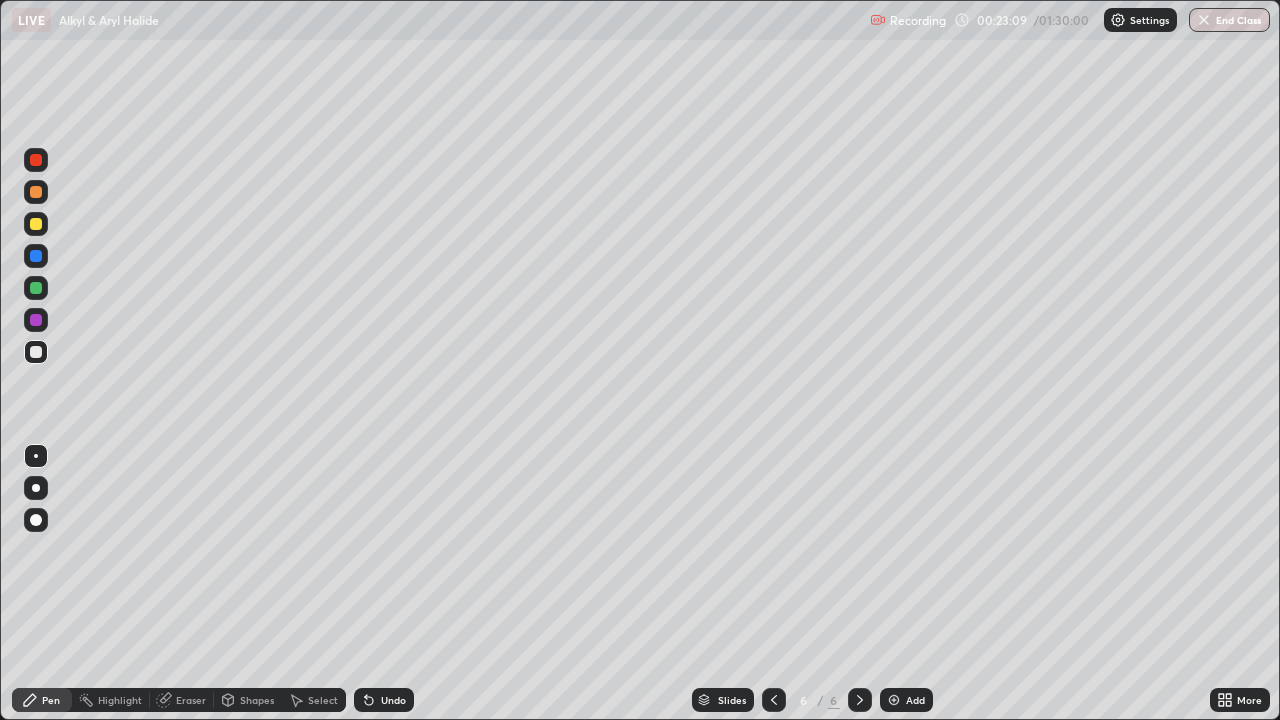 click on "Undo" at bounding box center [384, 700] 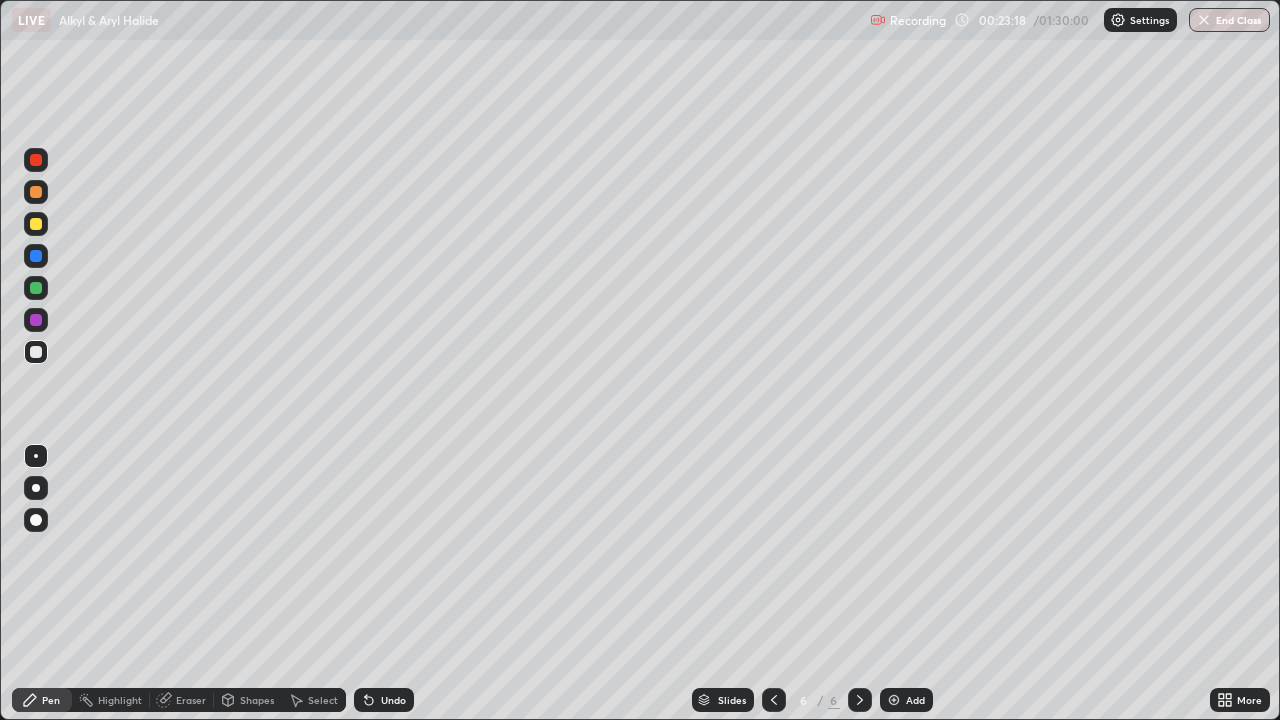 click at bounding box center (894, 700) 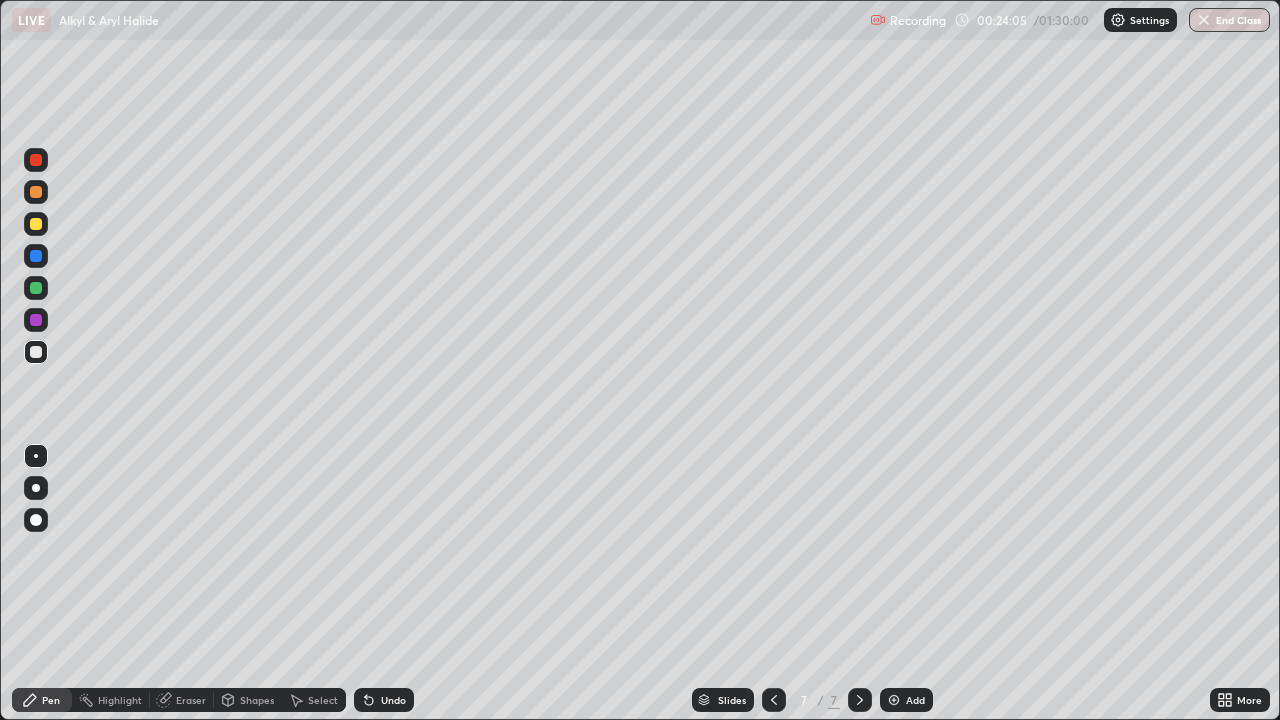 click on "Undo" at bounding box center [384, 700] 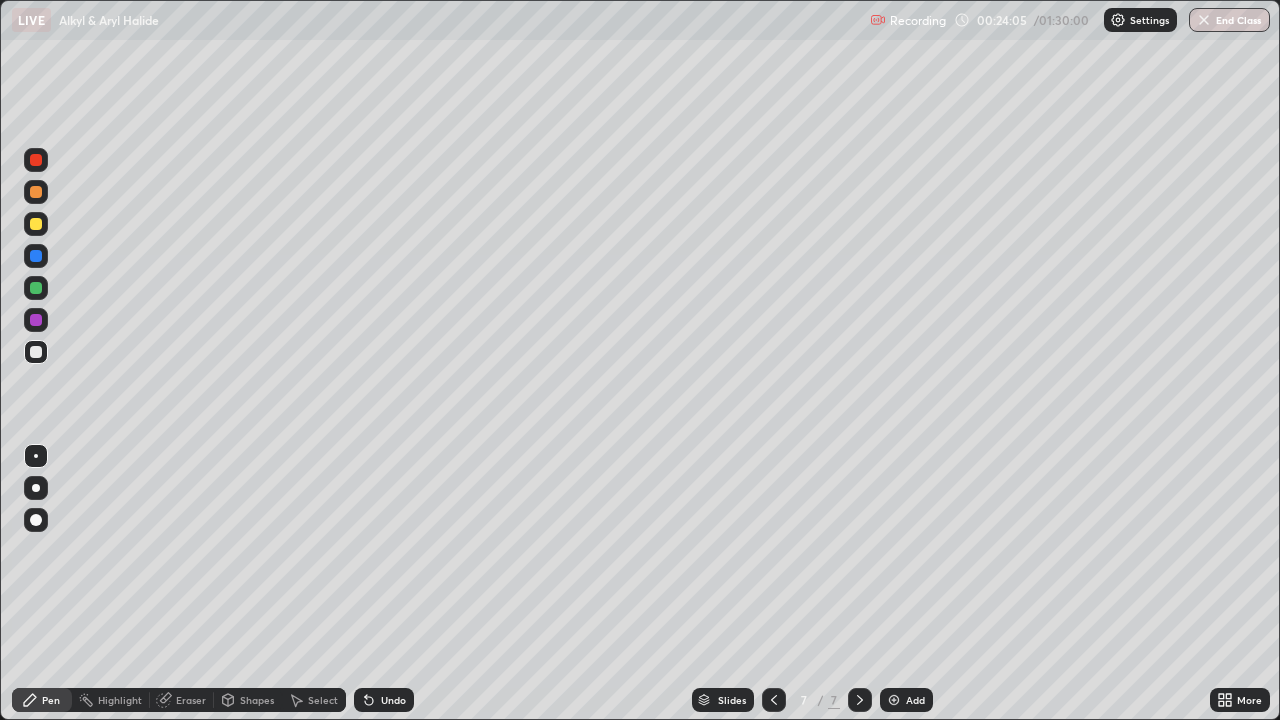 click on "Undo" at bounding box center [384, 700] 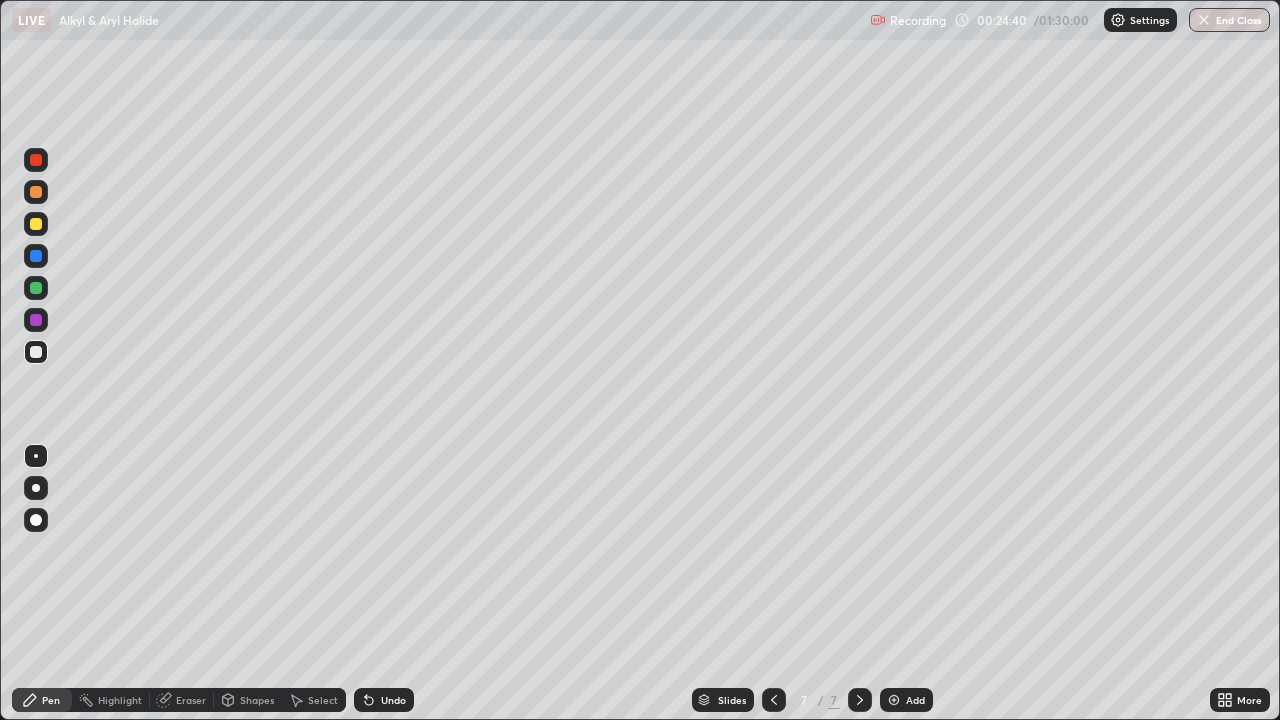 click on "Undo" at bounding box center (393, 700) 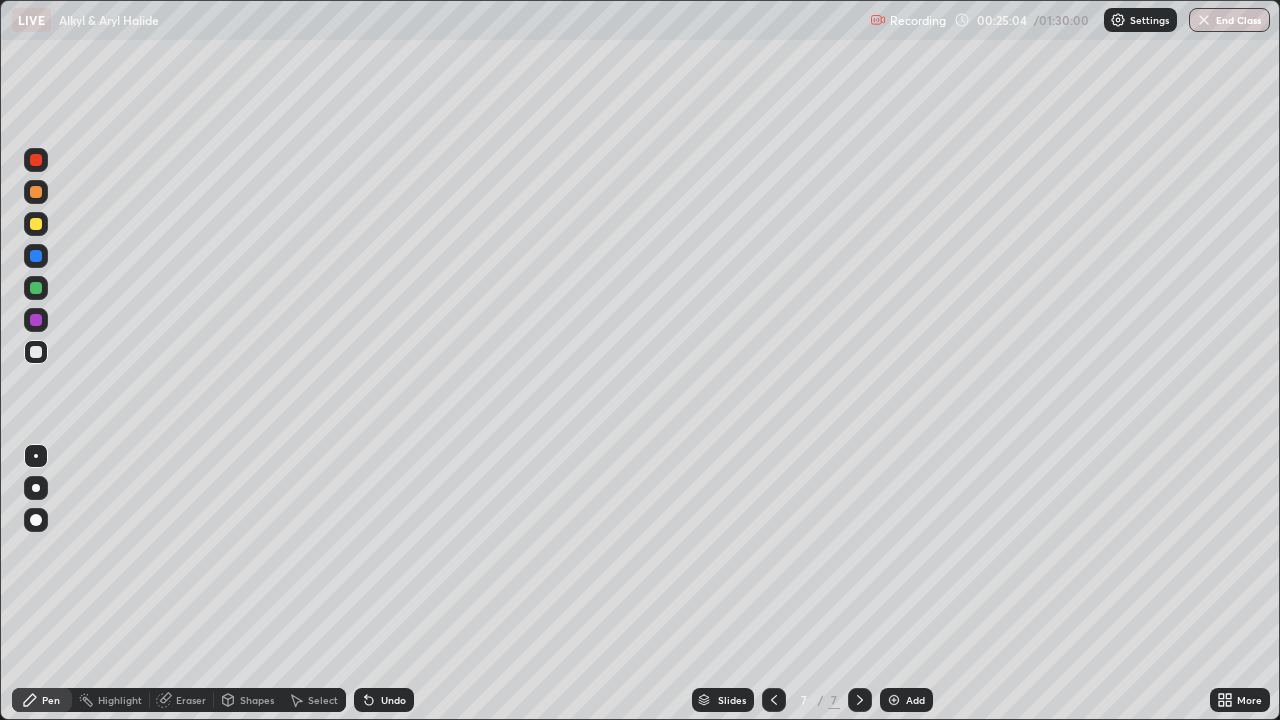click on "Undo" at bounding box center [393, 700] 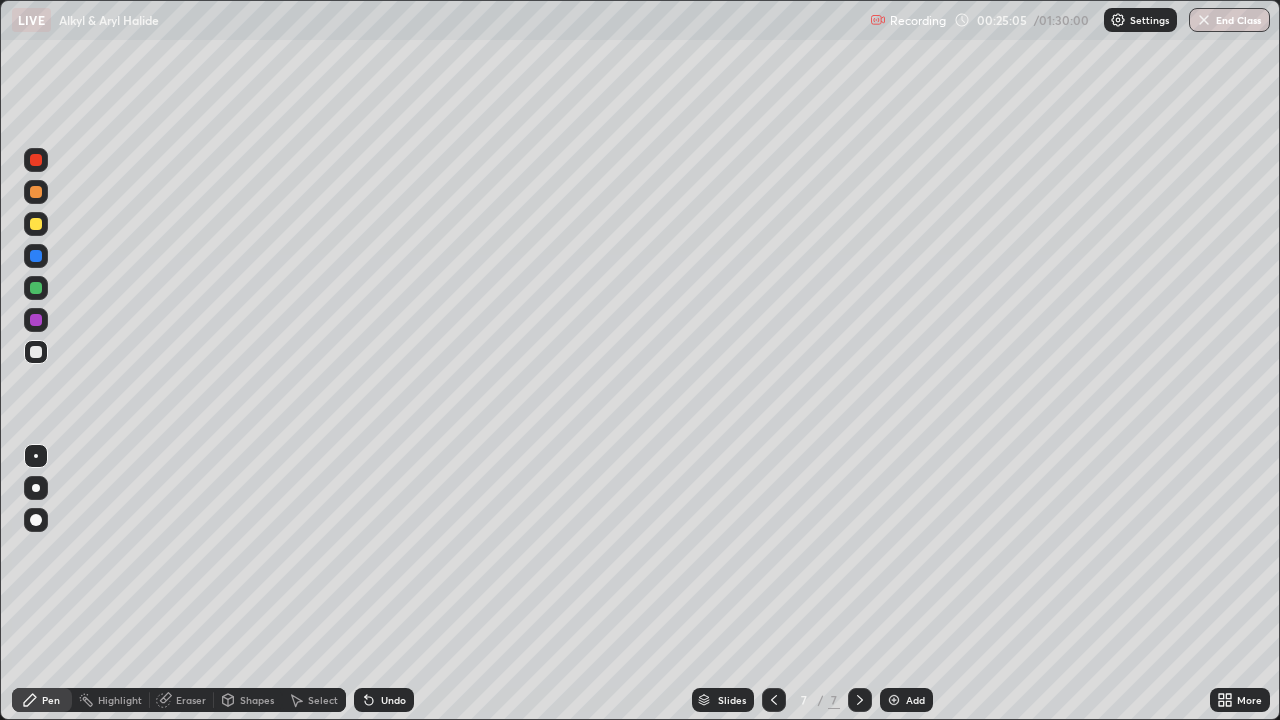 click on "Undo" at bounding box center (393, 700) 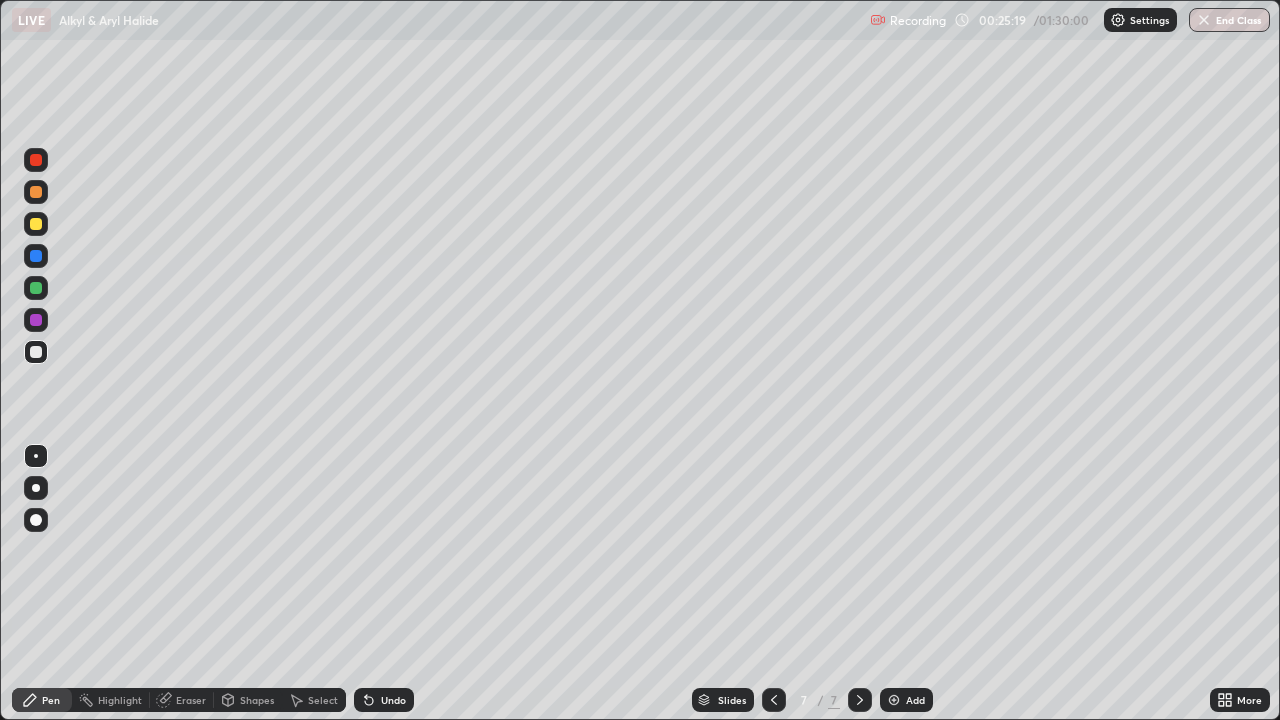 click on "Eraser" at bounding box center (191, 700) 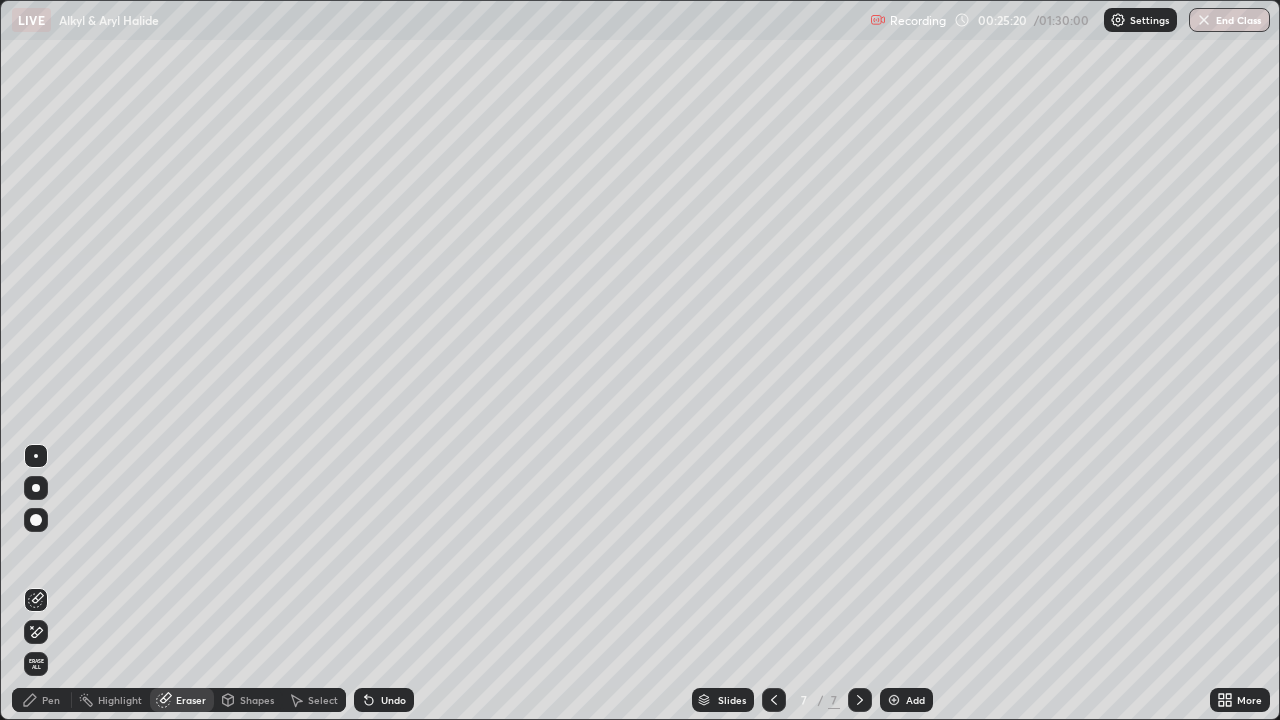 click on "Pen" at bounding box center (42, 700) 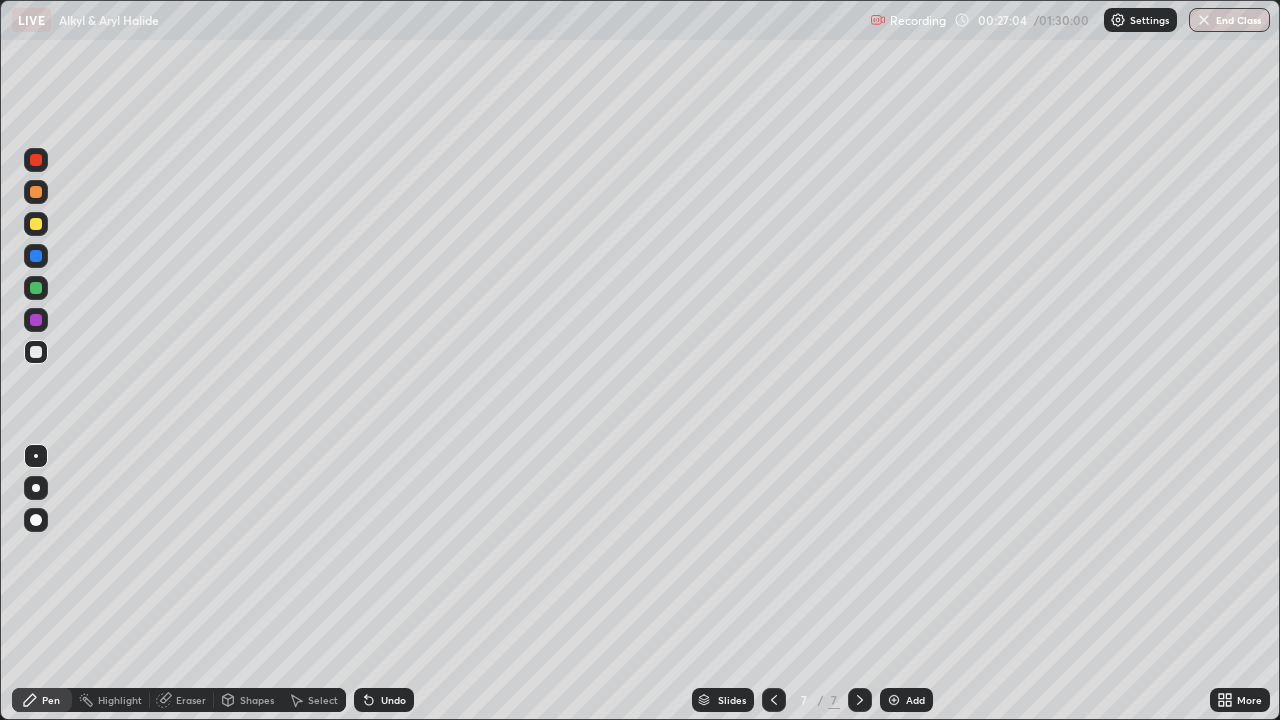 click on "Undo" at bounding box center [384, 700] 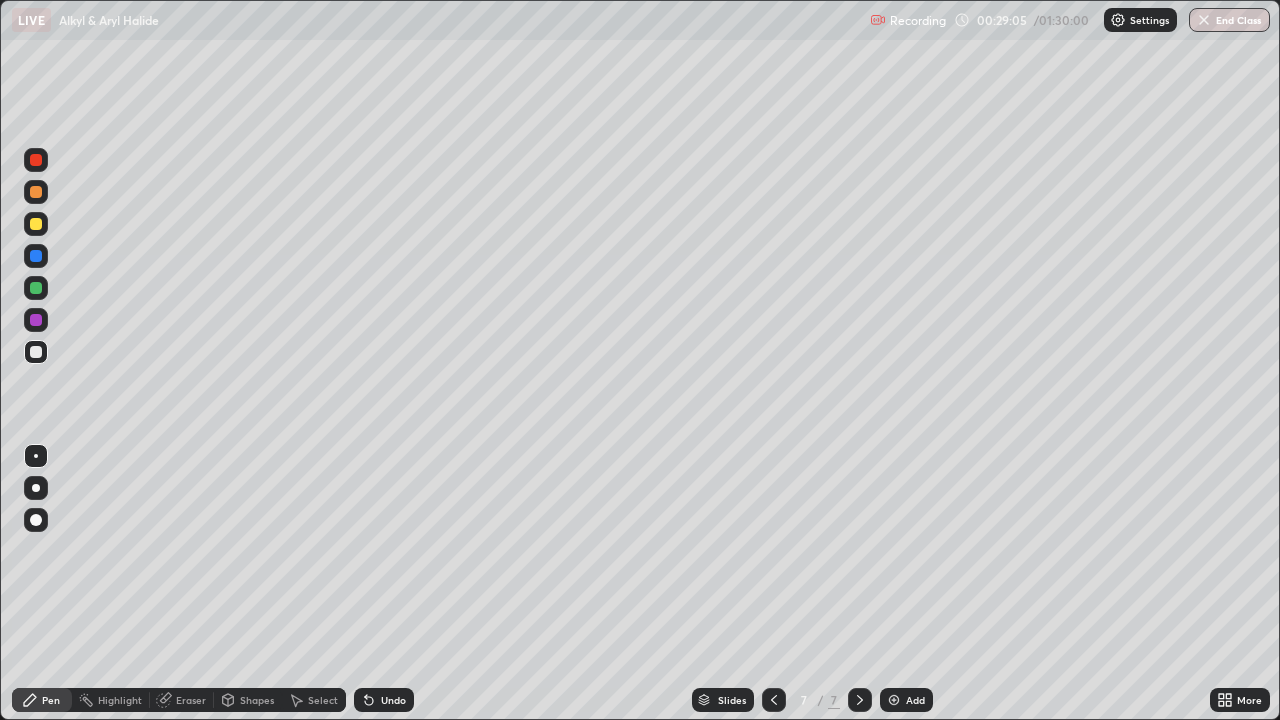 click on "Undo" at bounding box center (393, 700) 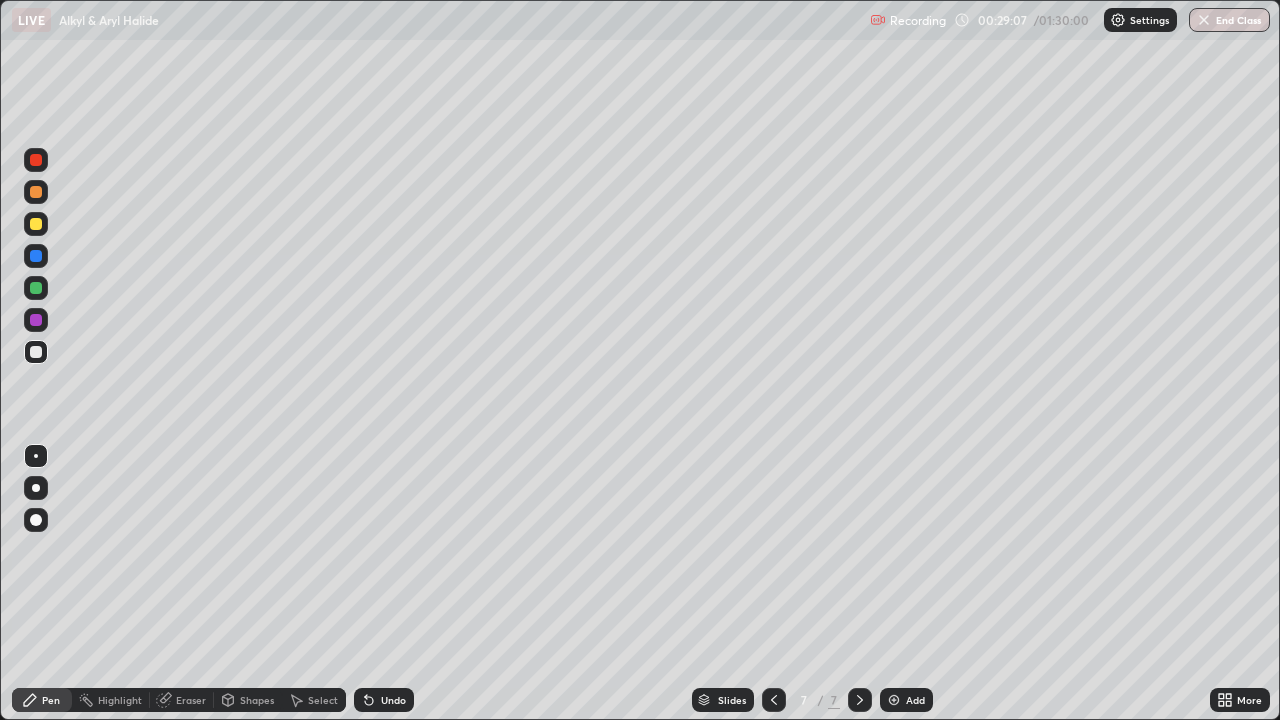 click on "Undo" at bounding box center [393, 700] 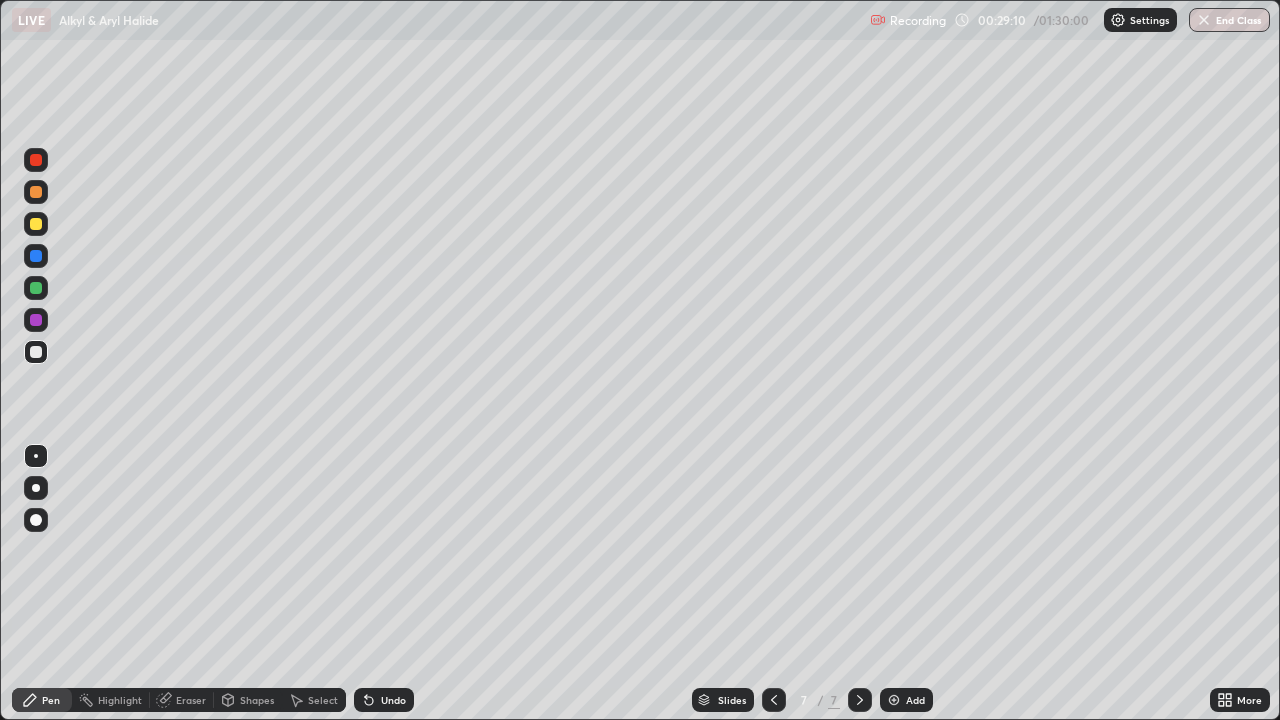 click on "Undo" at bounding box center [393, 700] 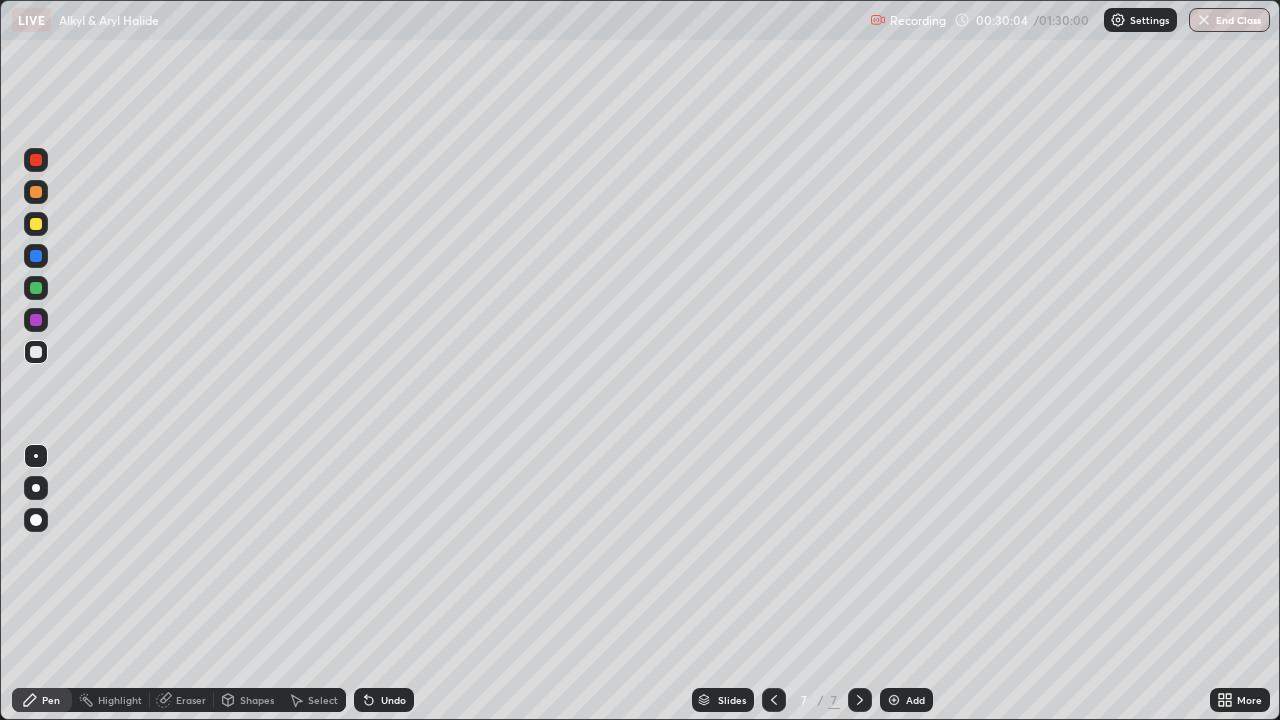 click at bounding box center [894, 700] 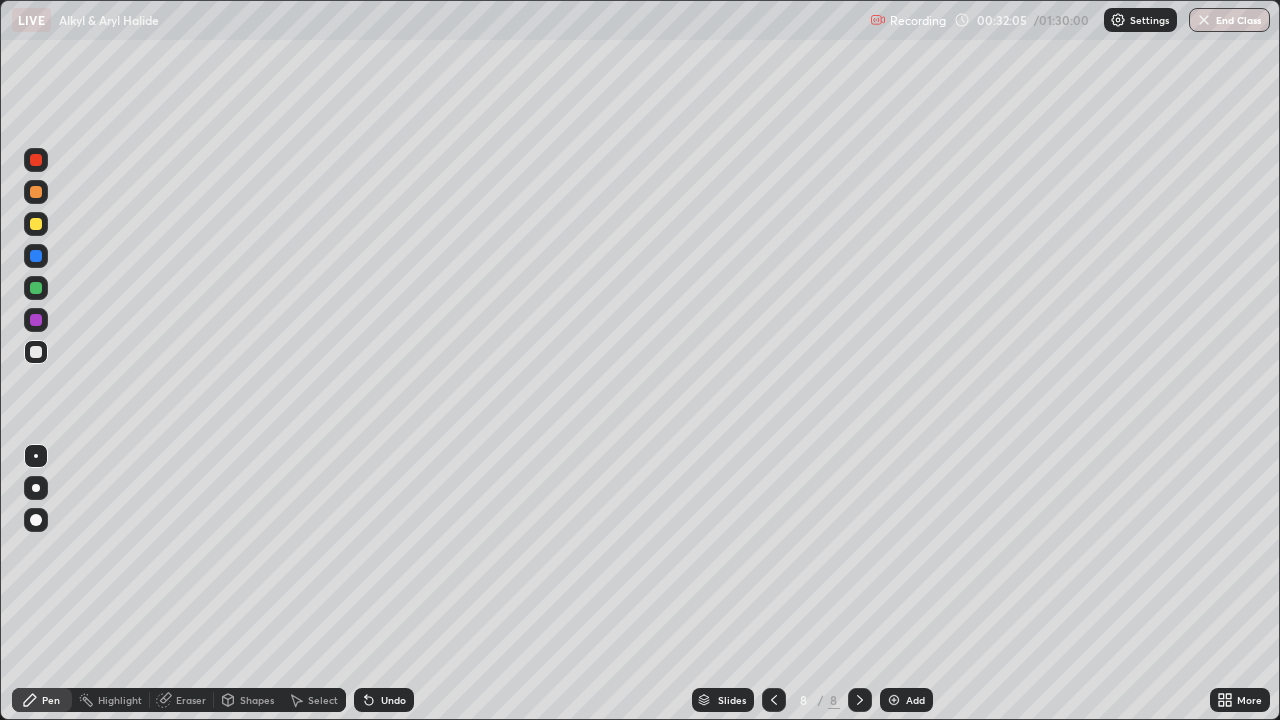 click on "Undo" at bounding box center (384, 700) 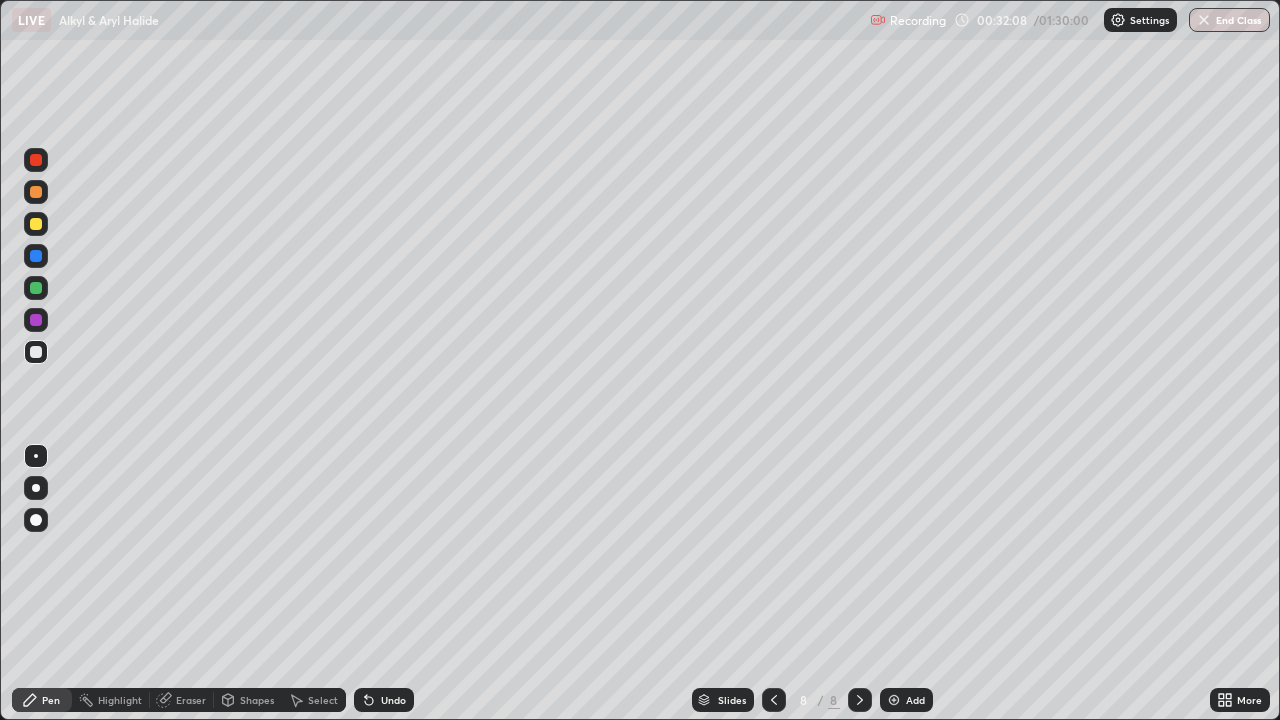 click on "Eraser" at bounding box center [191, 700] 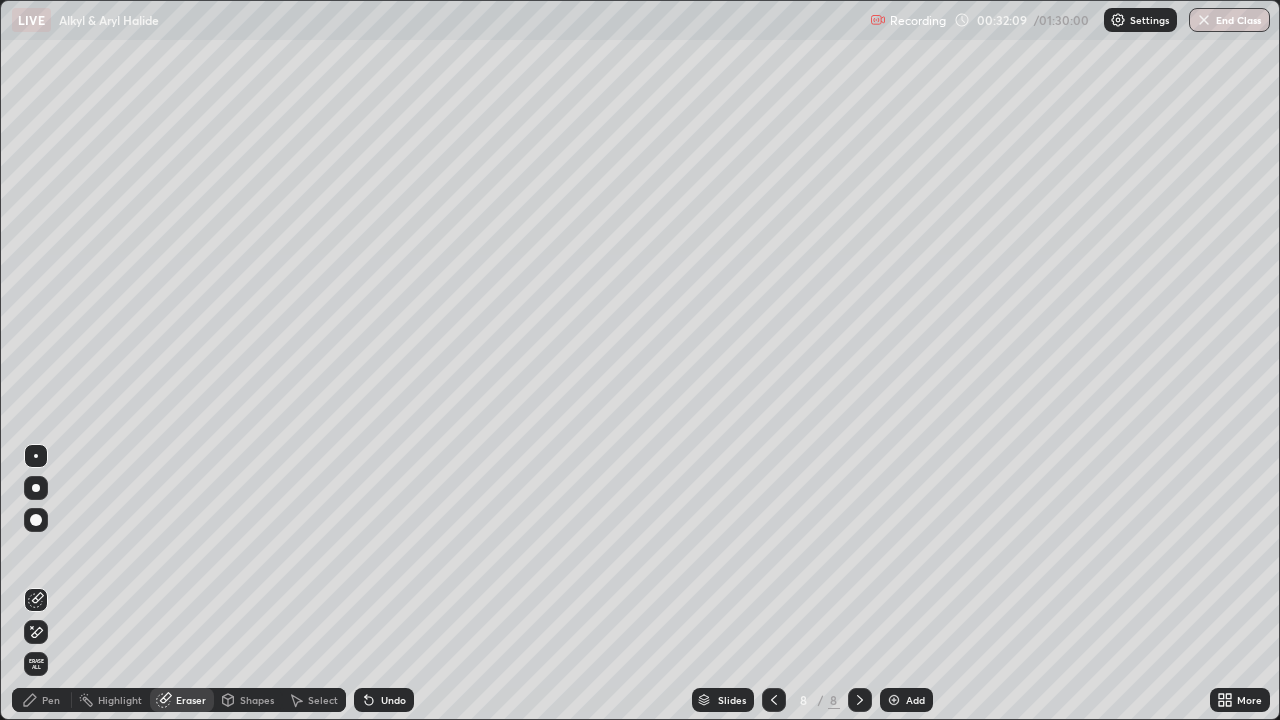 click on "Pen" at bounding box center [51, 700] 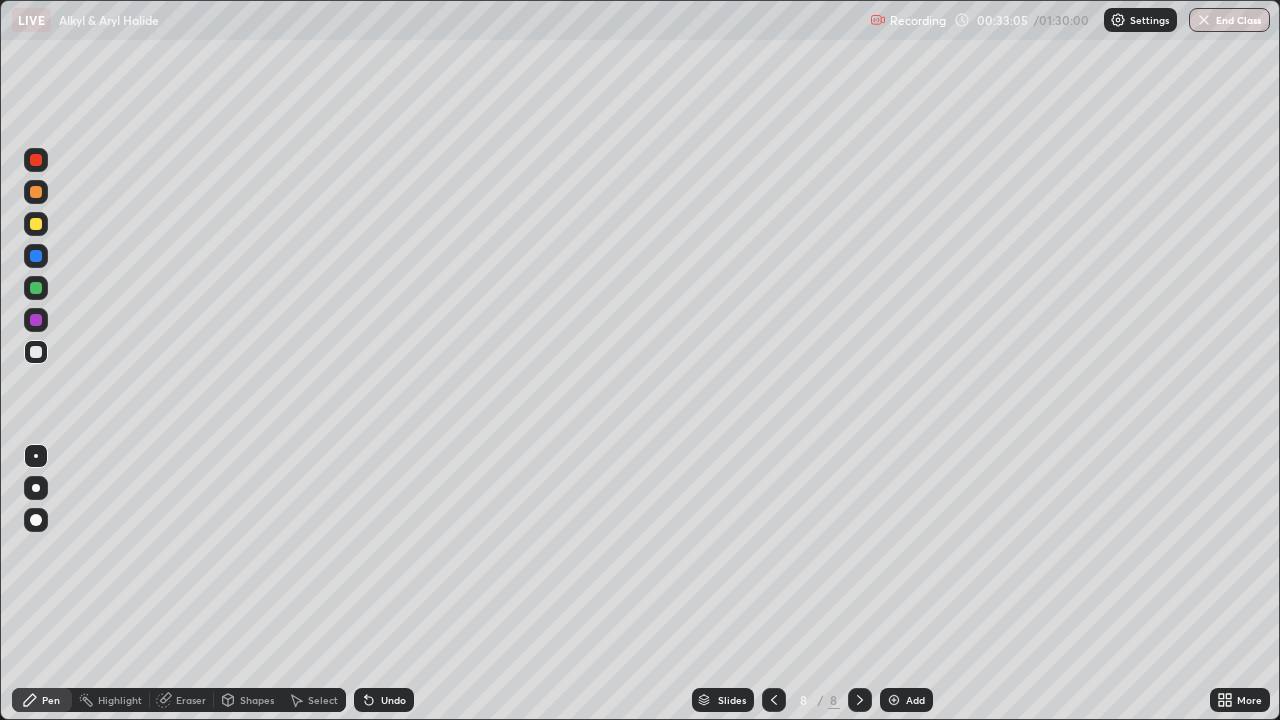 click on "Undo" at bounding box center [393, 700] 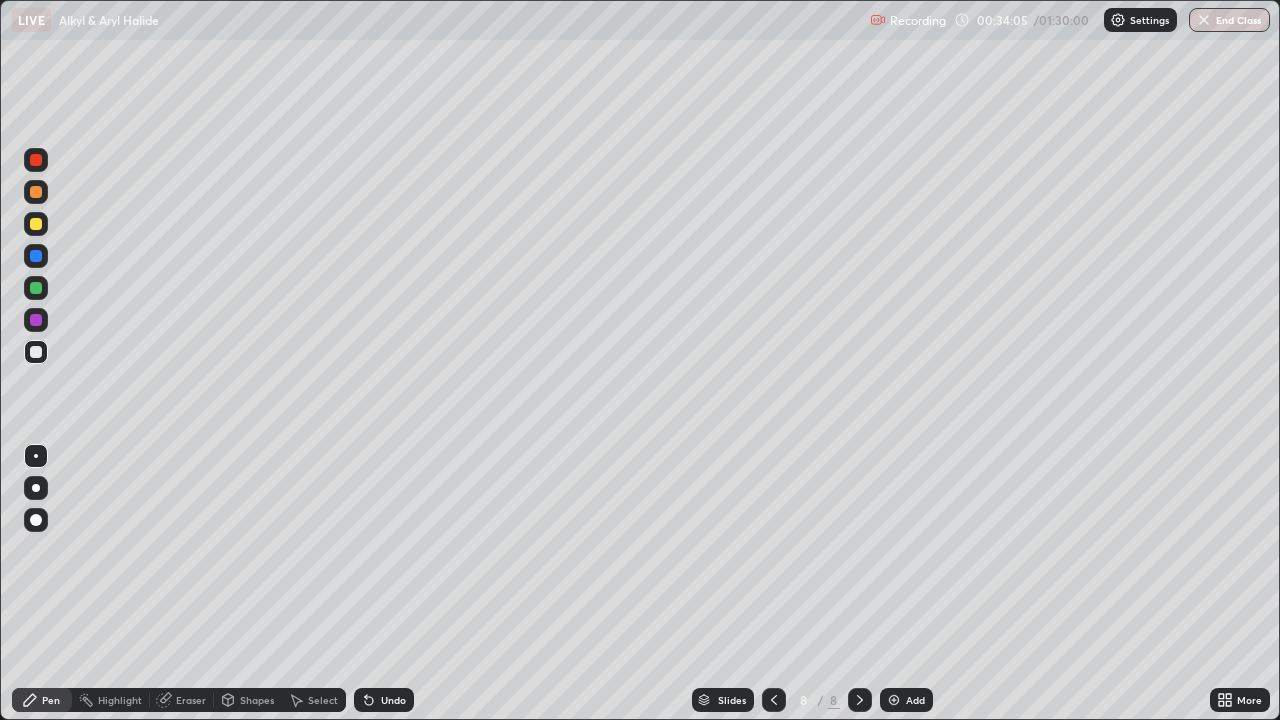 click on "Undo" at bounding box center [393, 700] 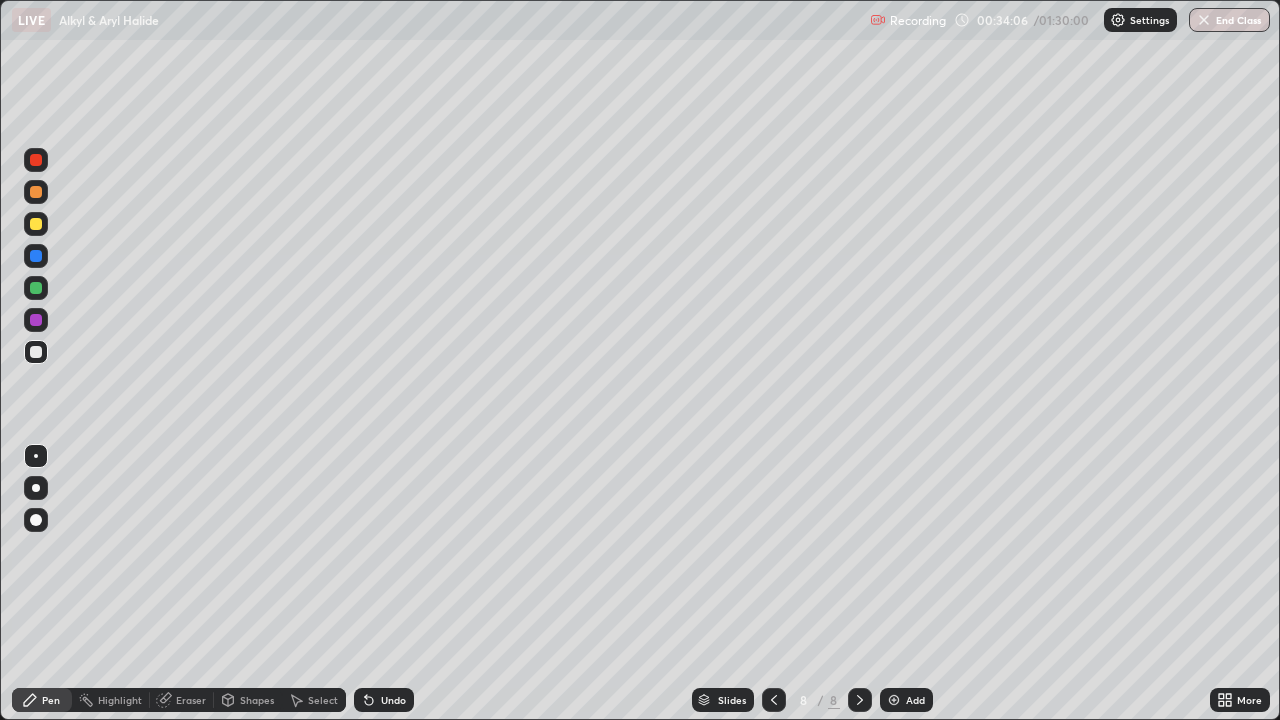 click on "Undo" at bounding box center (393, 700) 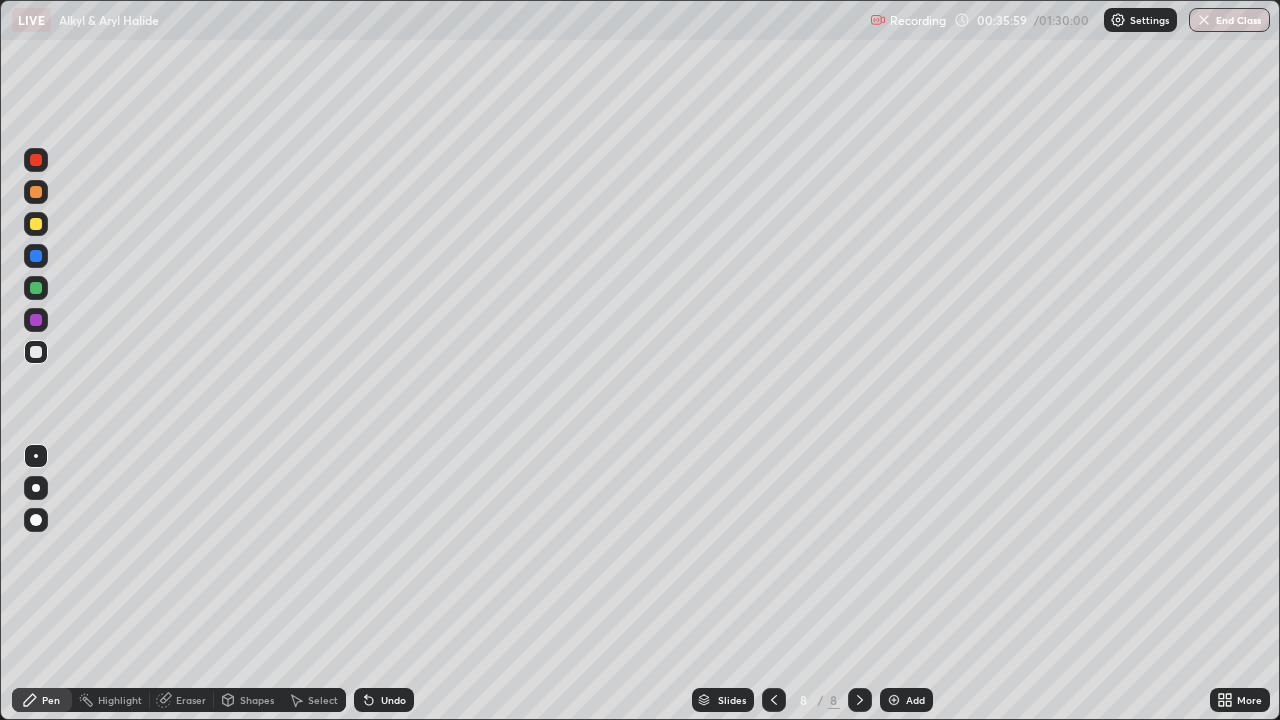 click at bounding box center (894, 700) 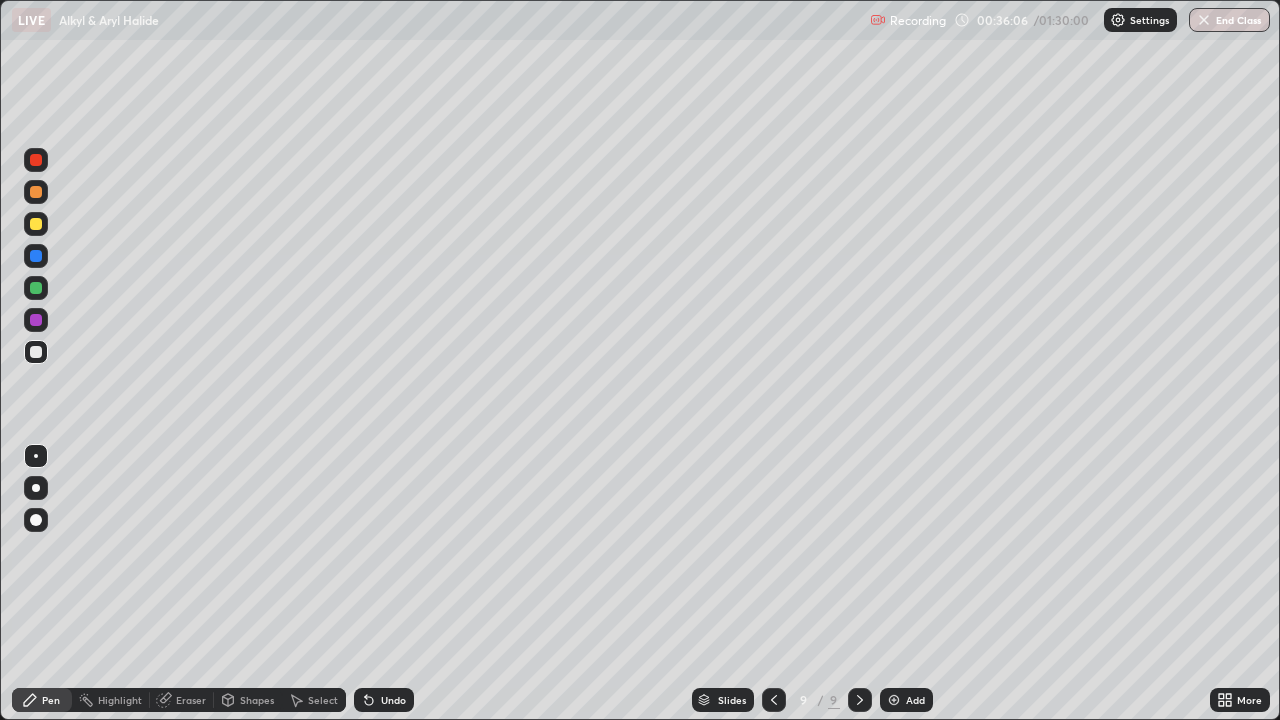 click on "Undo" at bounding box center (384, 700) 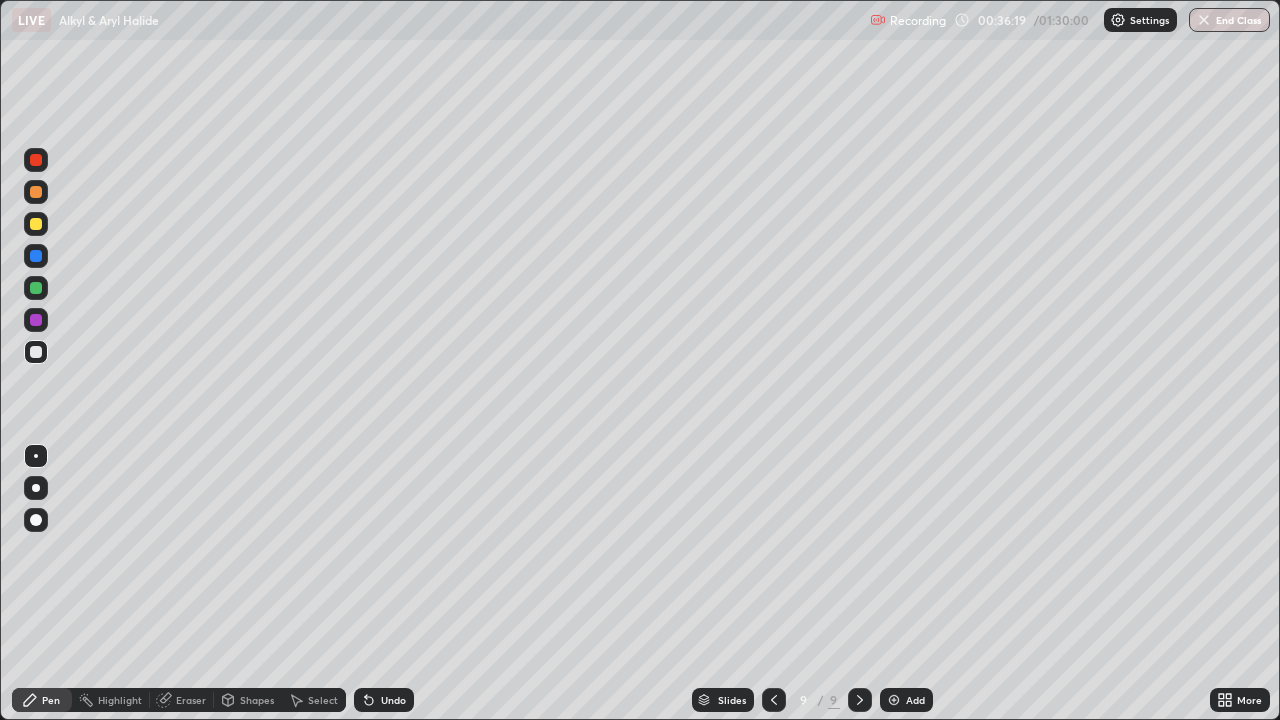 click on "Undo" at bounding box center [393, 700] 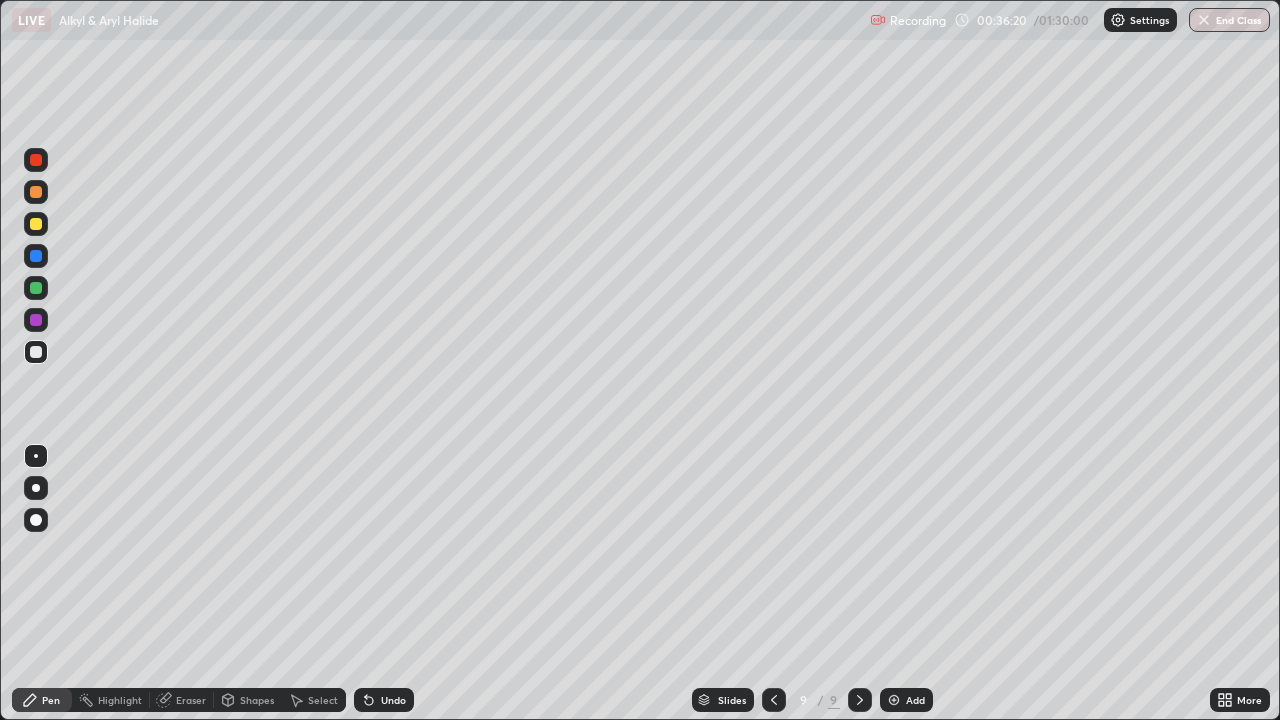 click on "Undo" at bounding box center [384, 700] 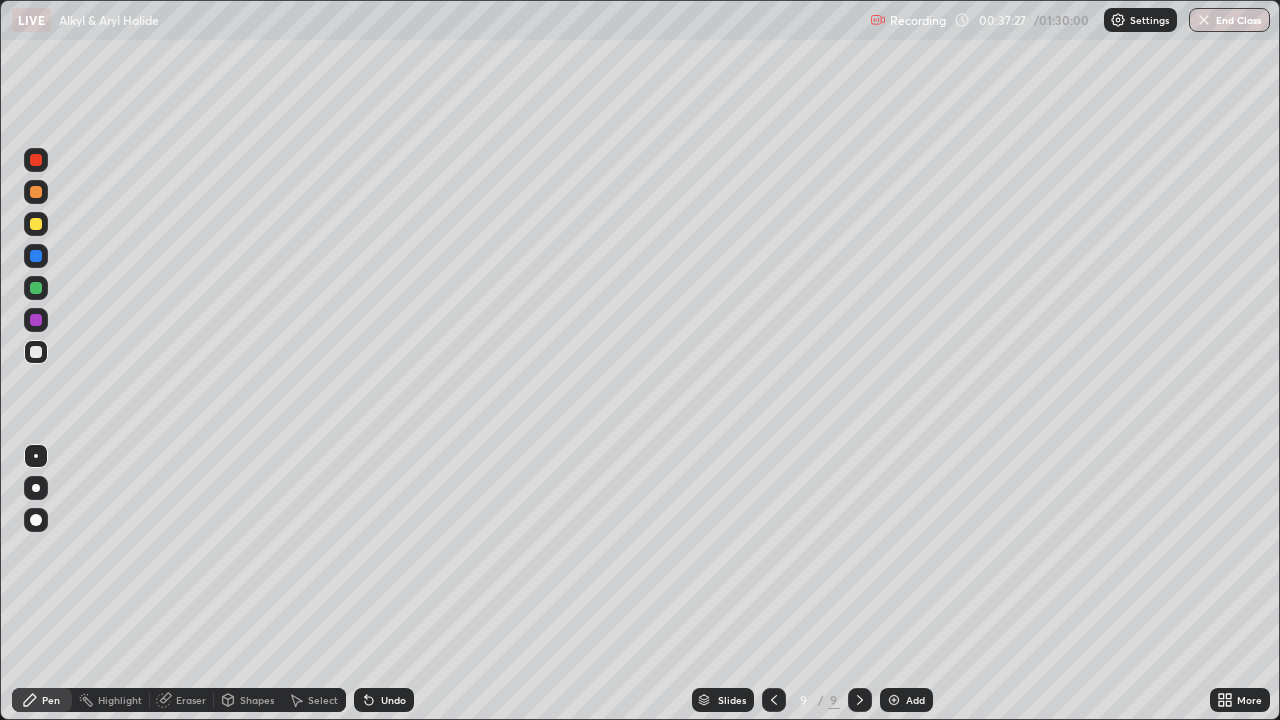 click on "Undo" at bounding box center (393, 700) 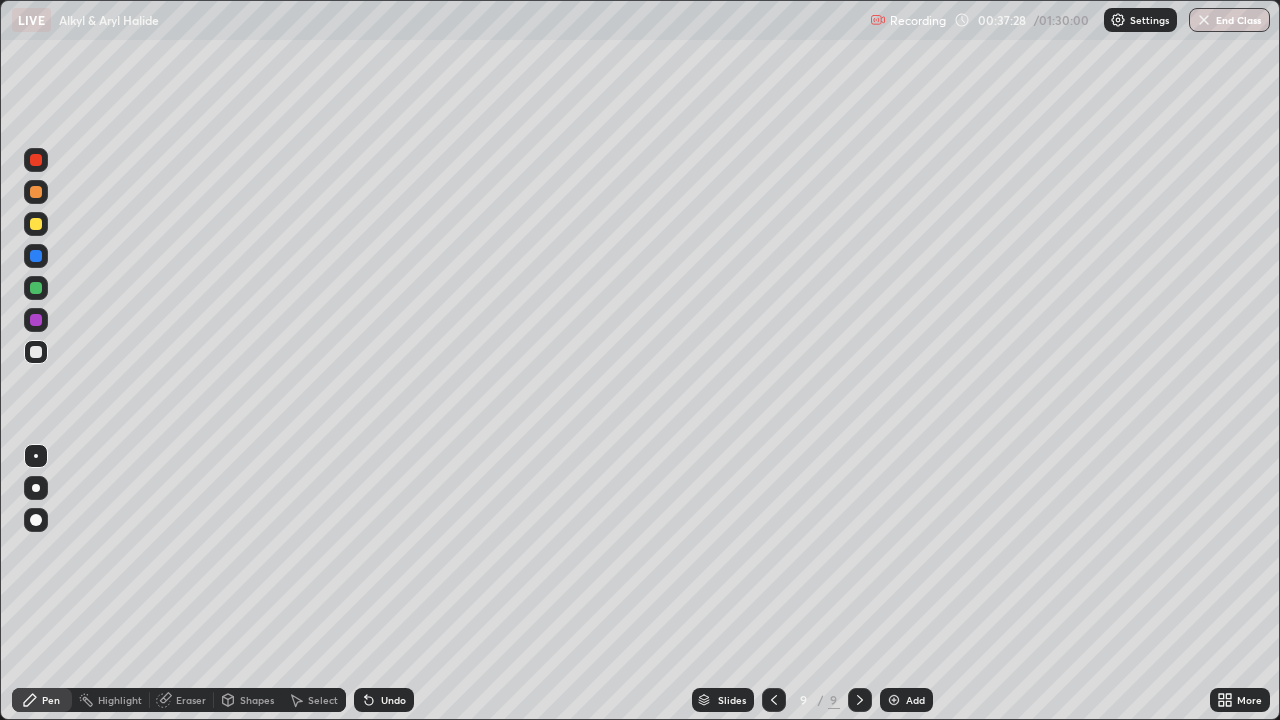 click on "Undo" at bounding box center (393, 700) 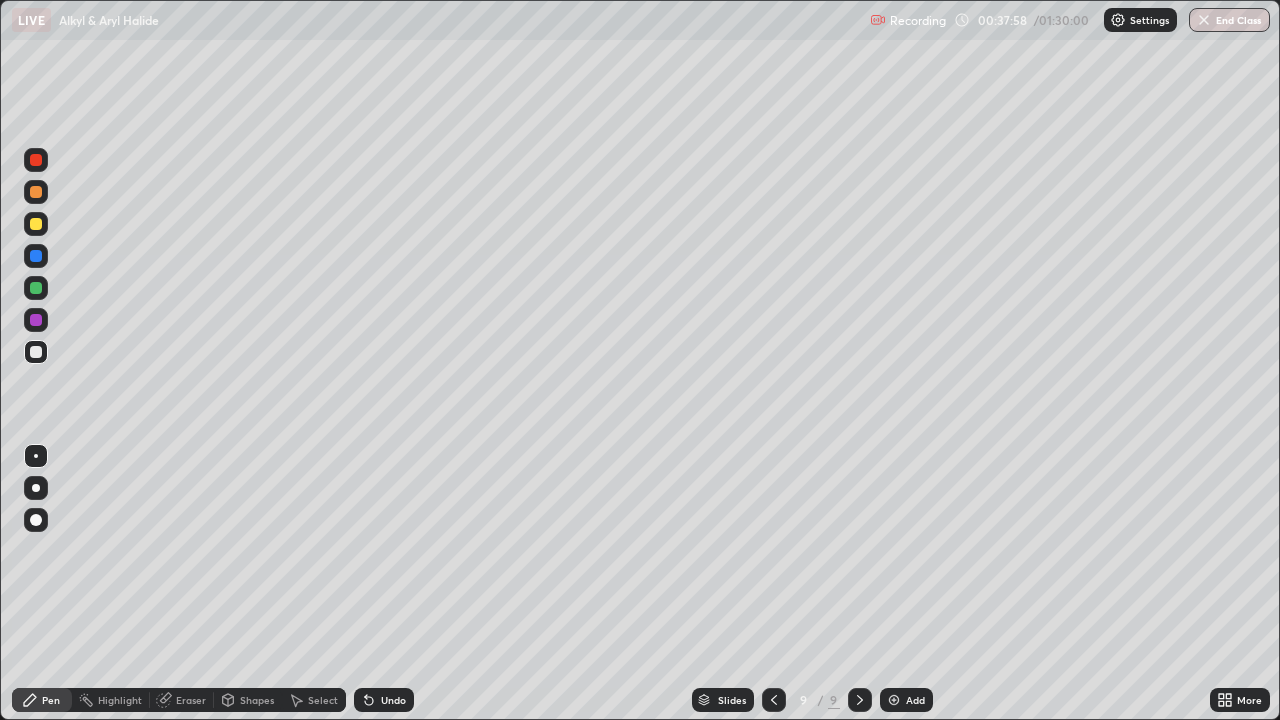 click at bounding box center (774, 700) 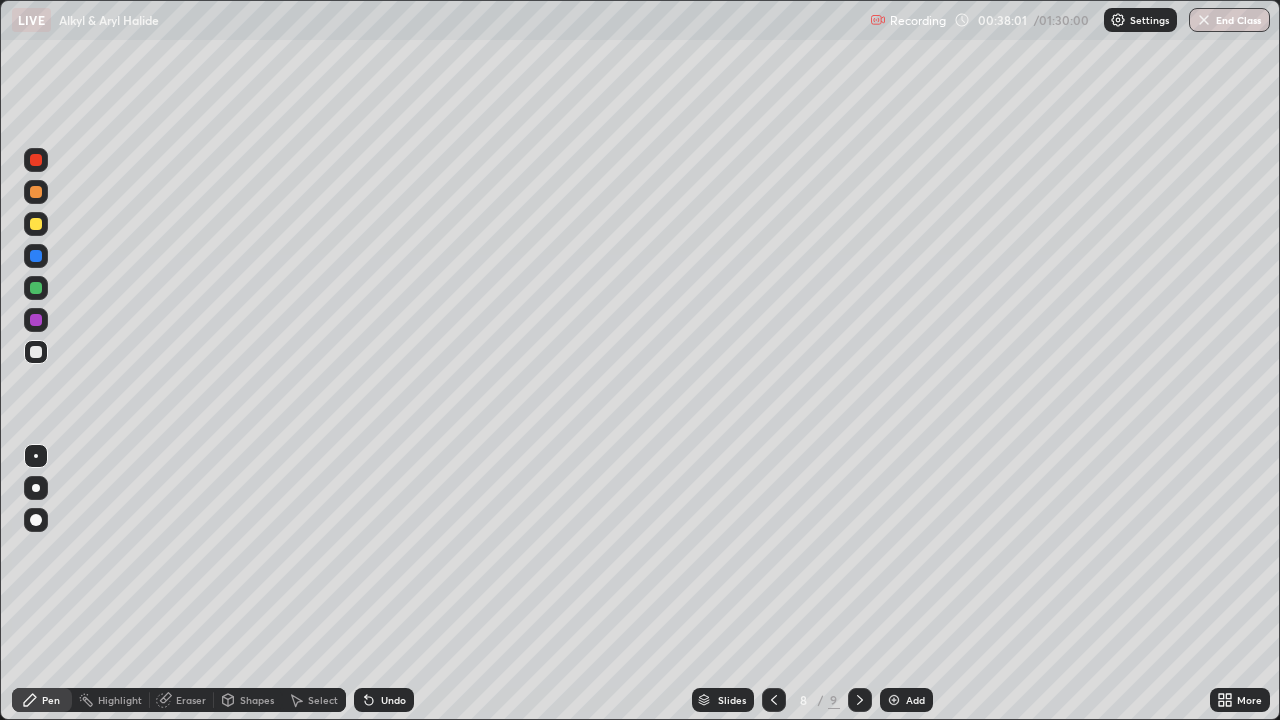 click 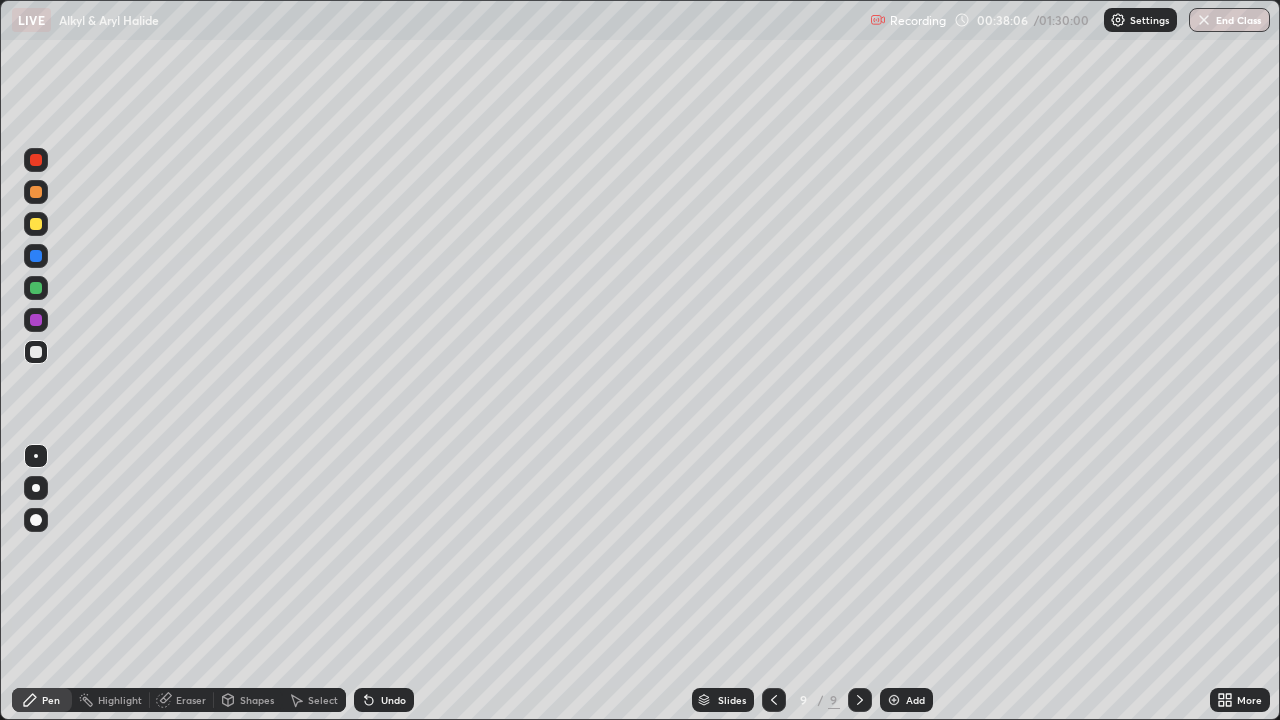 click 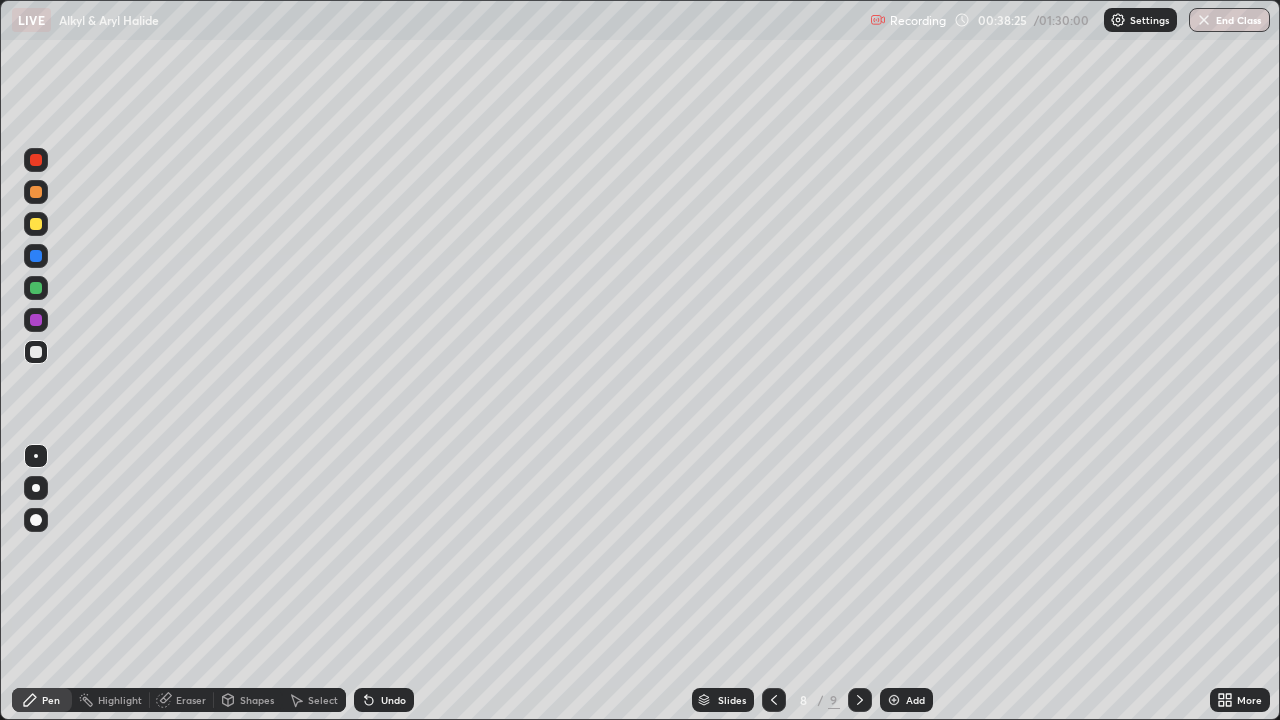 click on "Eraser" at bounding box center [191, 700] 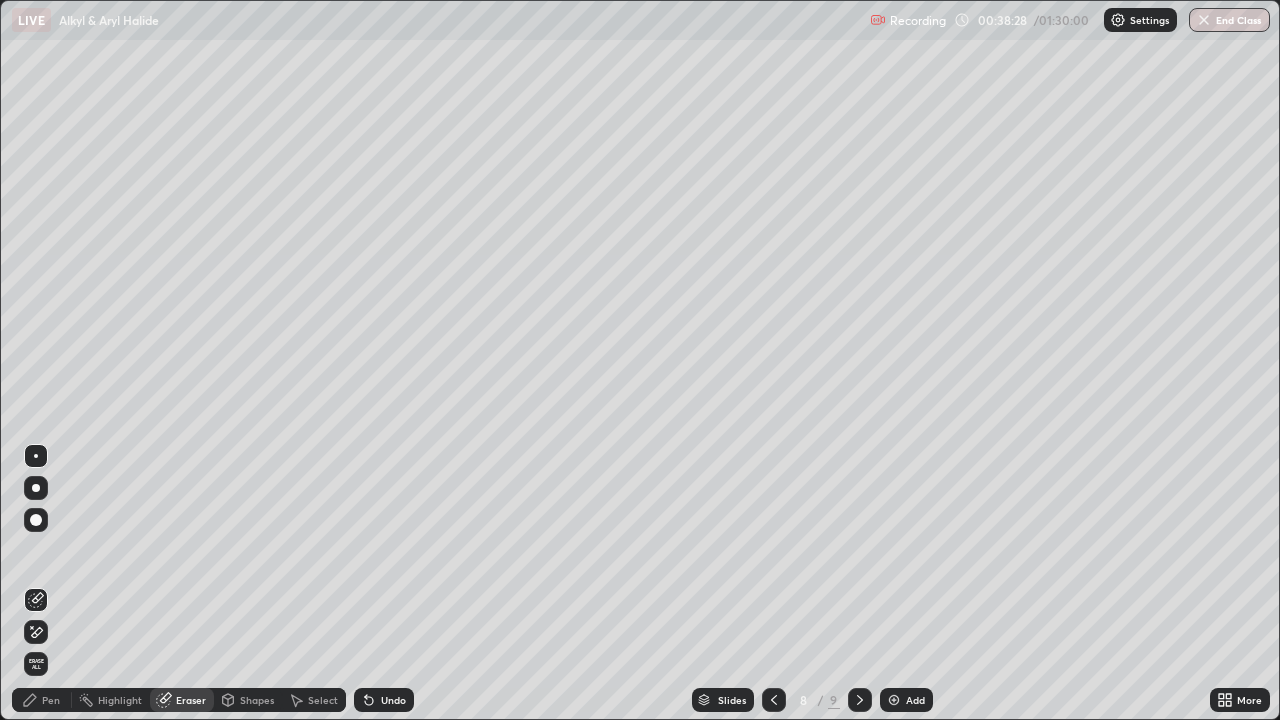 click on "Pen" at bounding box center [51, 700] 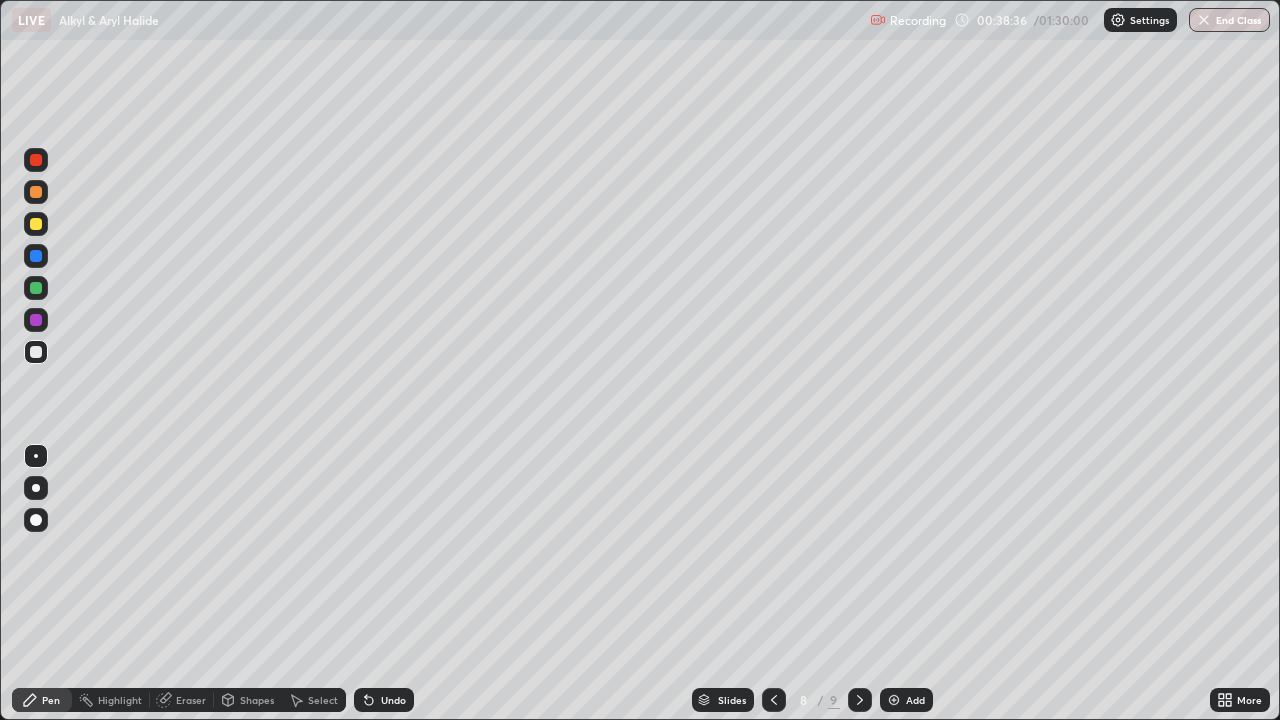 click 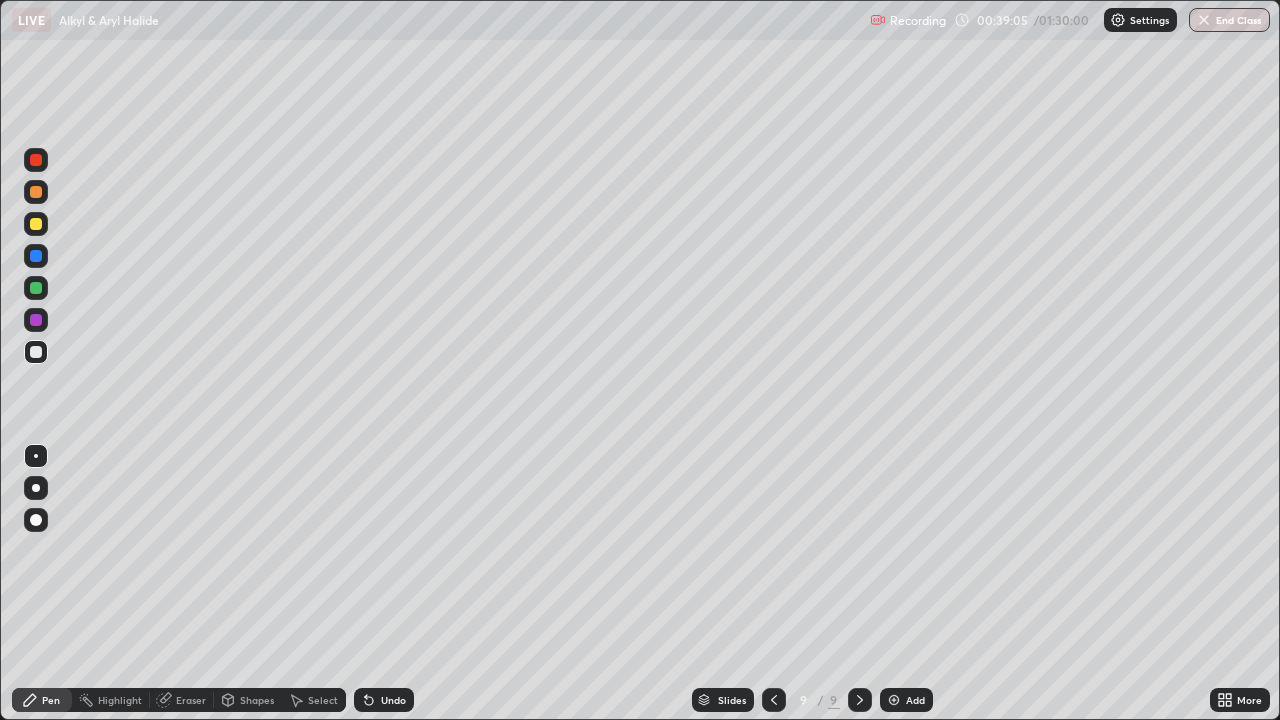 click on "Undo" at bounding box center [384, 700] 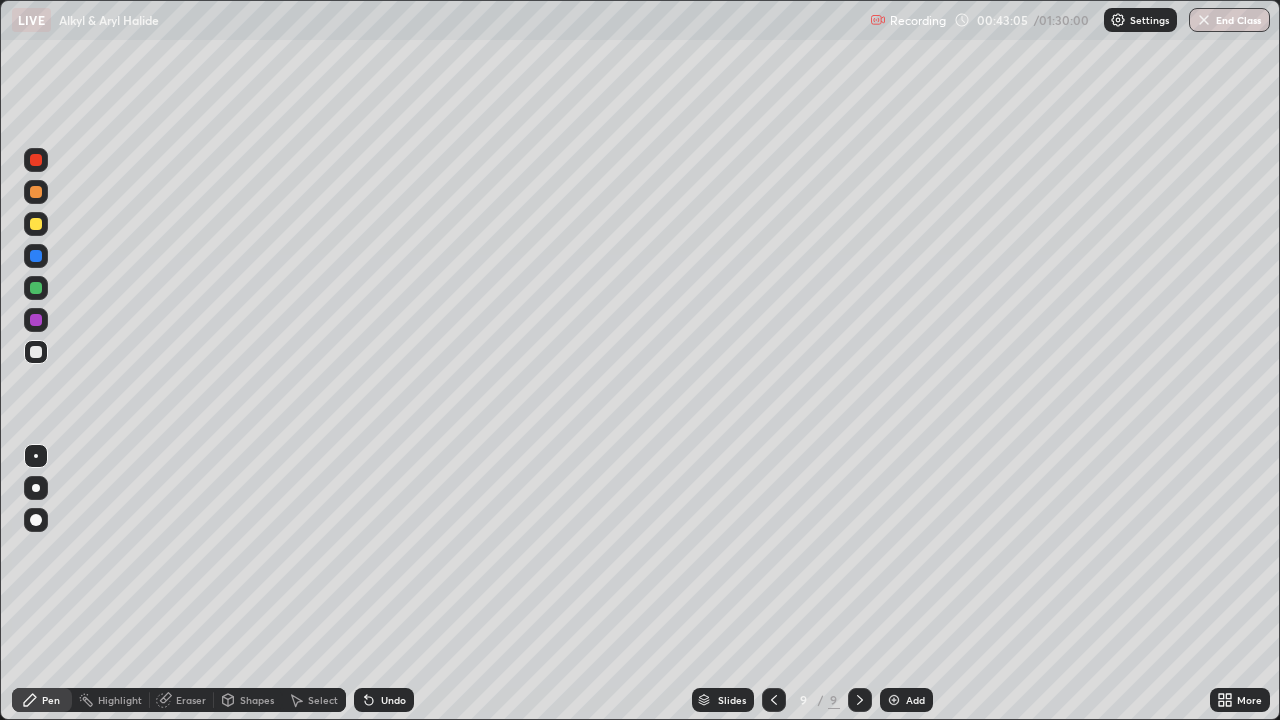 click on "Add" at bounding box center (906, 700) 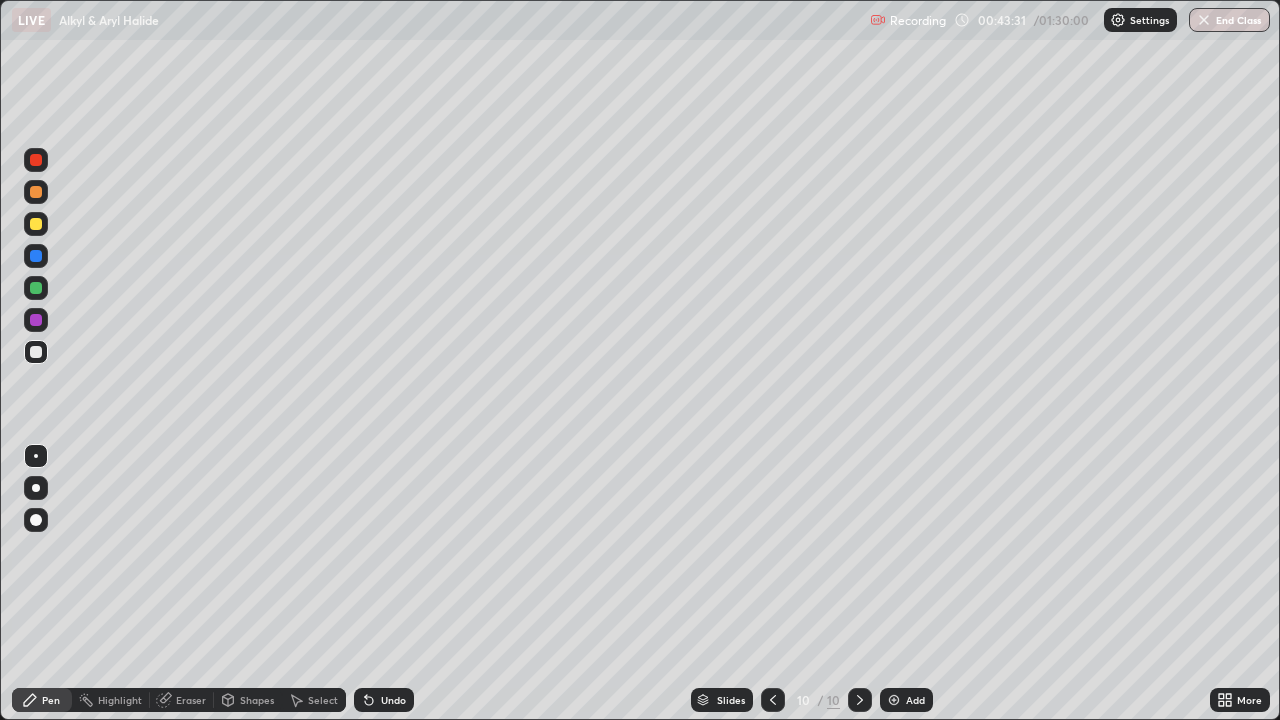 click on "Undo" at bounding box center [384, 700] 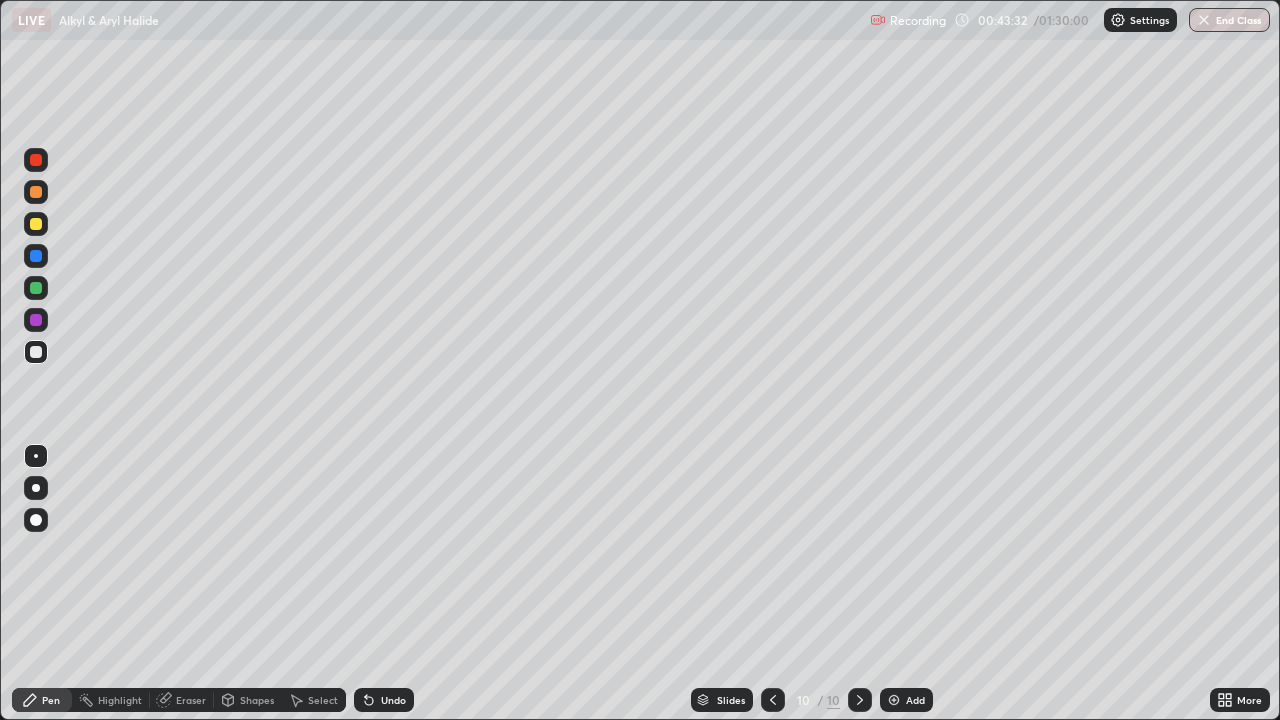 click on "Undo" at bounding box center (384, 700) 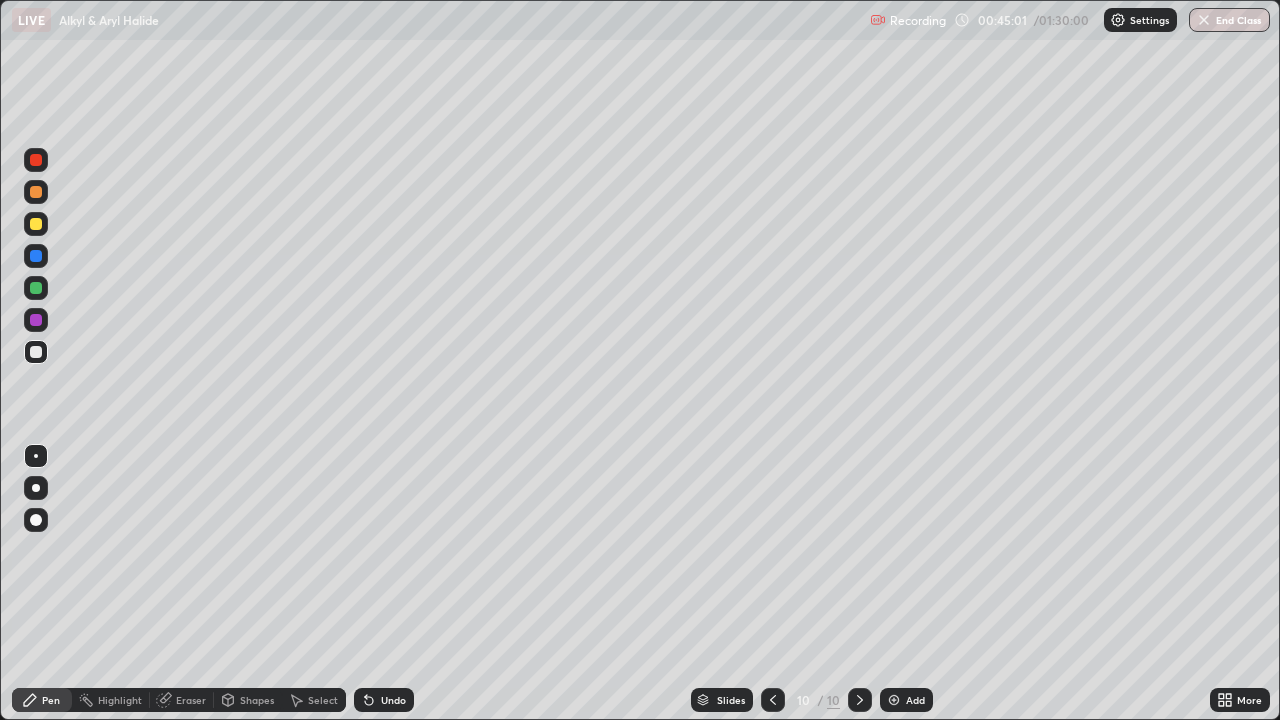click on "Undo" at bounding box center (393, 700) 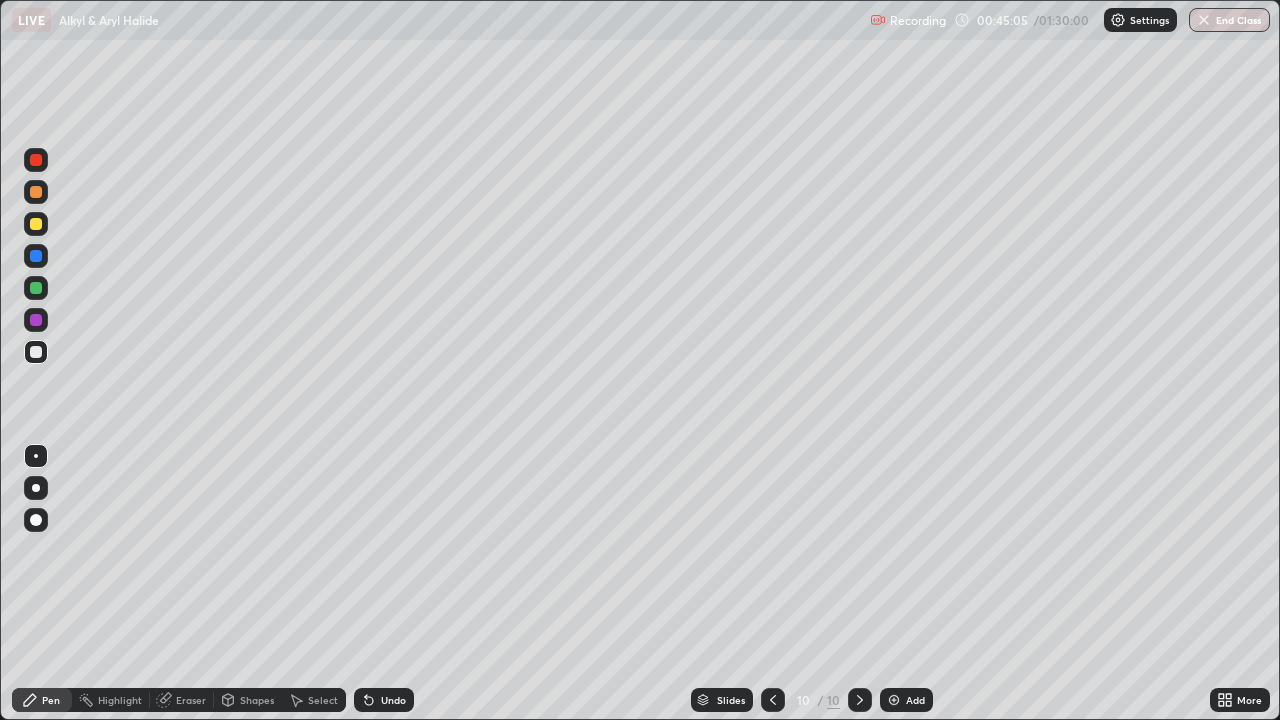 click on "Undo" at bounding box center (384, 700) 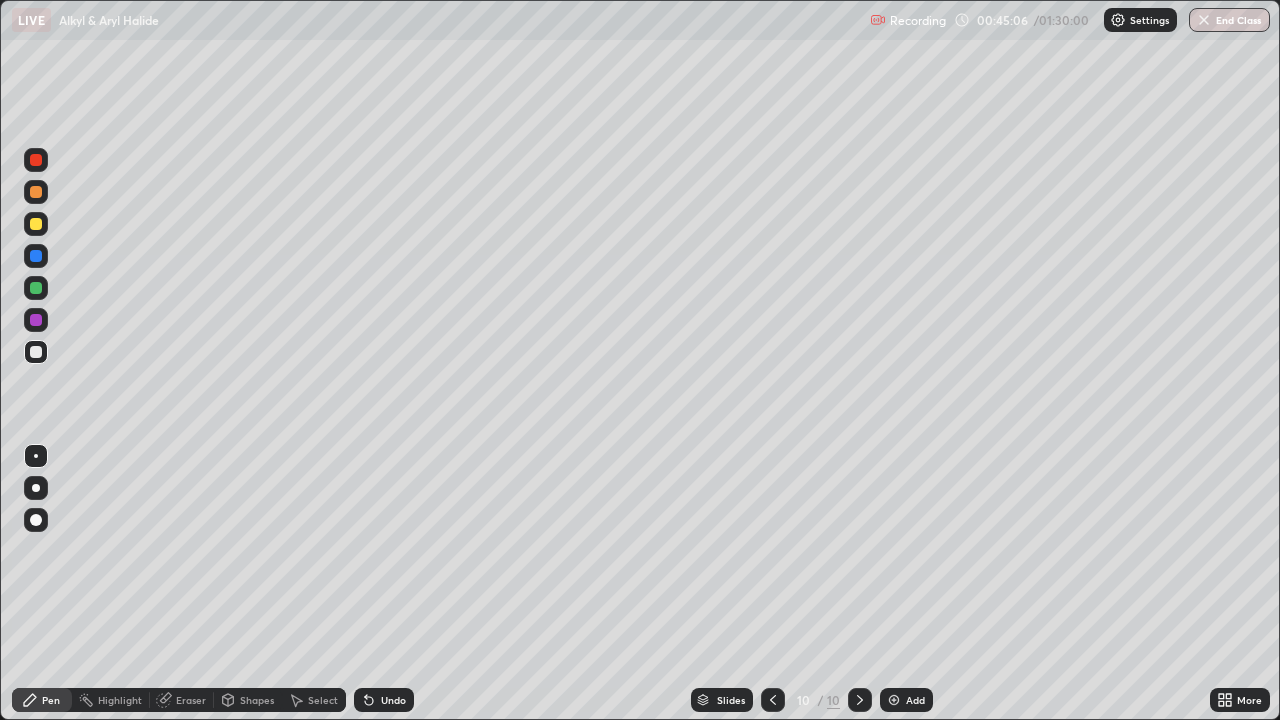 click on "Undo" at bounding box center [393, 700] 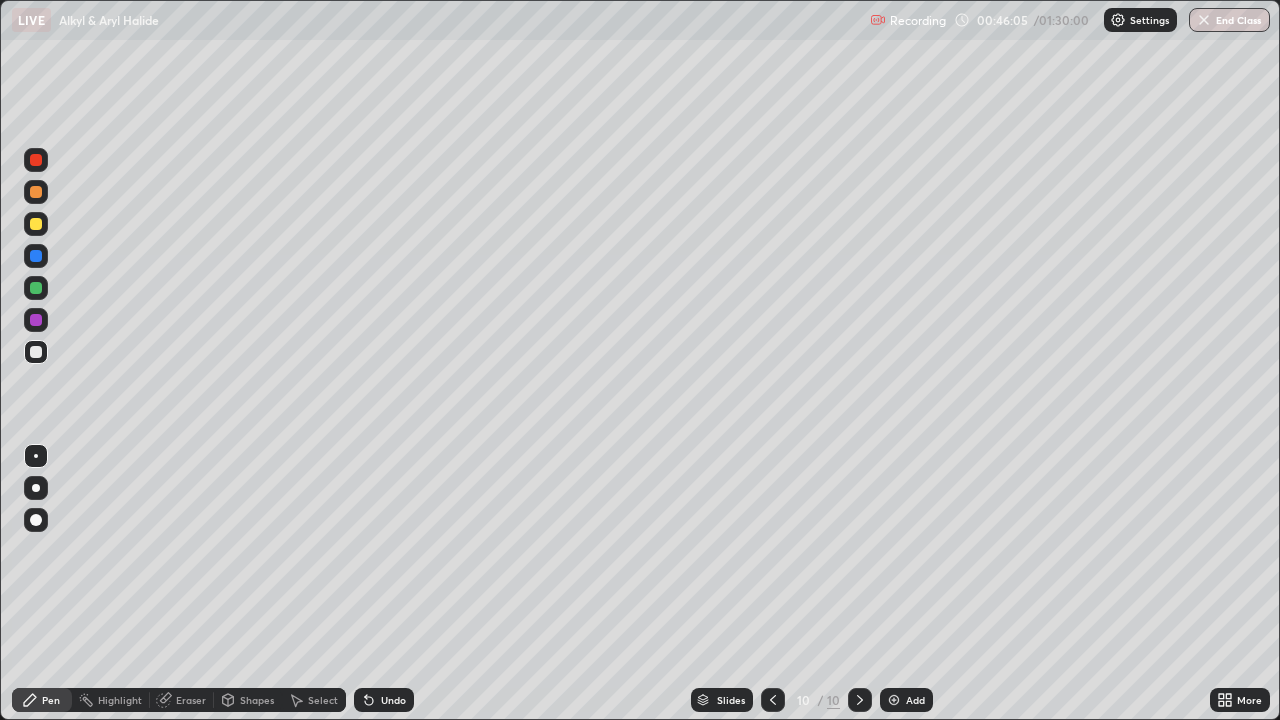 click on "Undo" at bounding box center (384, 700) 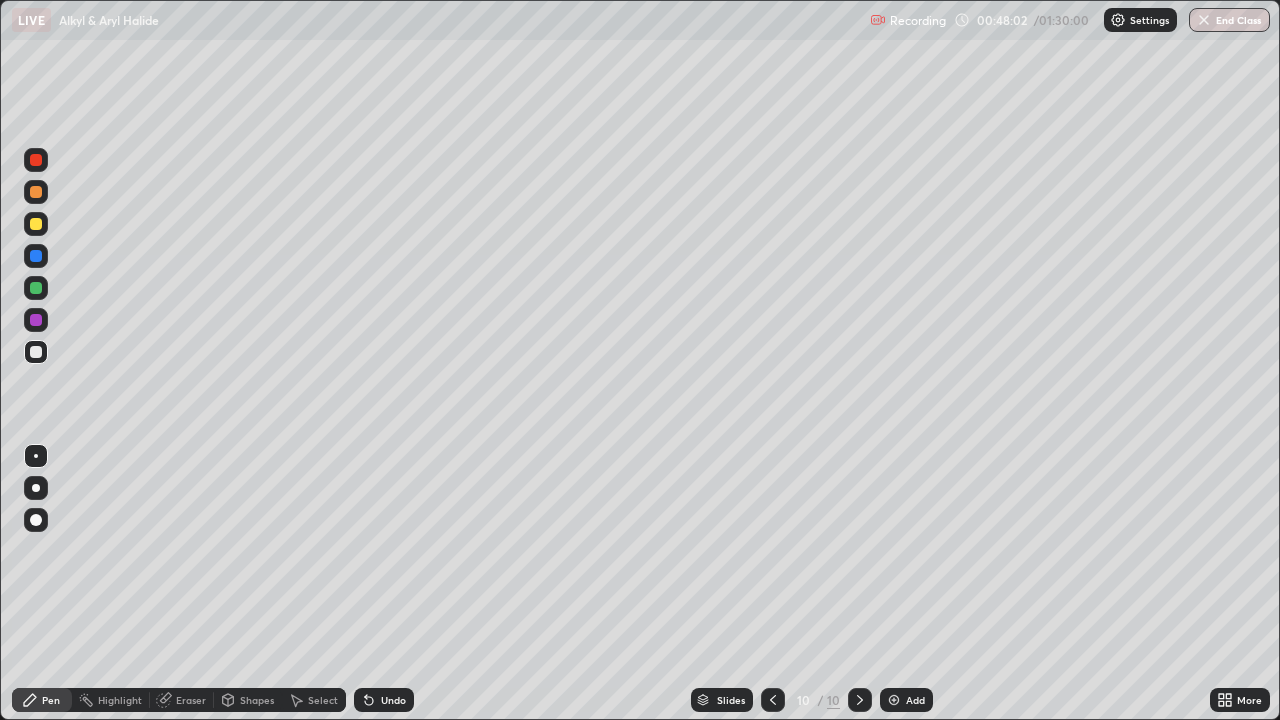 click 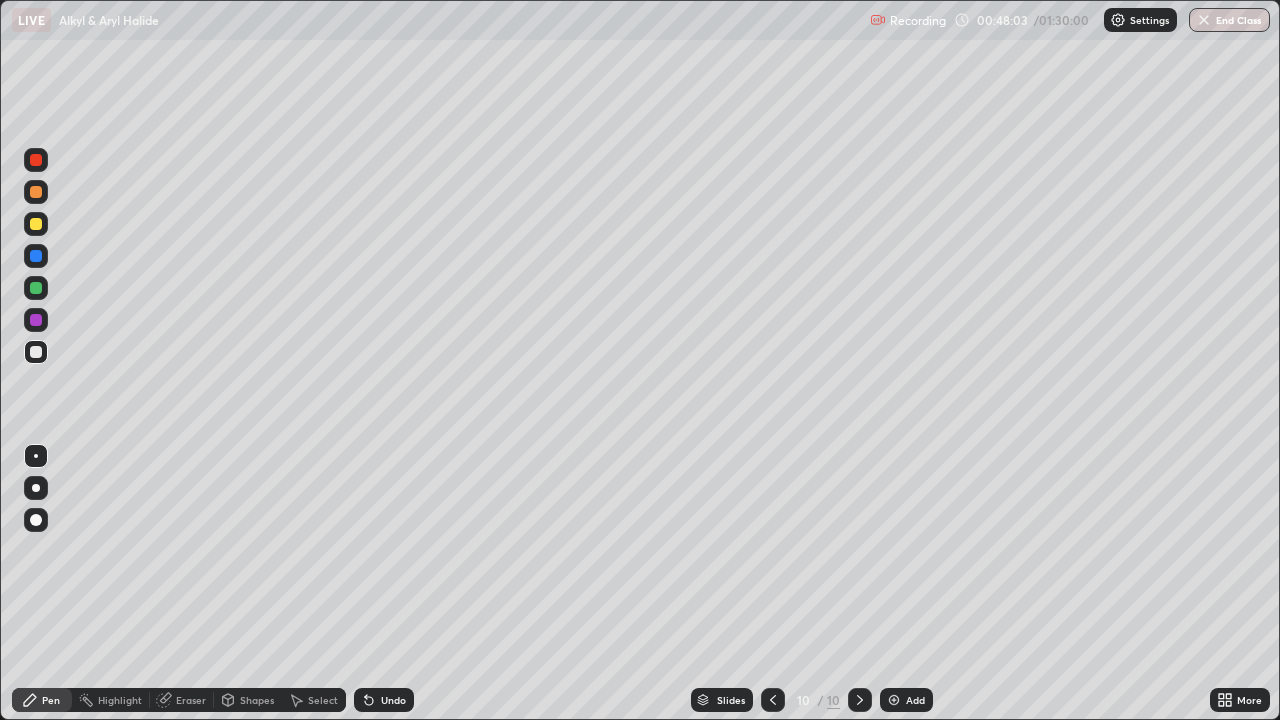 click on "Undo" at bounding box center [393, 700] 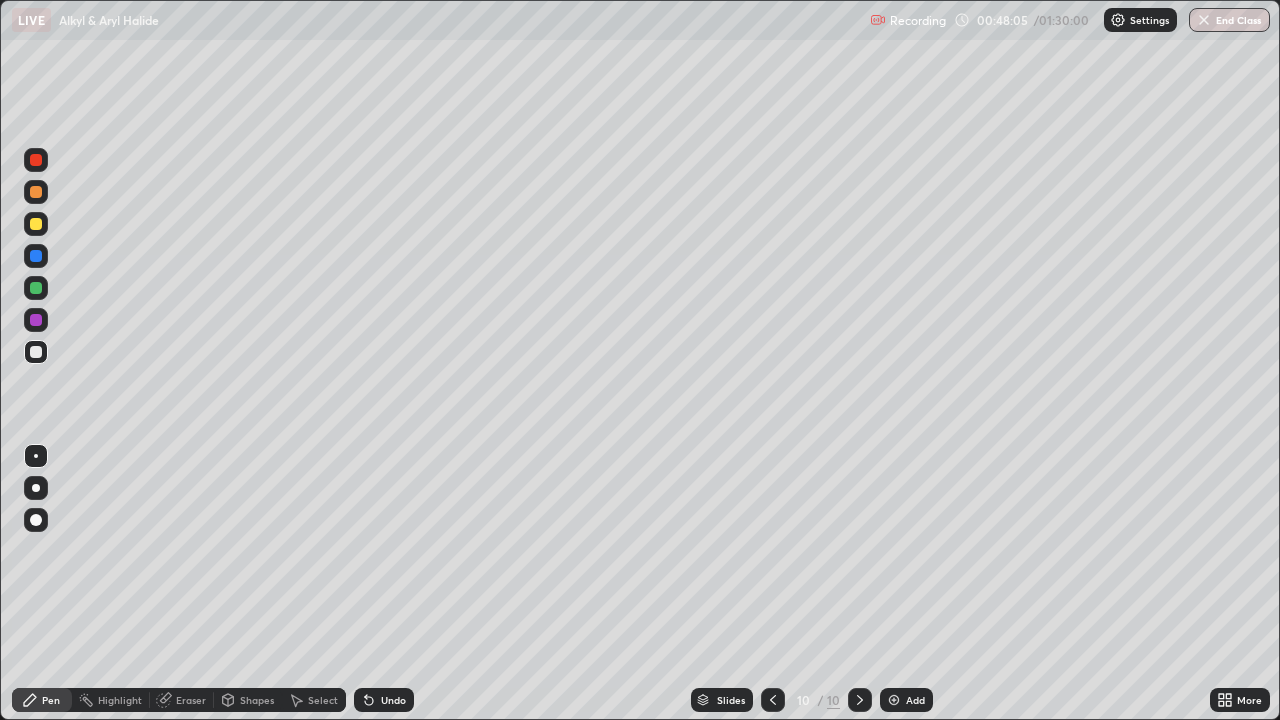click on "Undo" at bounding box center (393, 700) 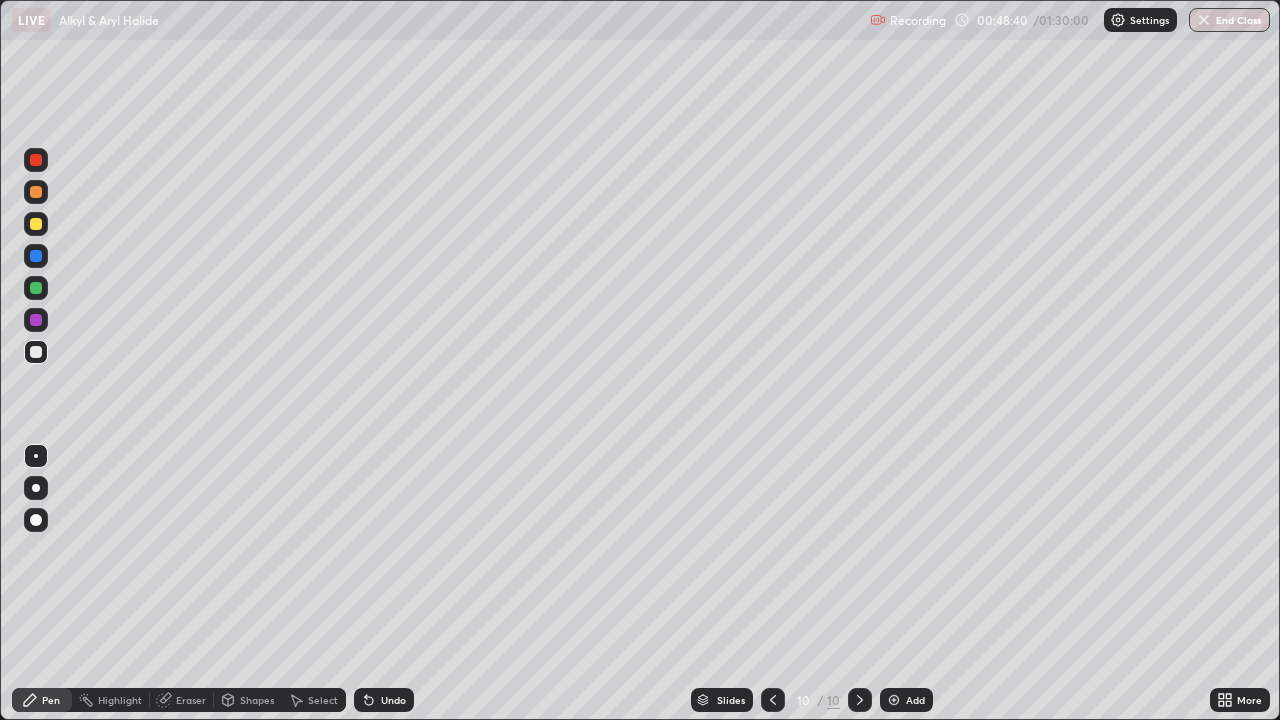 click on "Eraser" at bounding box center (191, 700) 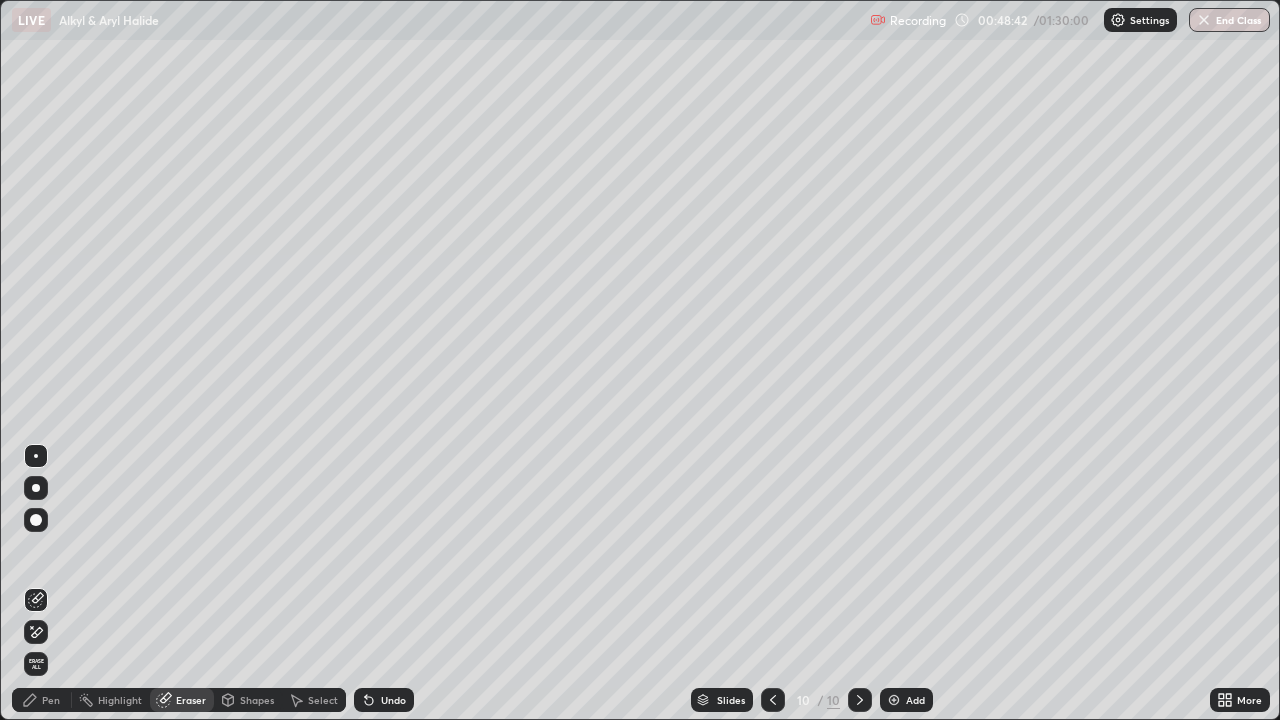 click on "Pen" at bounding box center [51, 700] 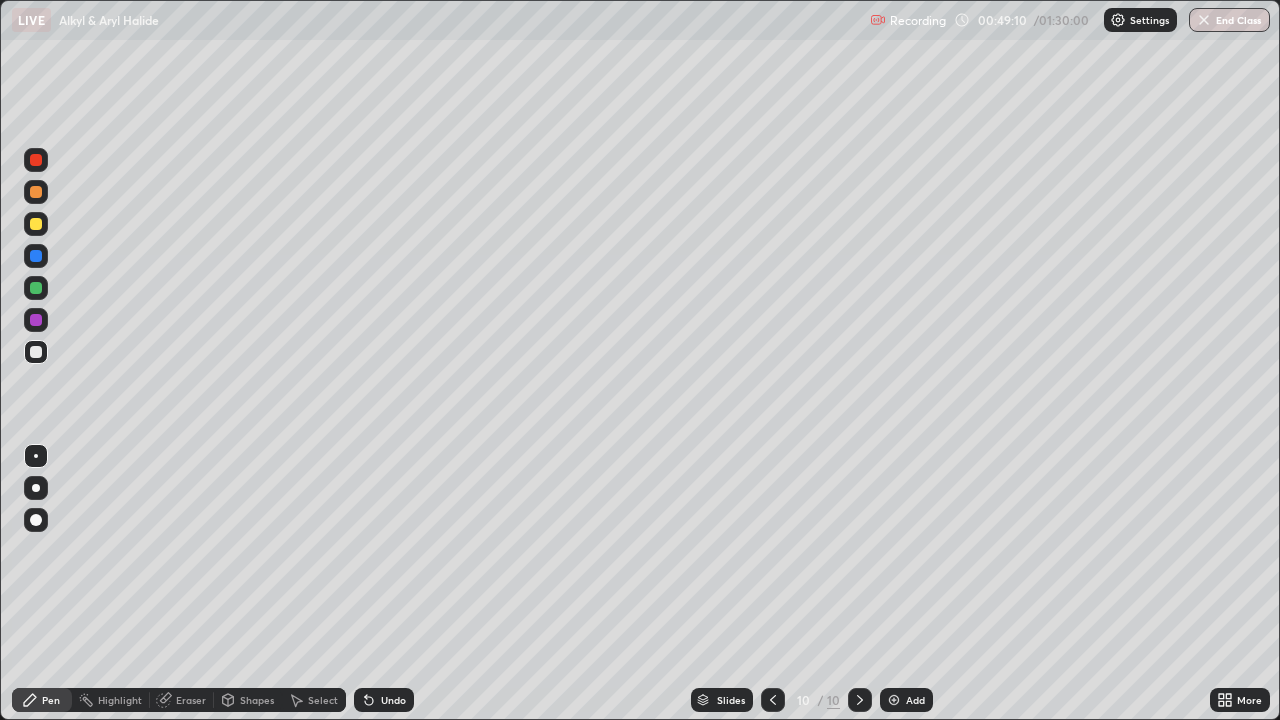 click on "Add" at bounding box center [915, 700] 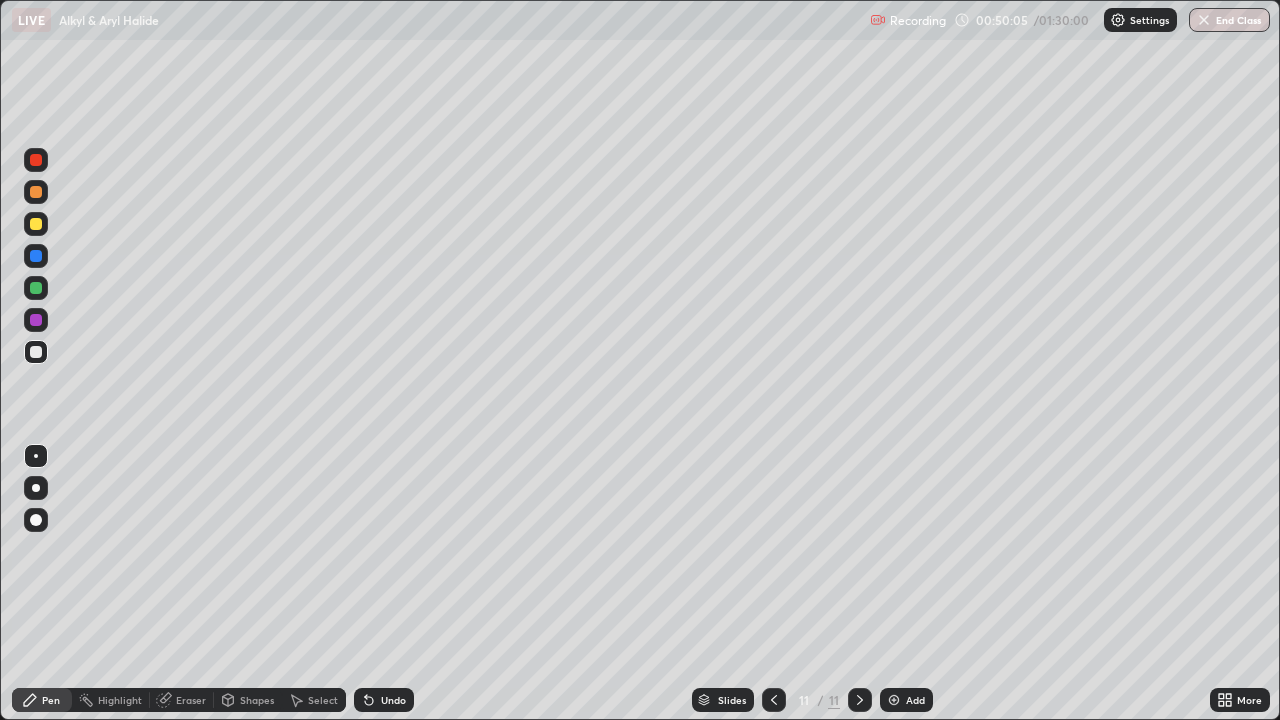 click on "Undo" at bounding box center [384, 700] 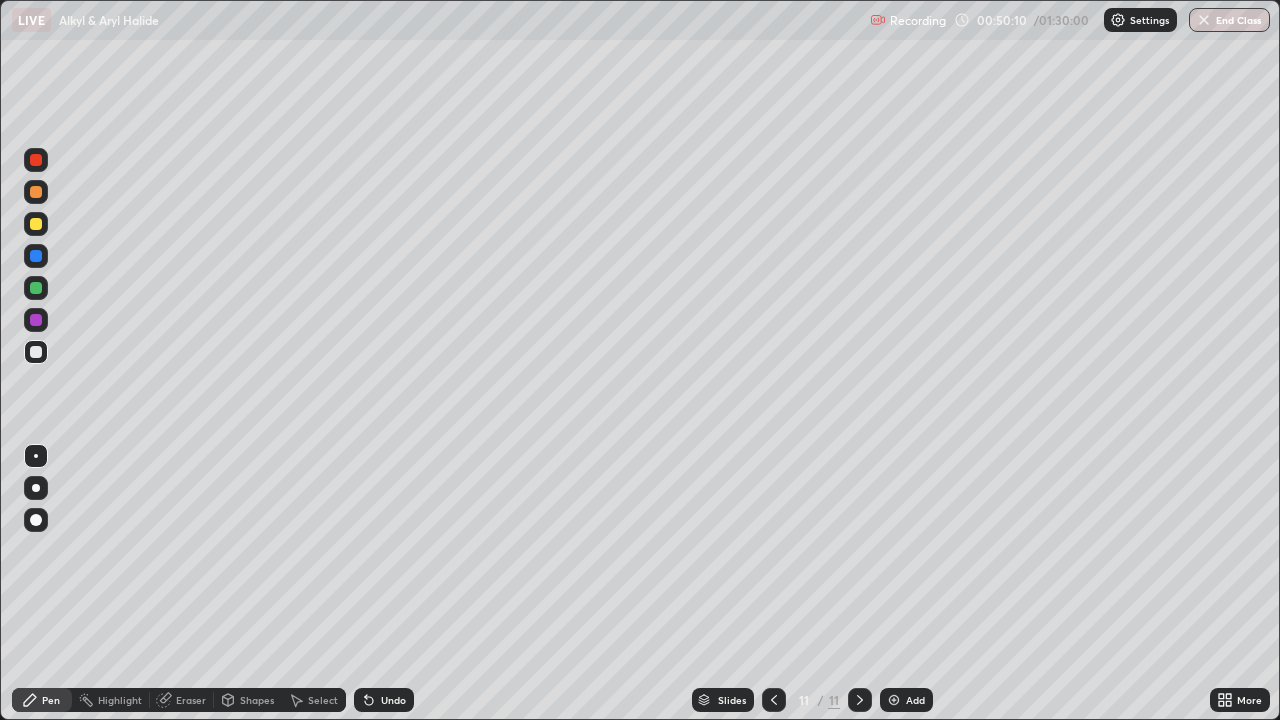 click on "Undo" at bounding box center (384, 700) 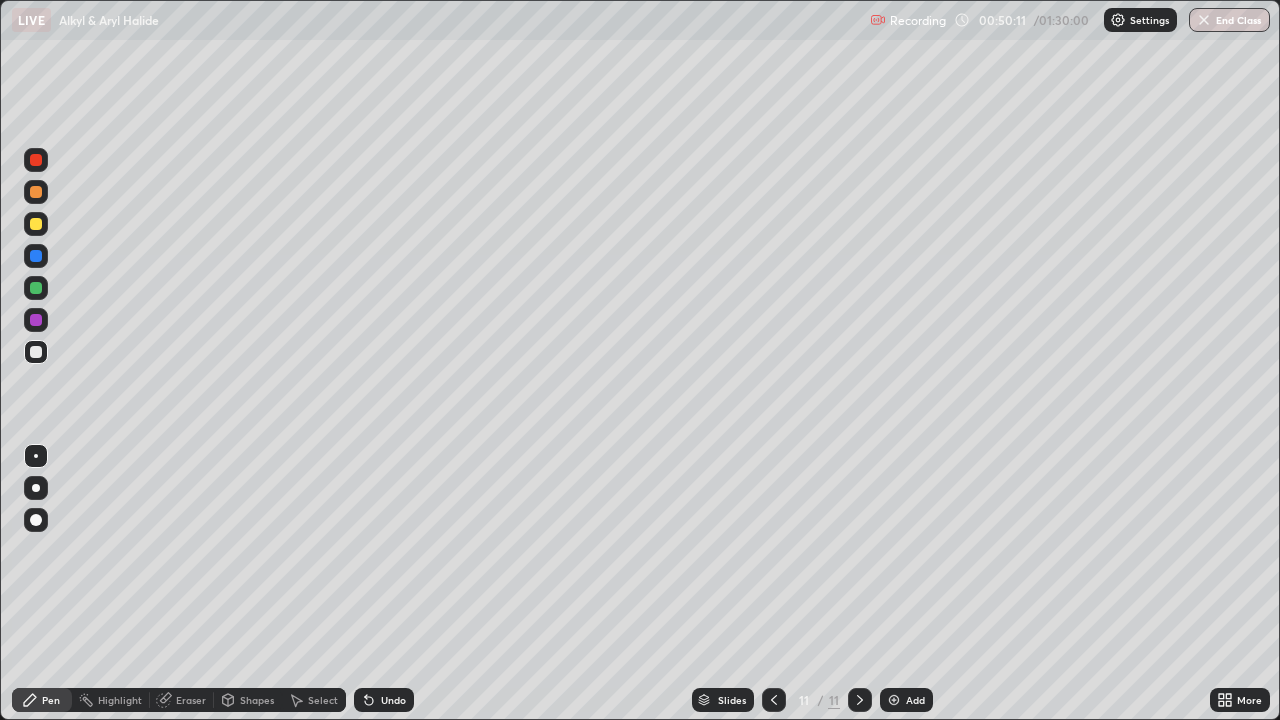 click on "Undo" at bounding box center [393, 700] 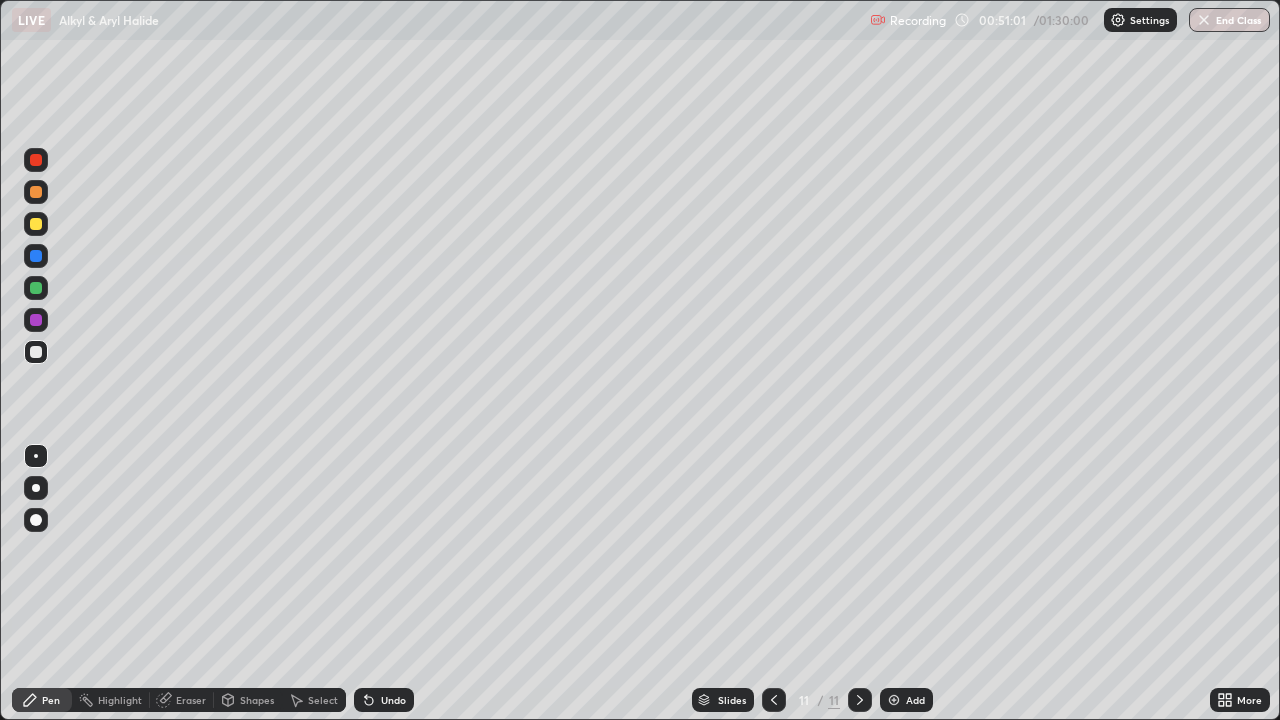 click on "Undo" at bounding box center [384, 700] 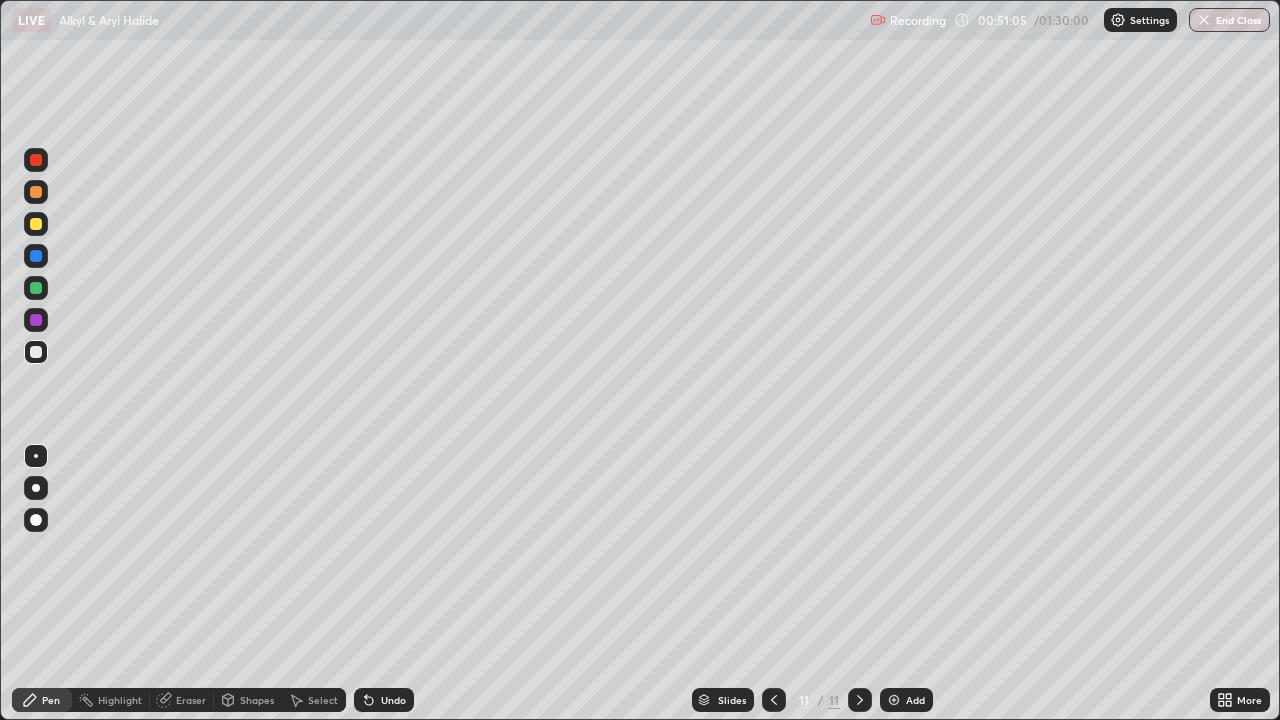 click on "Undo" at bounding box center [384, 700] 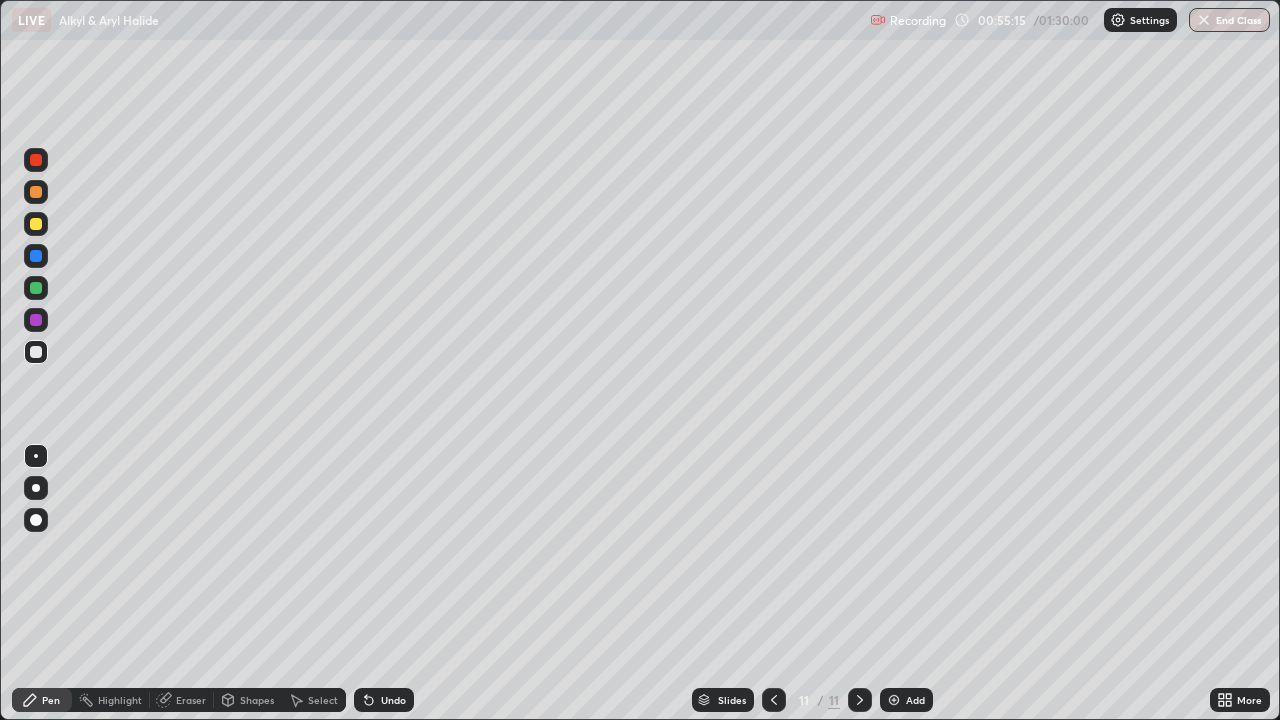 click on "Eraser" at bounding box center [191, 700] 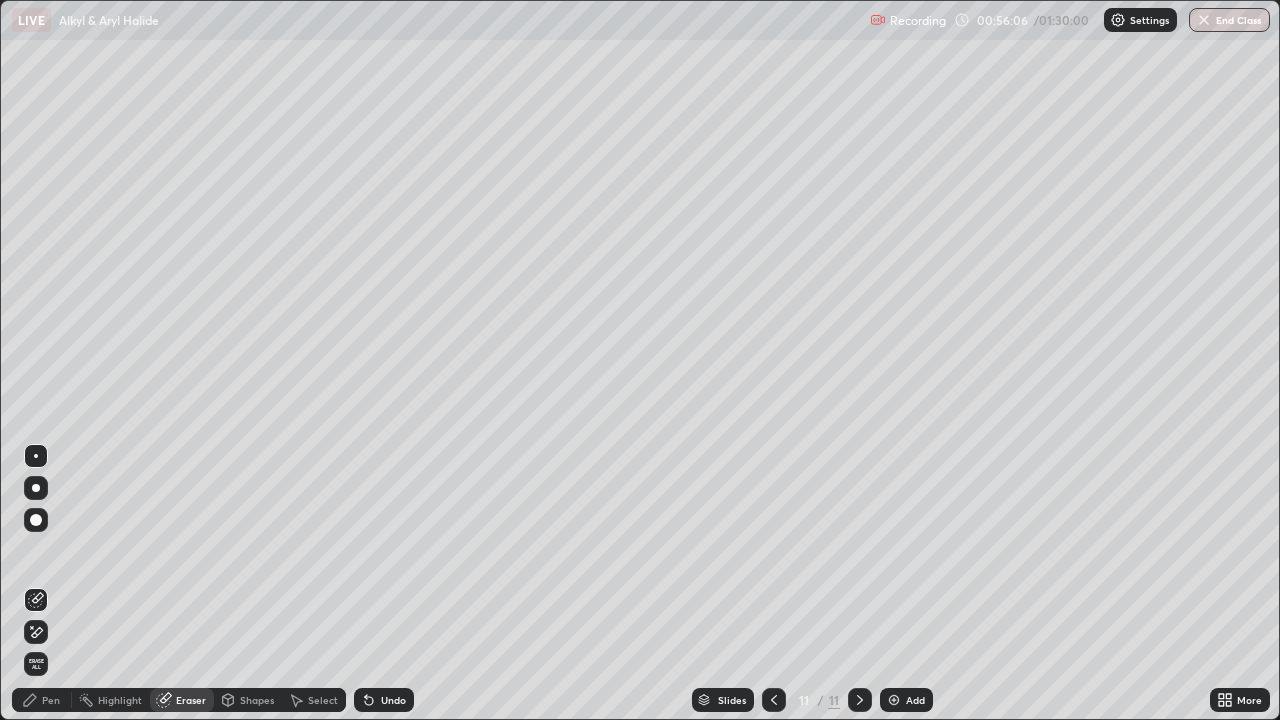 click at bounding box center (894, 700) 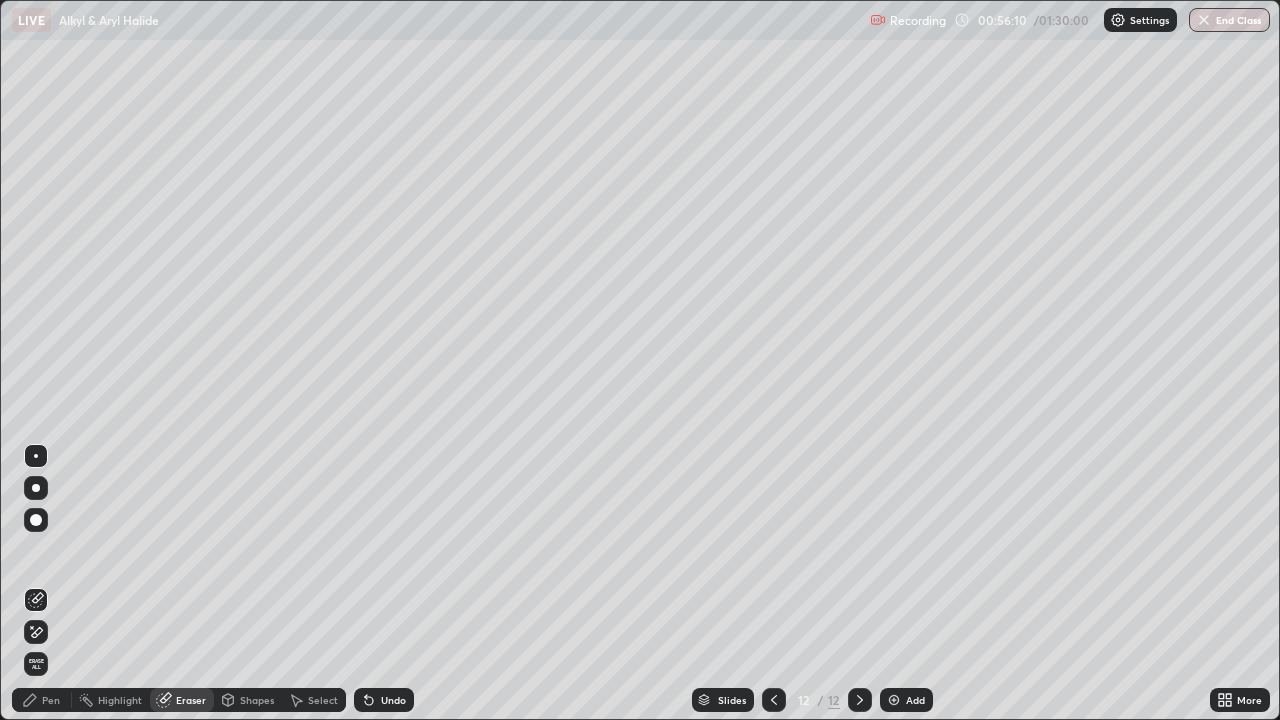 click on "Pen" at bounding box center (51, 700) 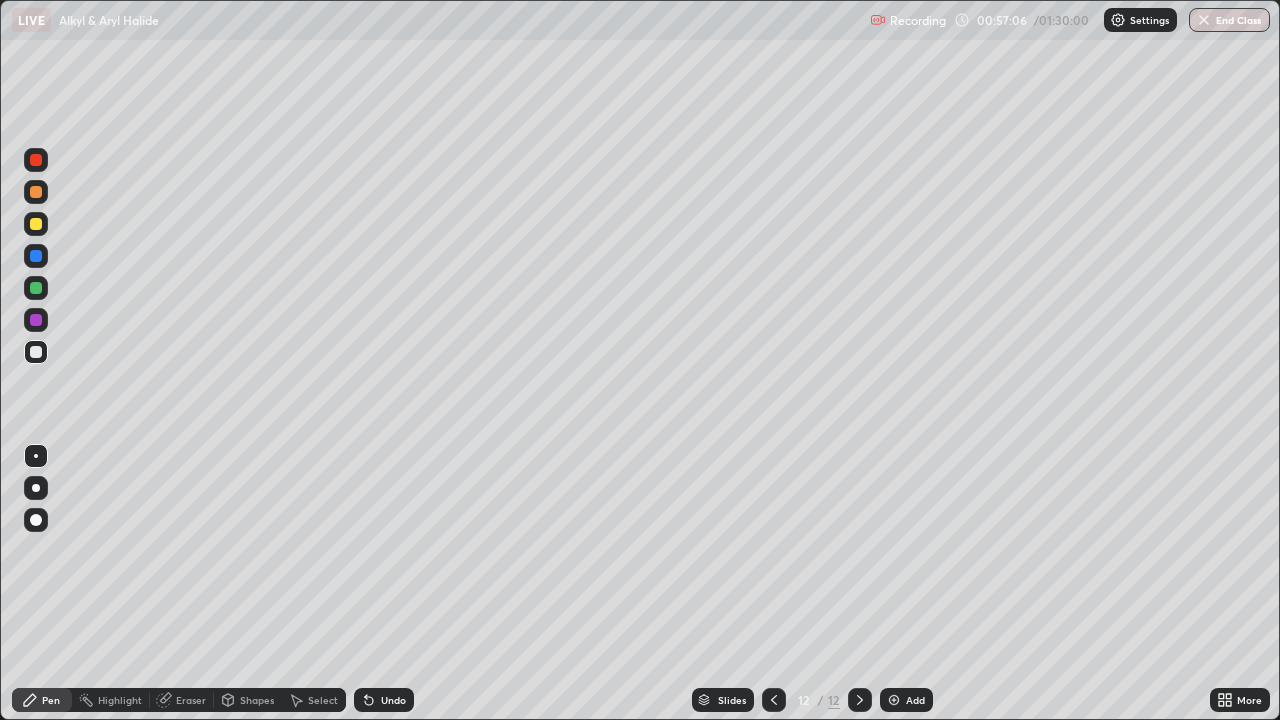 click on "Undo" at bounding box center (393, 700) 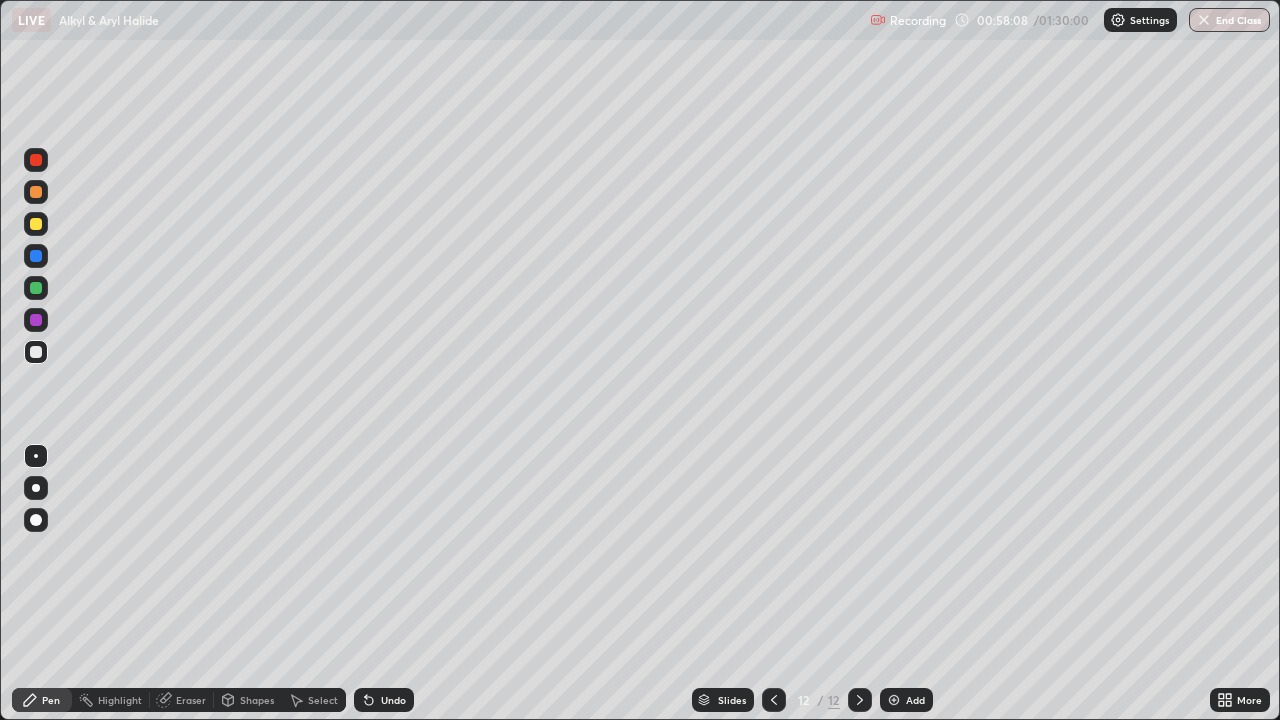 click on "Undo" at bounding box center (393, 700) 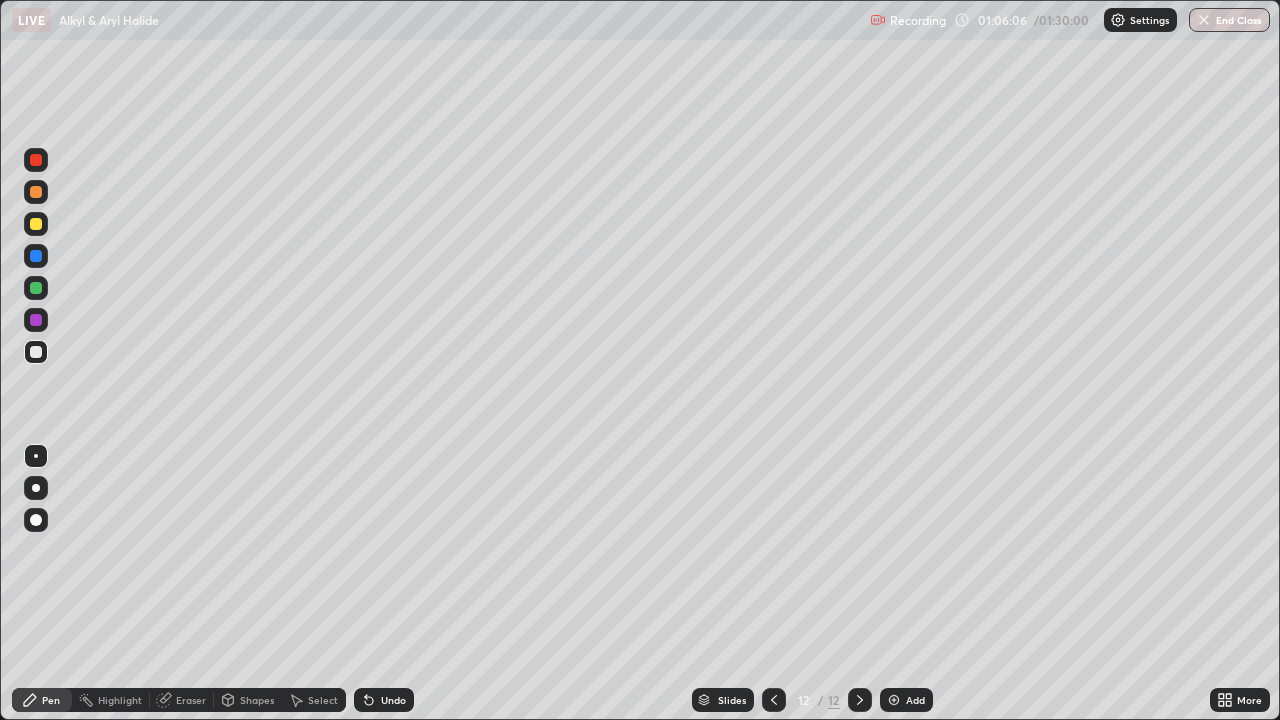 click at bounding box center [894, 700] 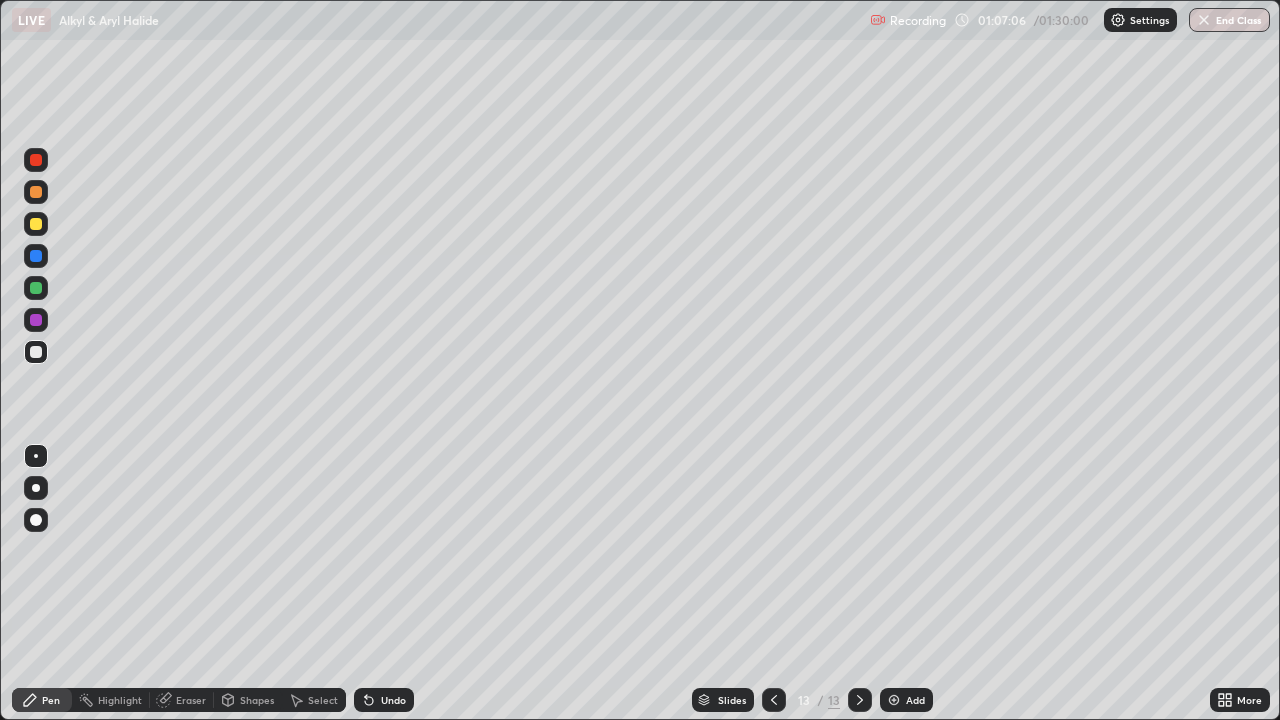 click on "Undo" at bounding box center [393, 700] 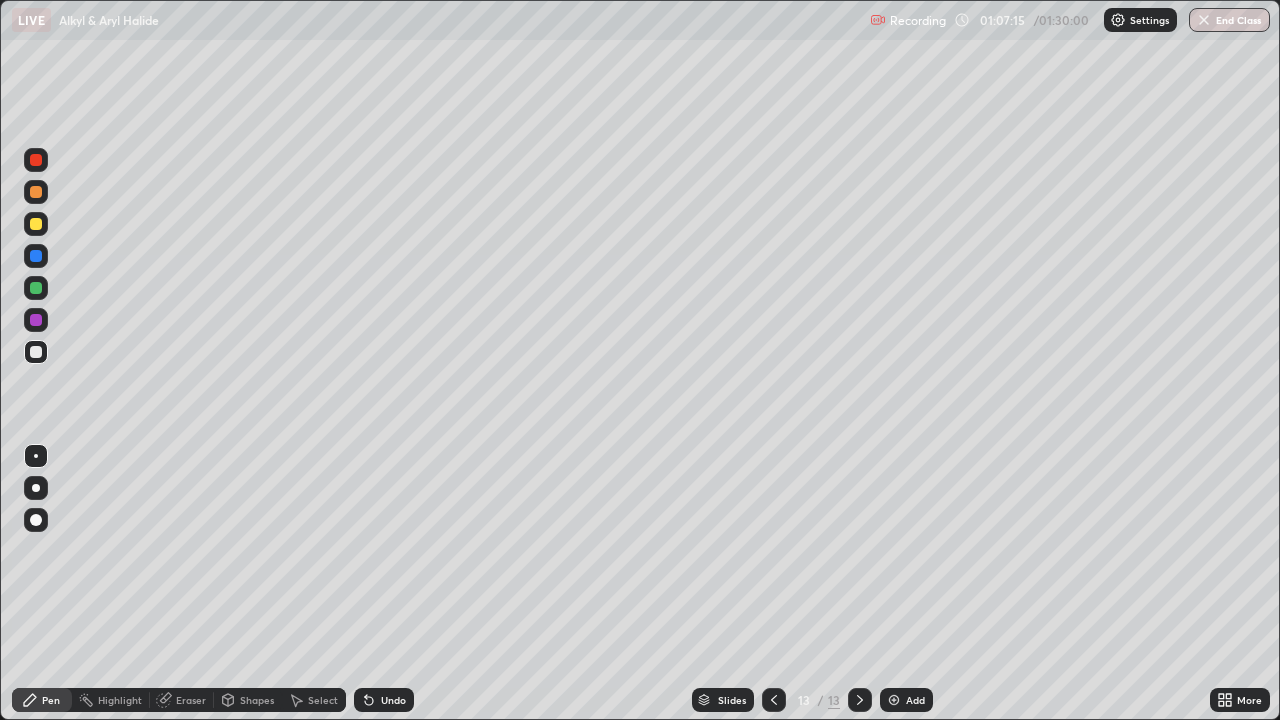 click on "Undo" at bounding box center (384, 700) 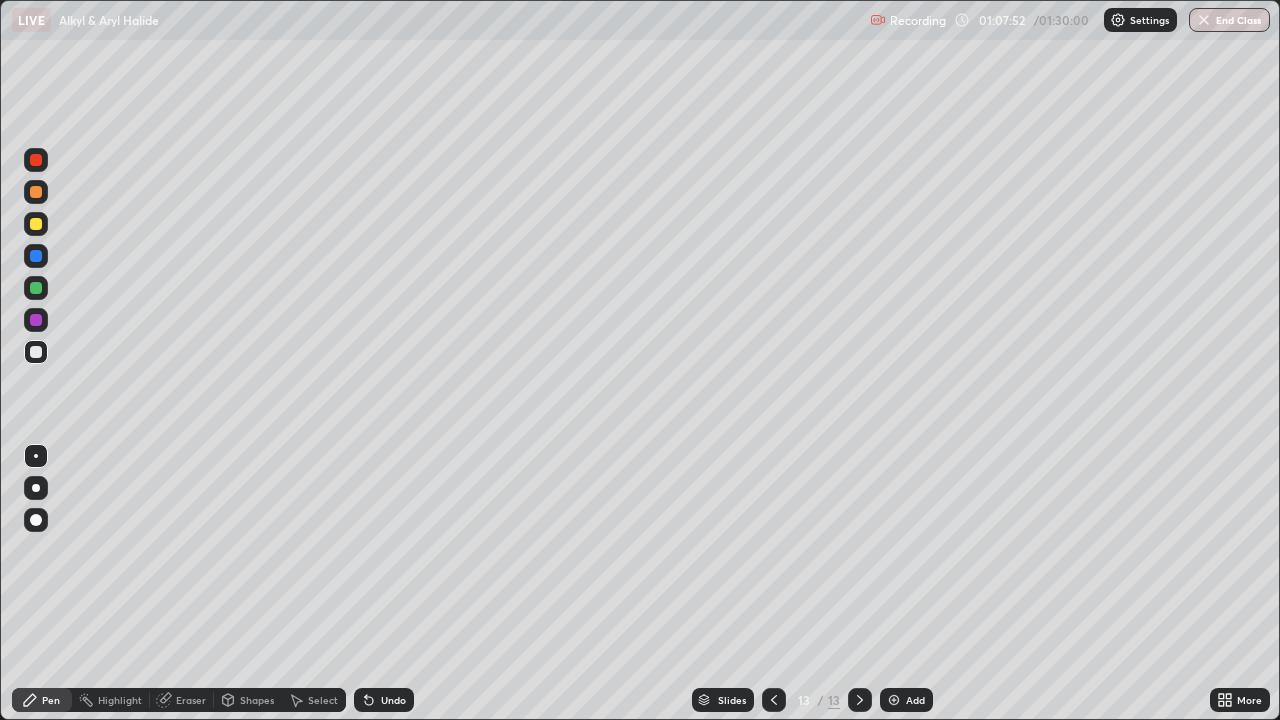 click on "Undo" at bounding box center (384, 700) 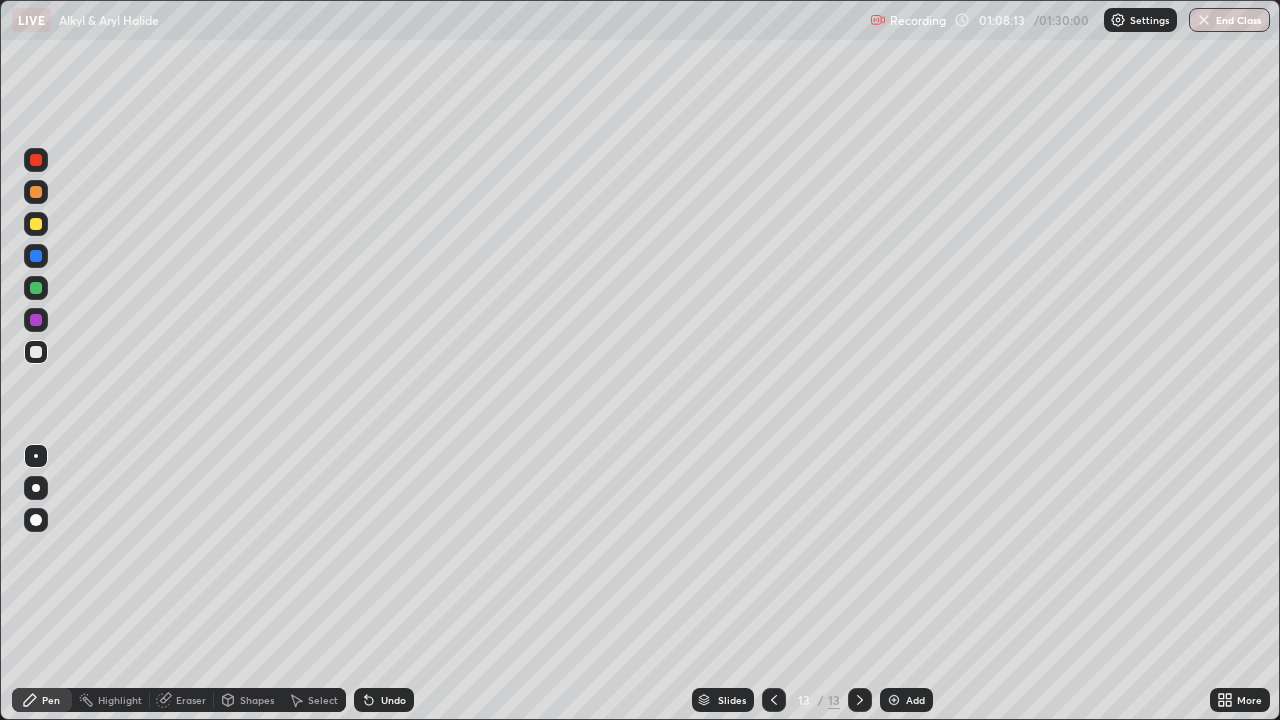 click on "Undo" at bounding box center [393, 700] 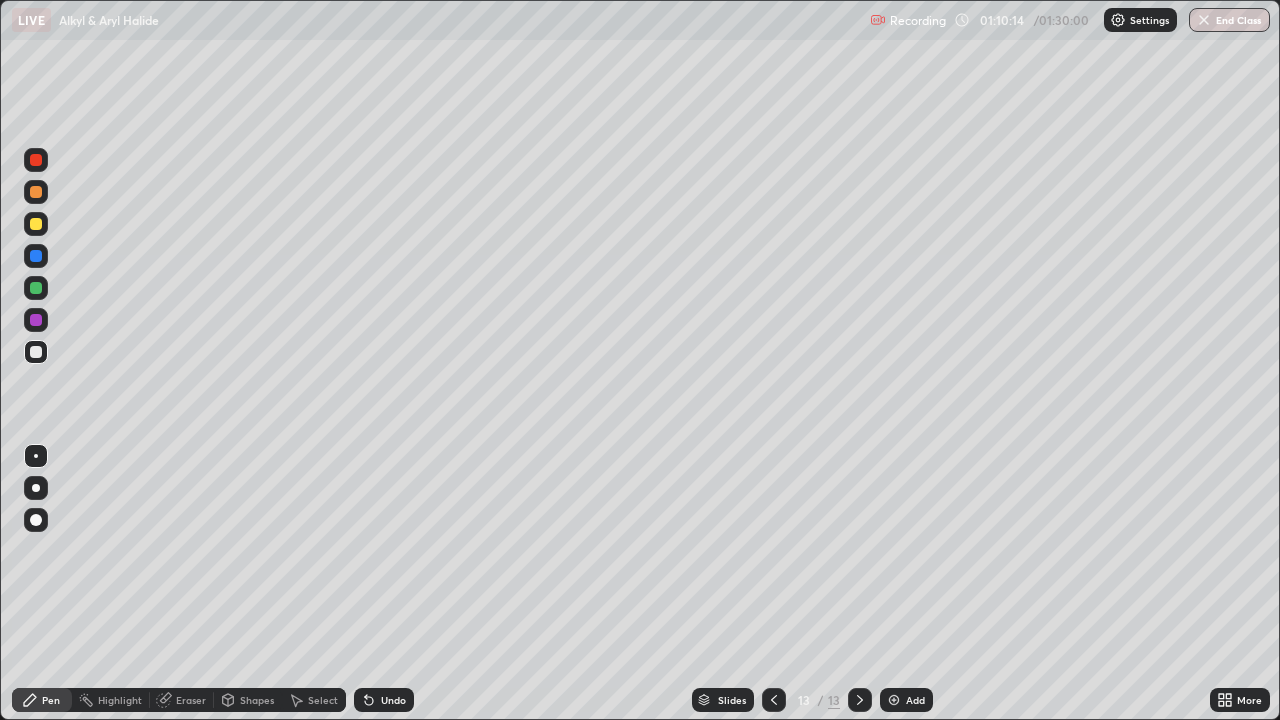 click on "Eraser" at bounding box center (191, 700) 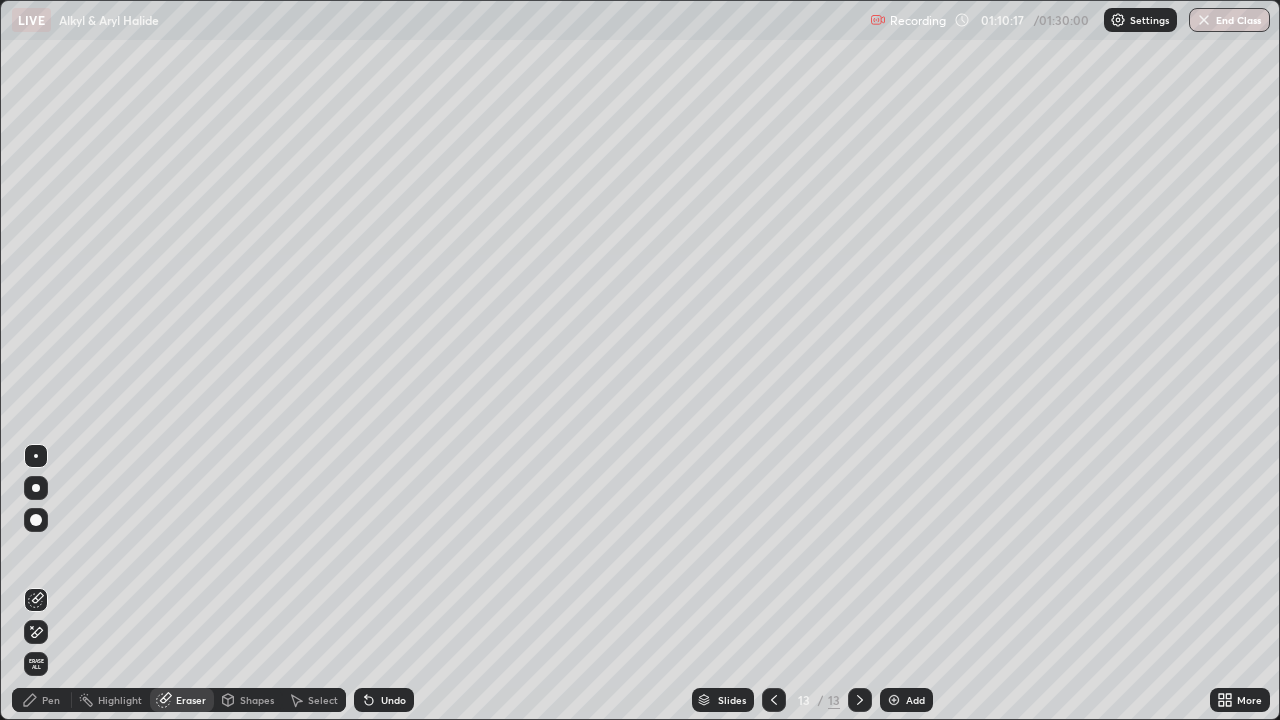 click on "Pen" at bounding box center [51, 700] 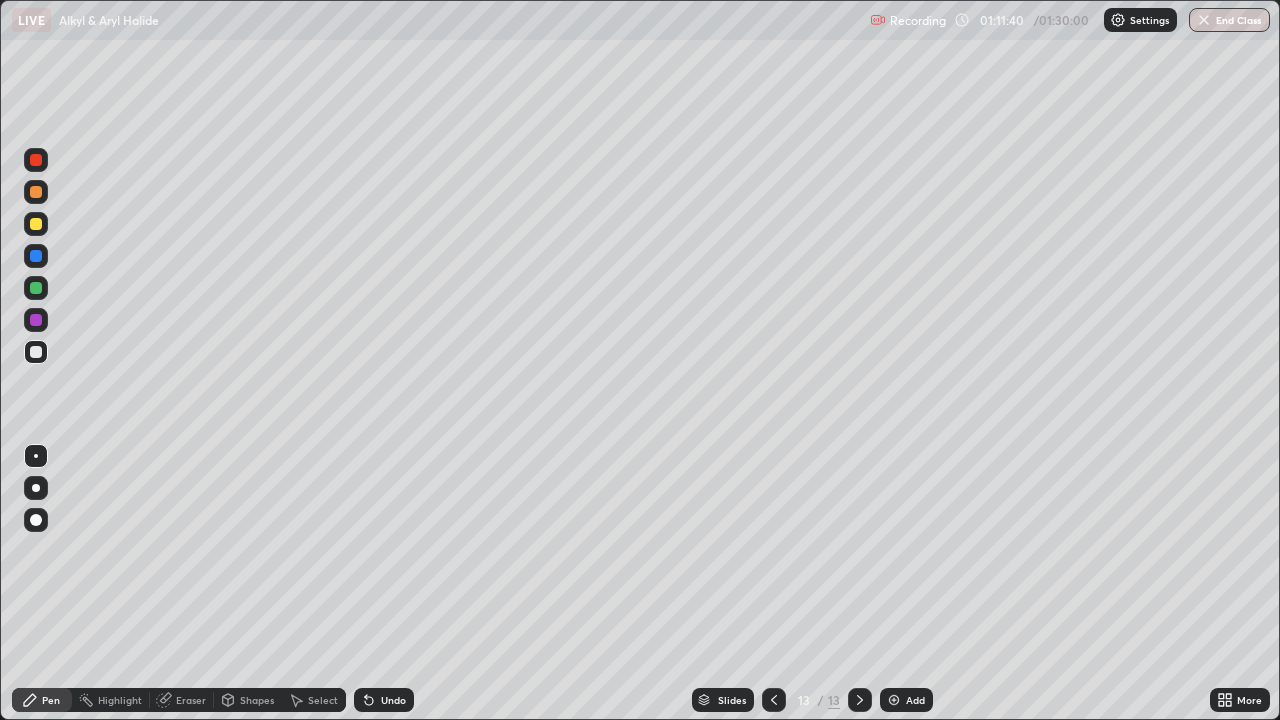 click on "Add" at bounding box center [906, 700] 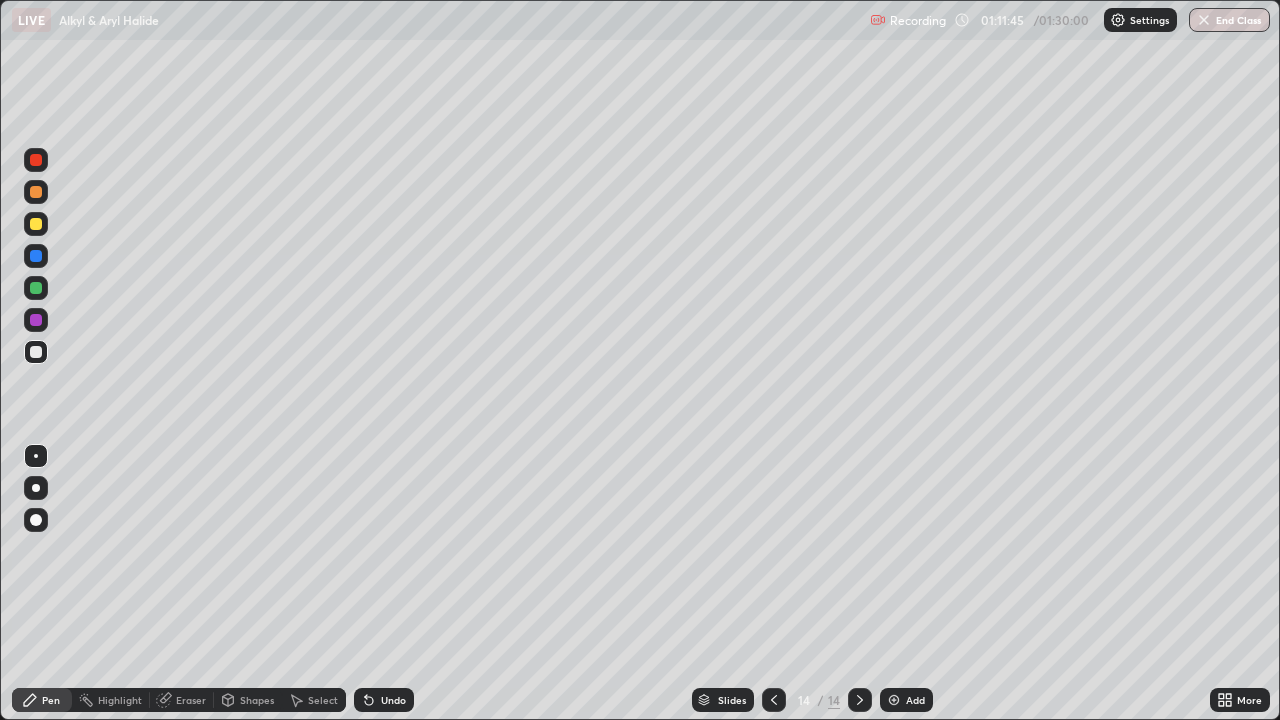 click at bounding box center (774, 700) 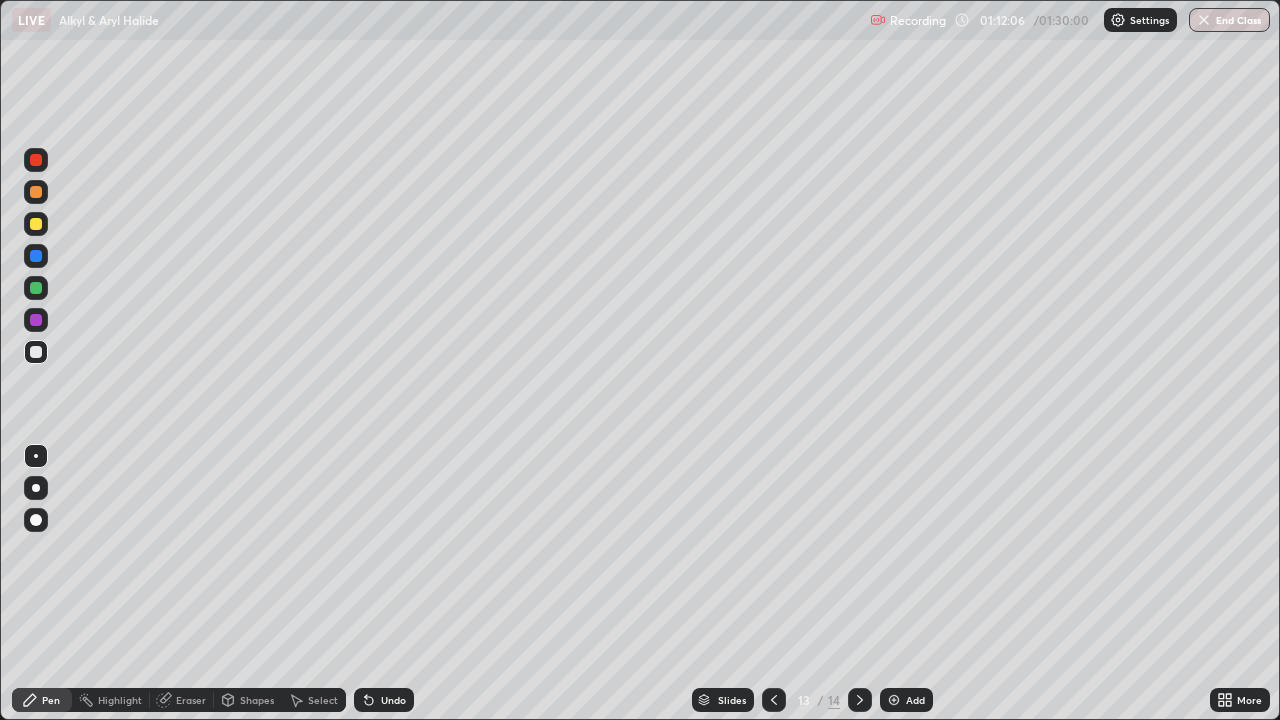 click 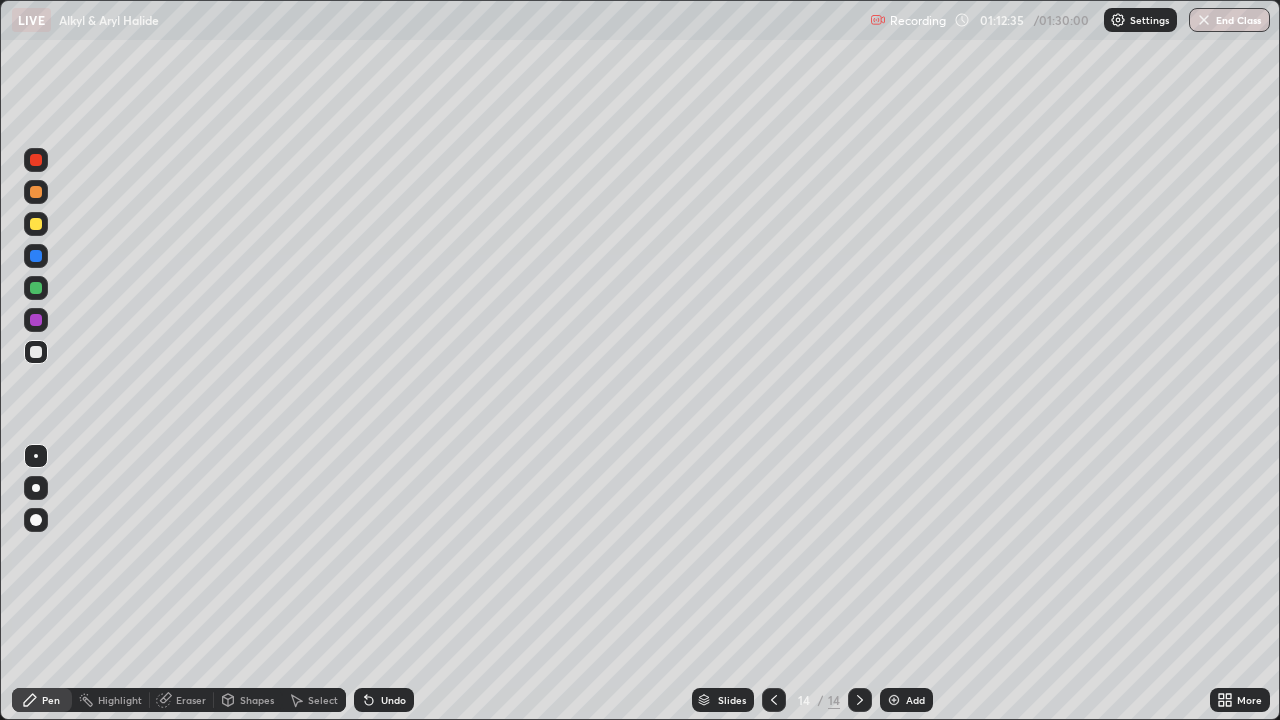 click 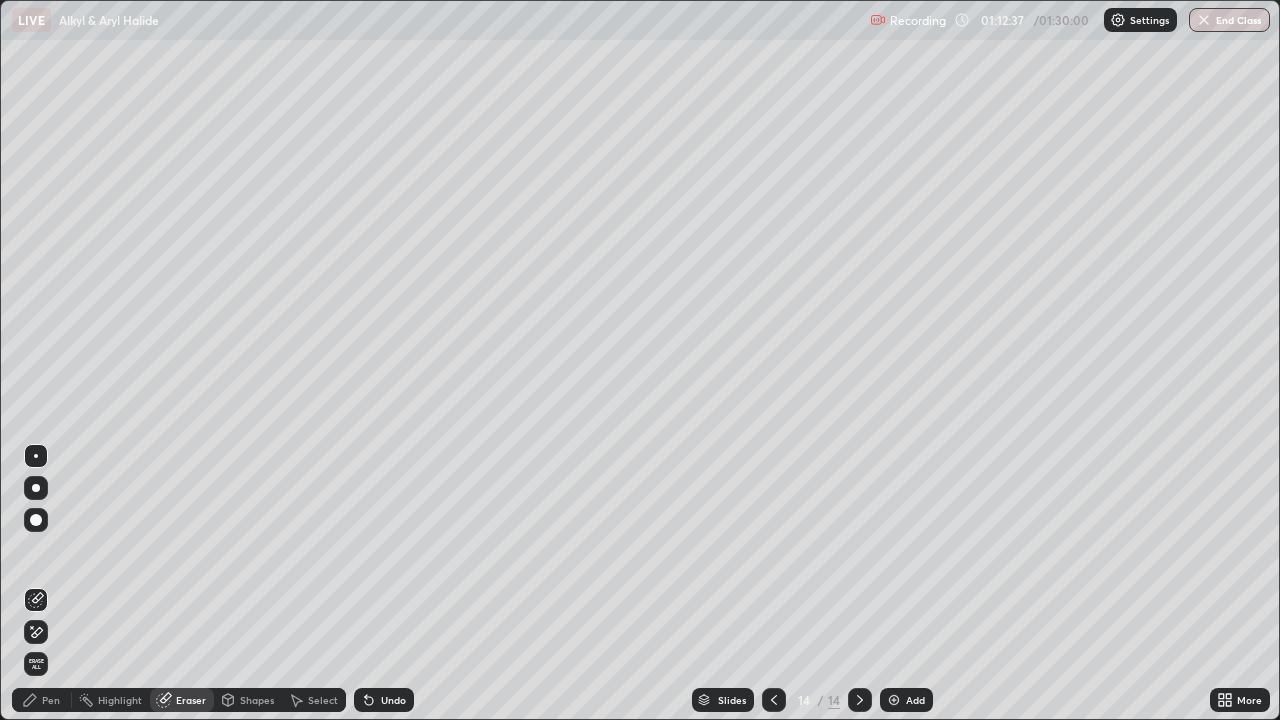 click on "Pen" at bounding box center (51, 700) 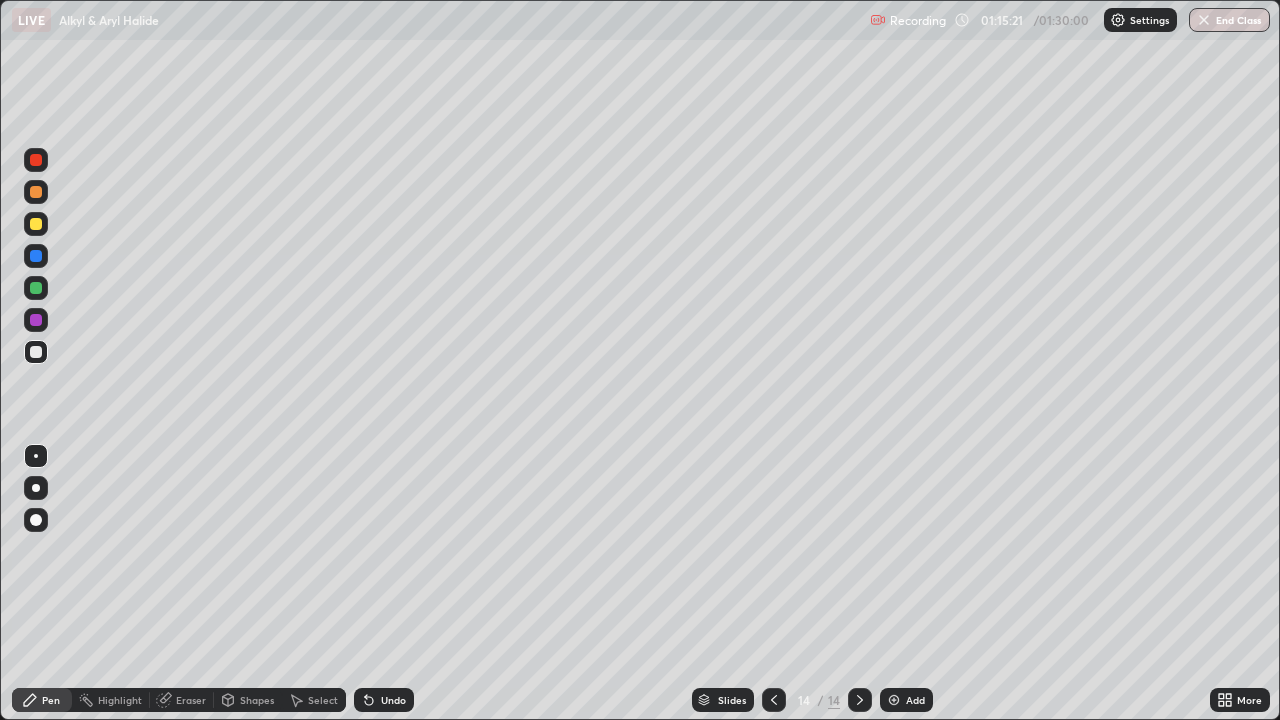 click 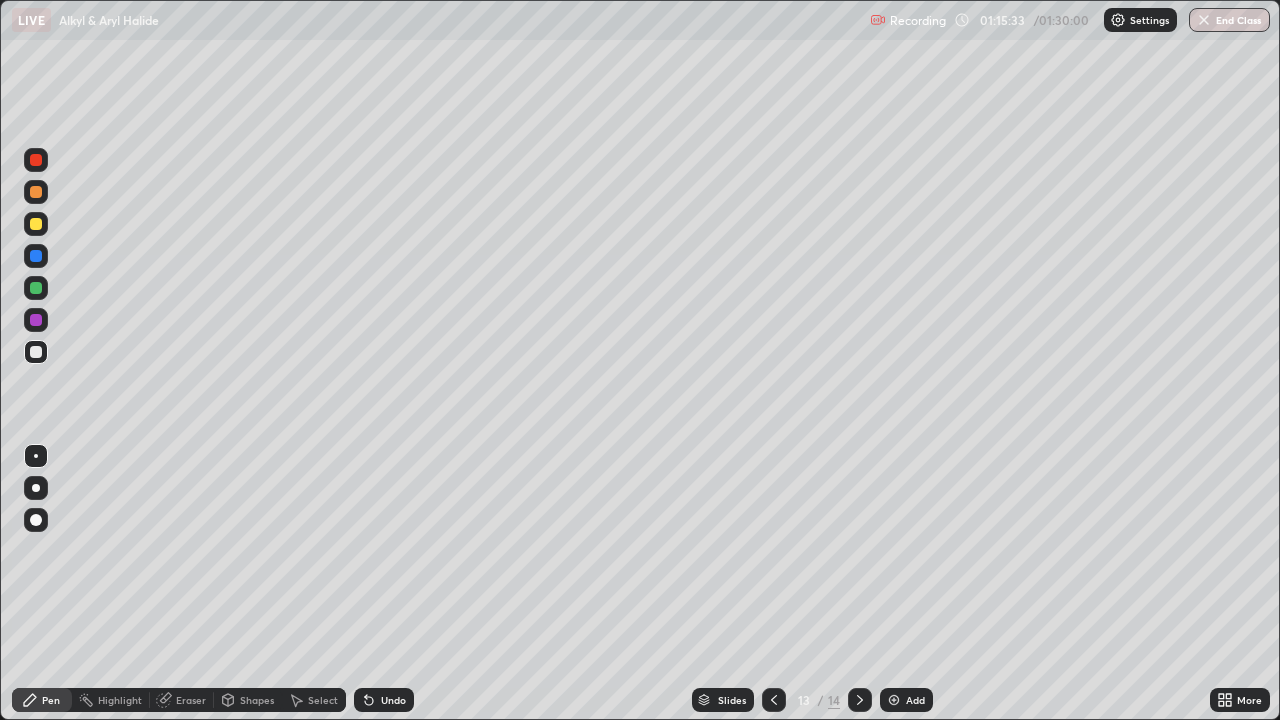 click at bounding box center [860, 700] 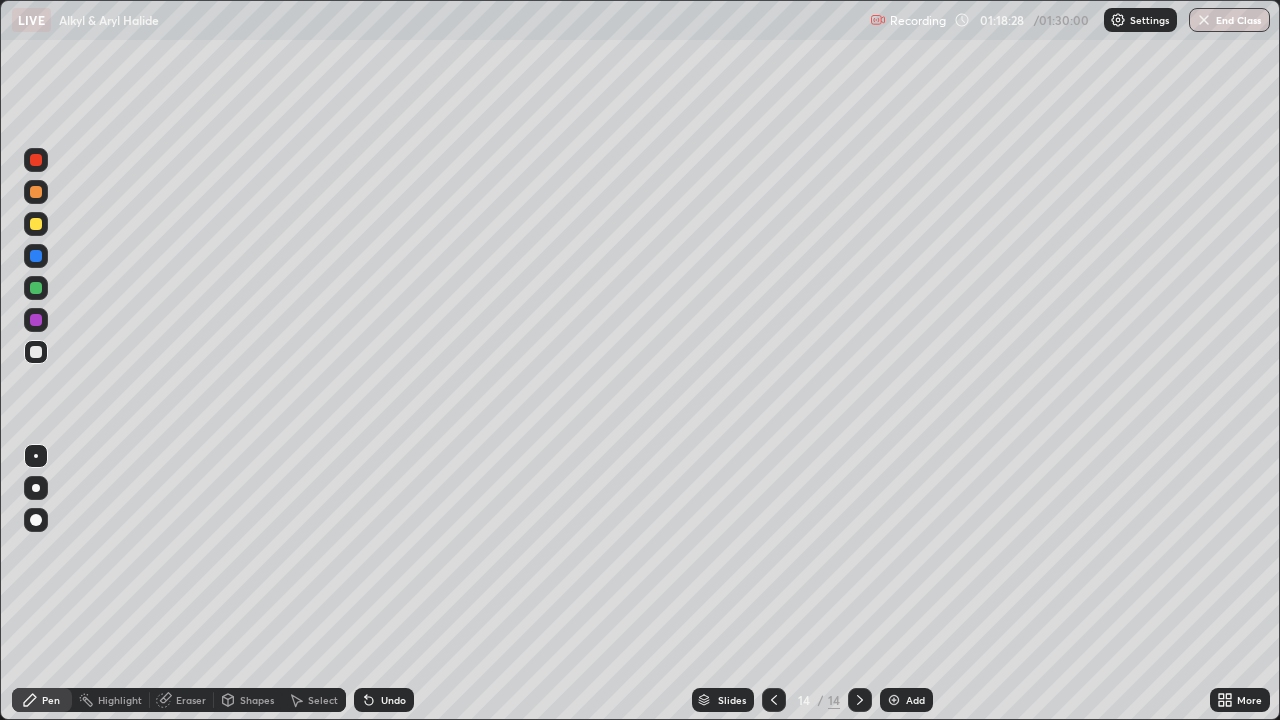 click on "Undo" at bounding box center [393, 700] 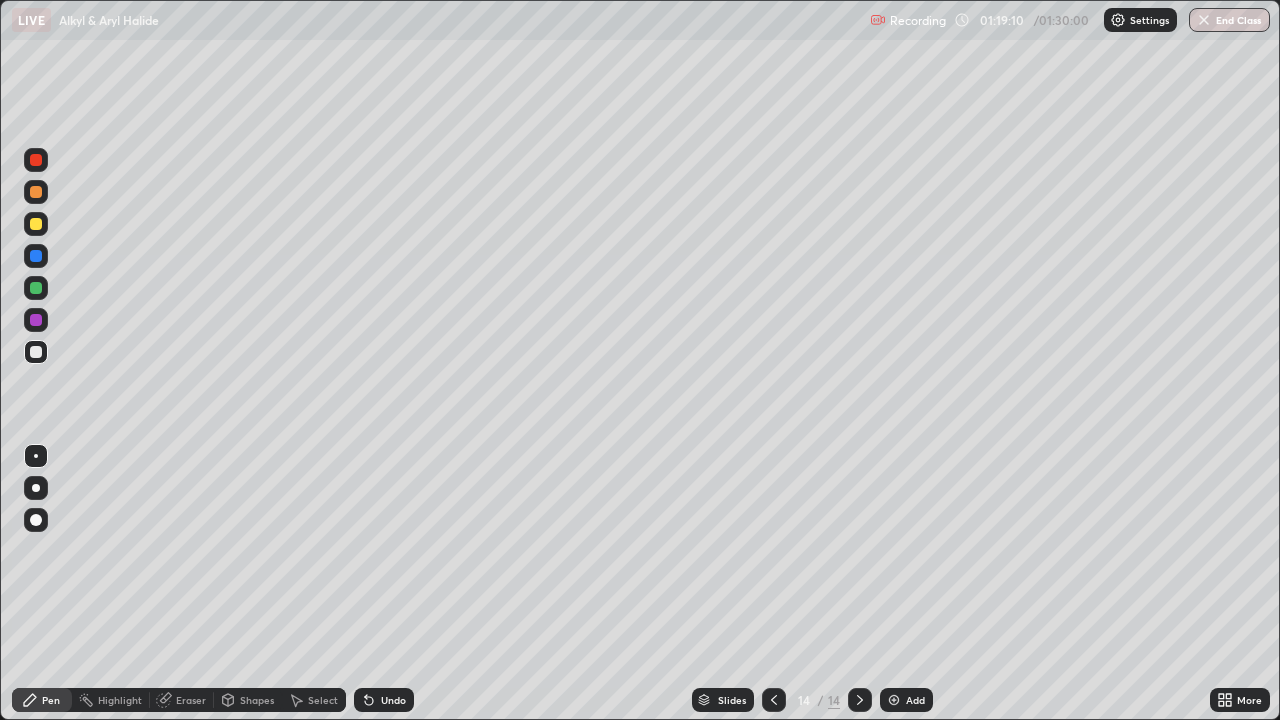 click on "Eraser" at bounding box center [191, 700] 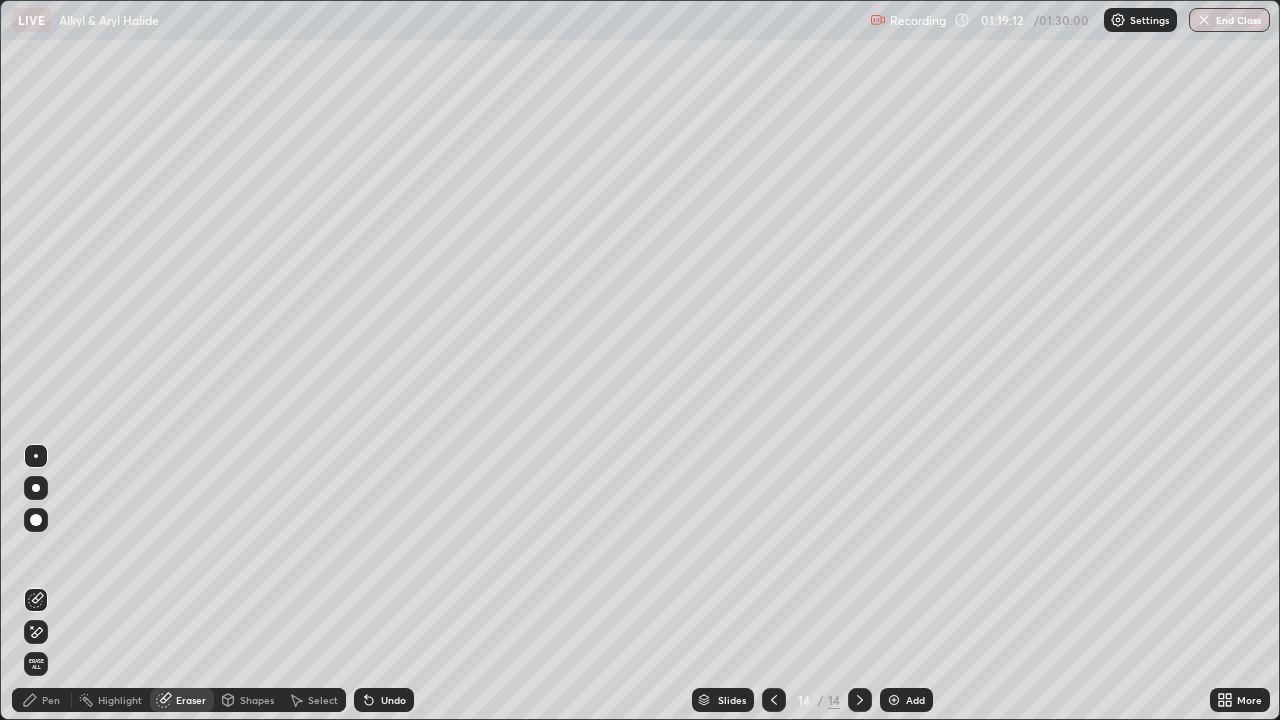 click on "Pen" at bounding box center [42, 700] 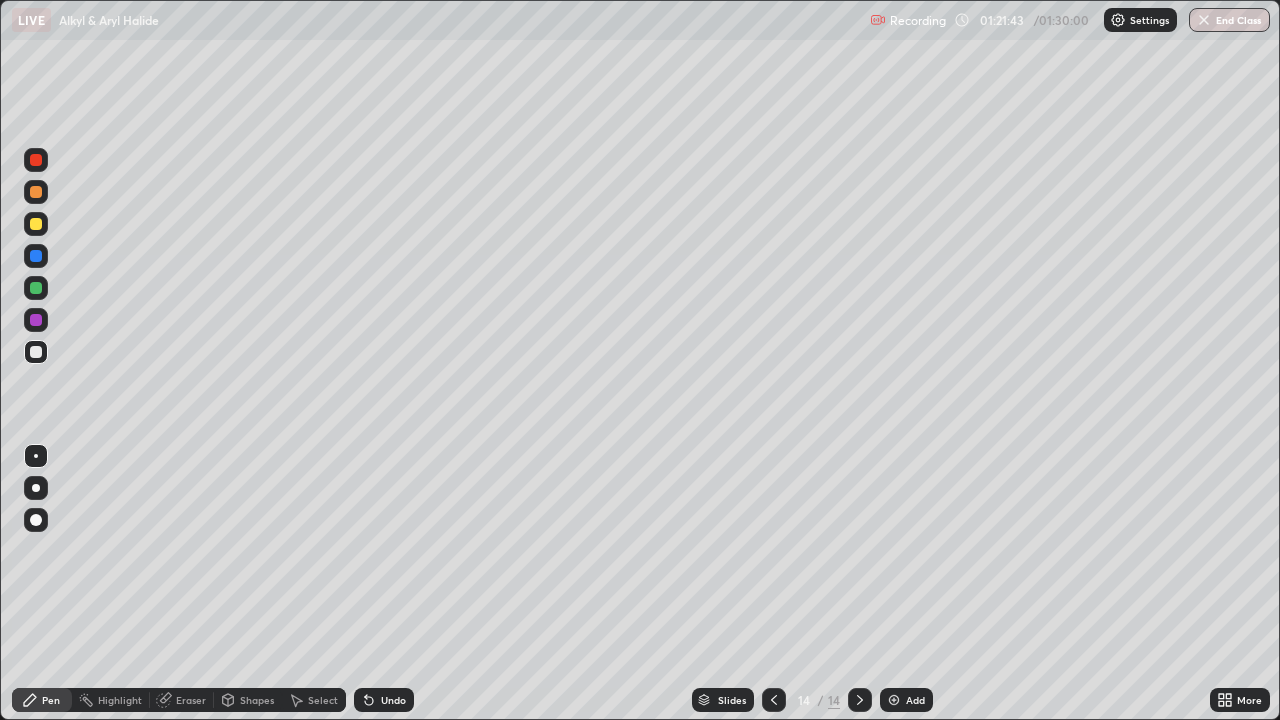 click on "End Class" at bounding box center [1229, 20] 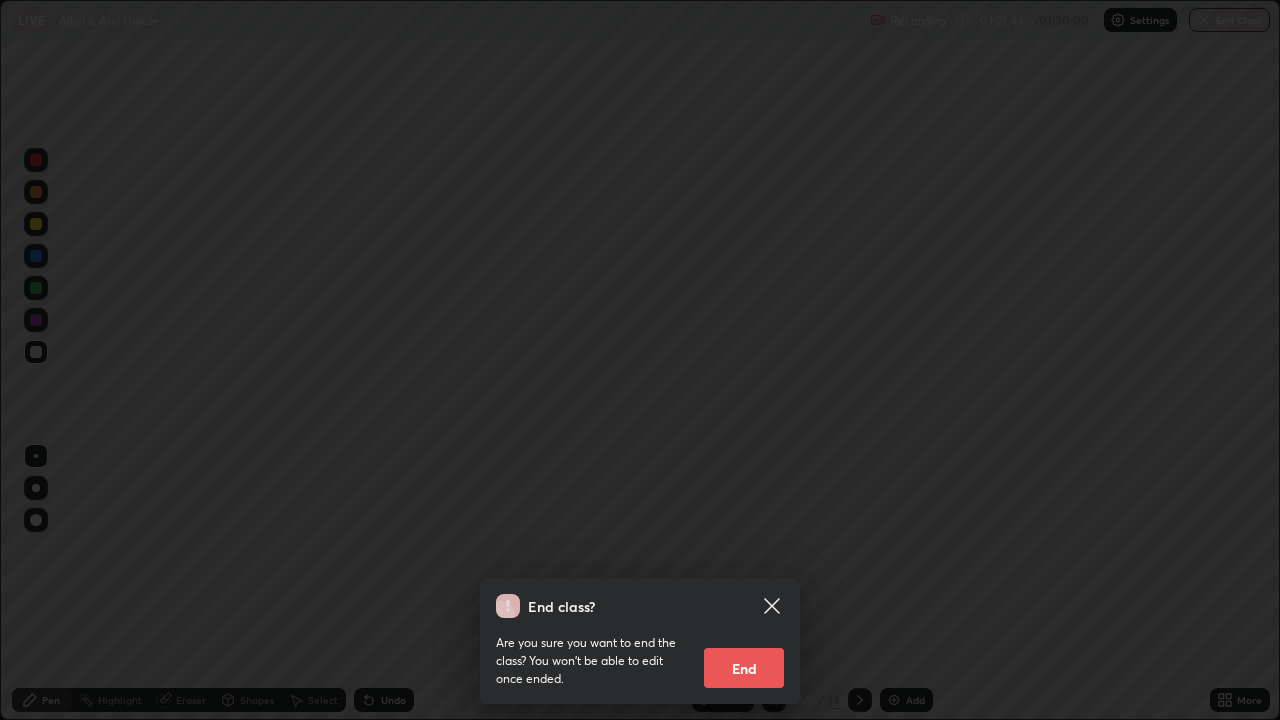 click on "End" at bounding box center (744, 668) 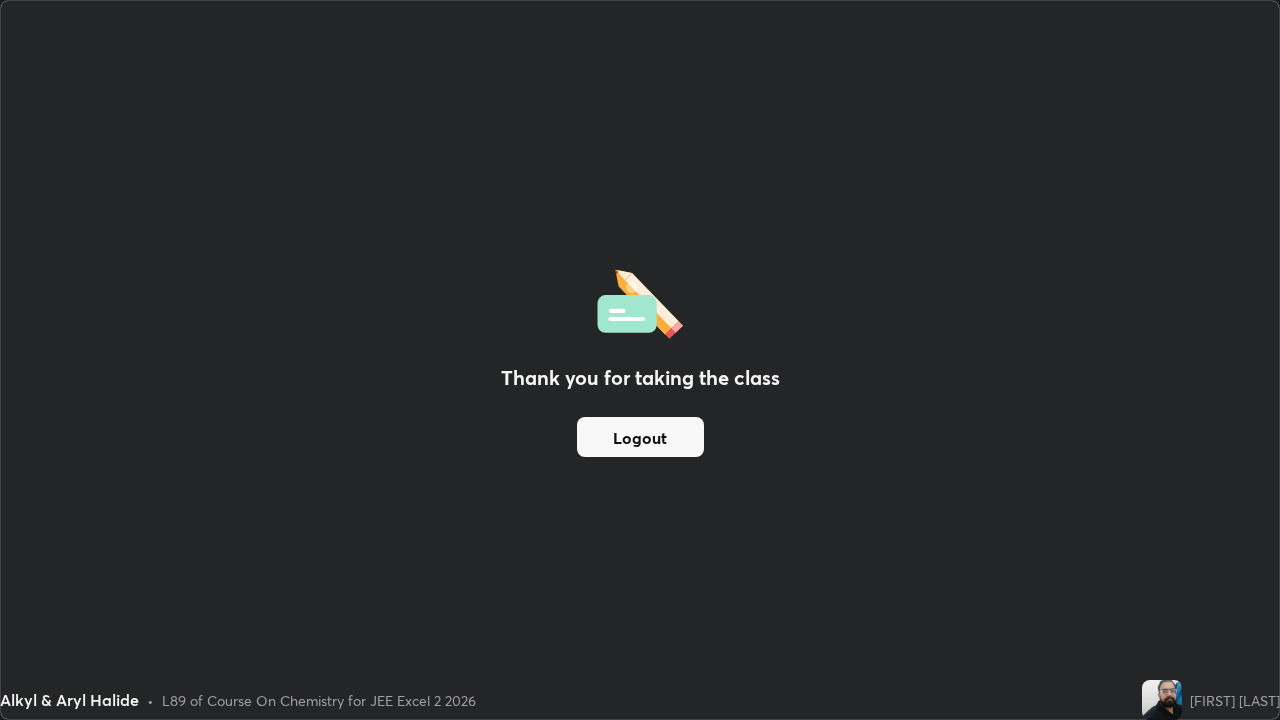 click on "Logout" at bounding box center (640, 437) 